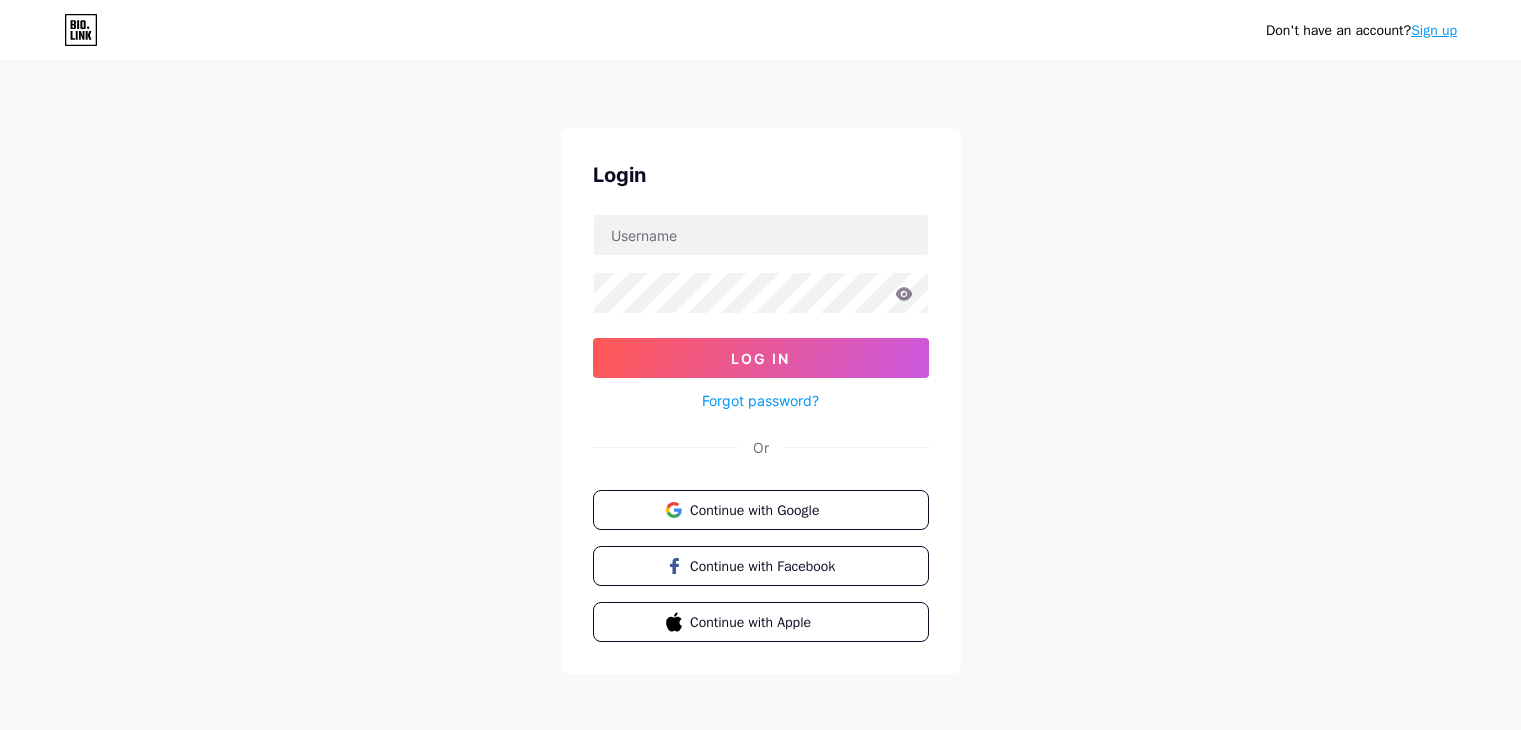 scroll, scrollTop: 0, scrollLeft: 0, axis: both 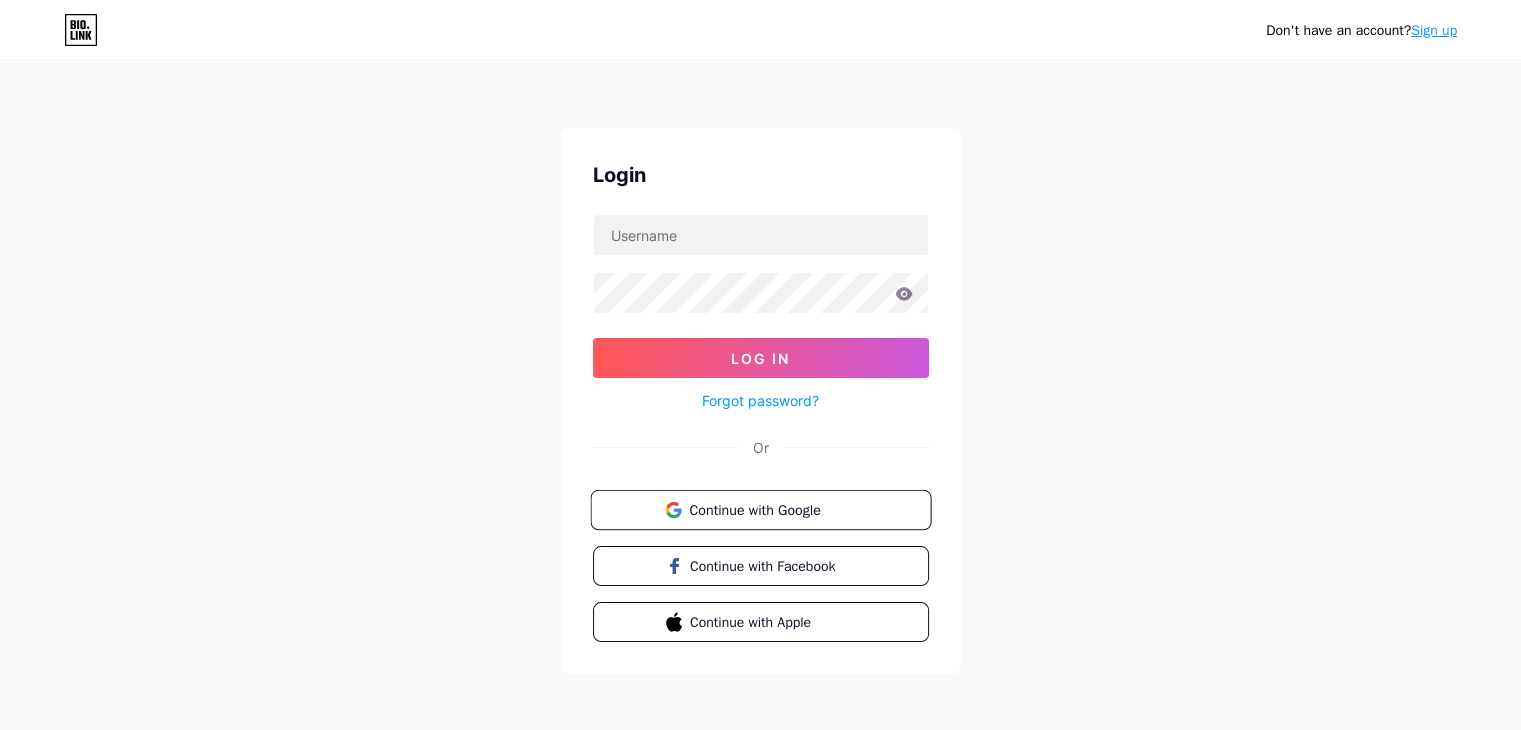 click on "Continue with Google" at bounding box center (772, 509) 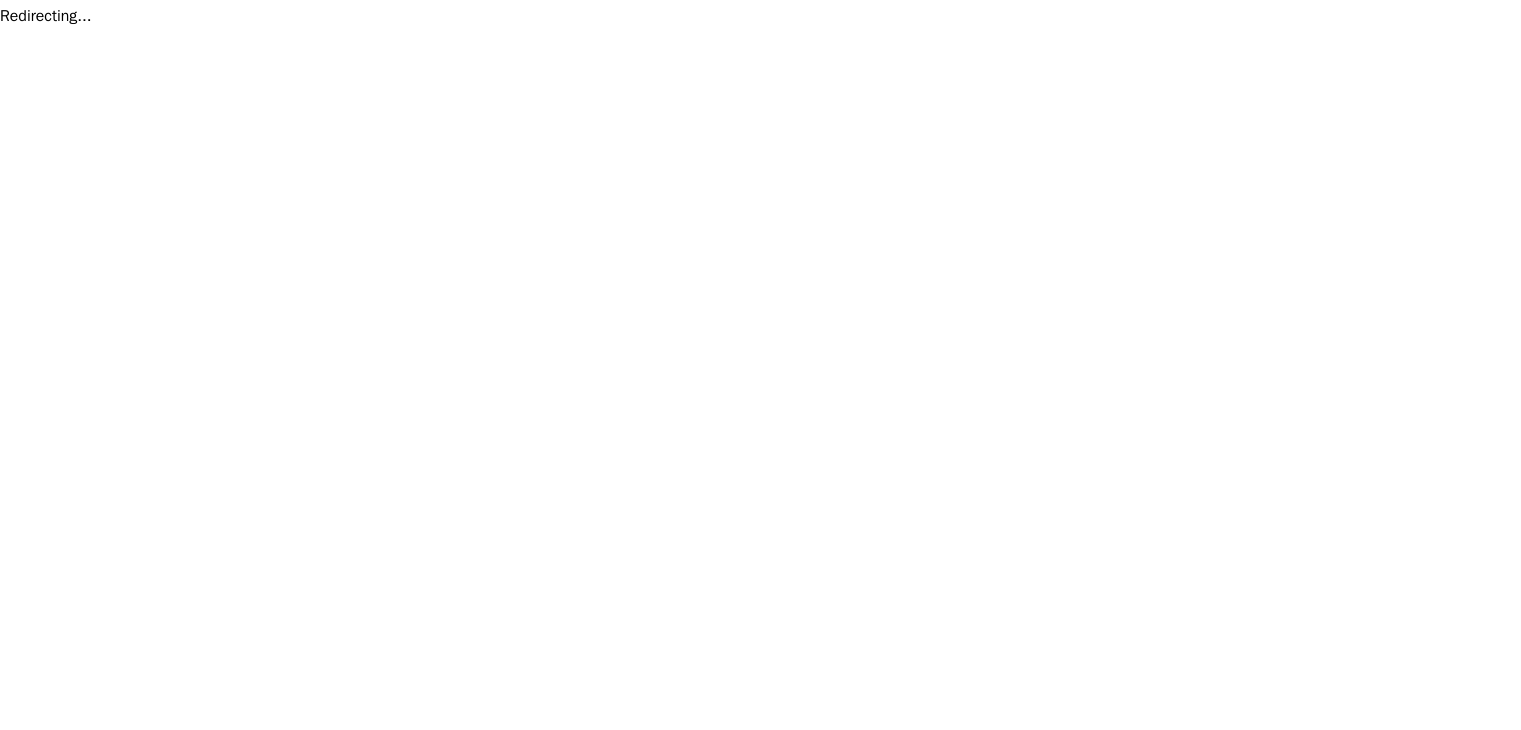 scroll, scrollTop: 0, scrollLeft: 0, axis: both 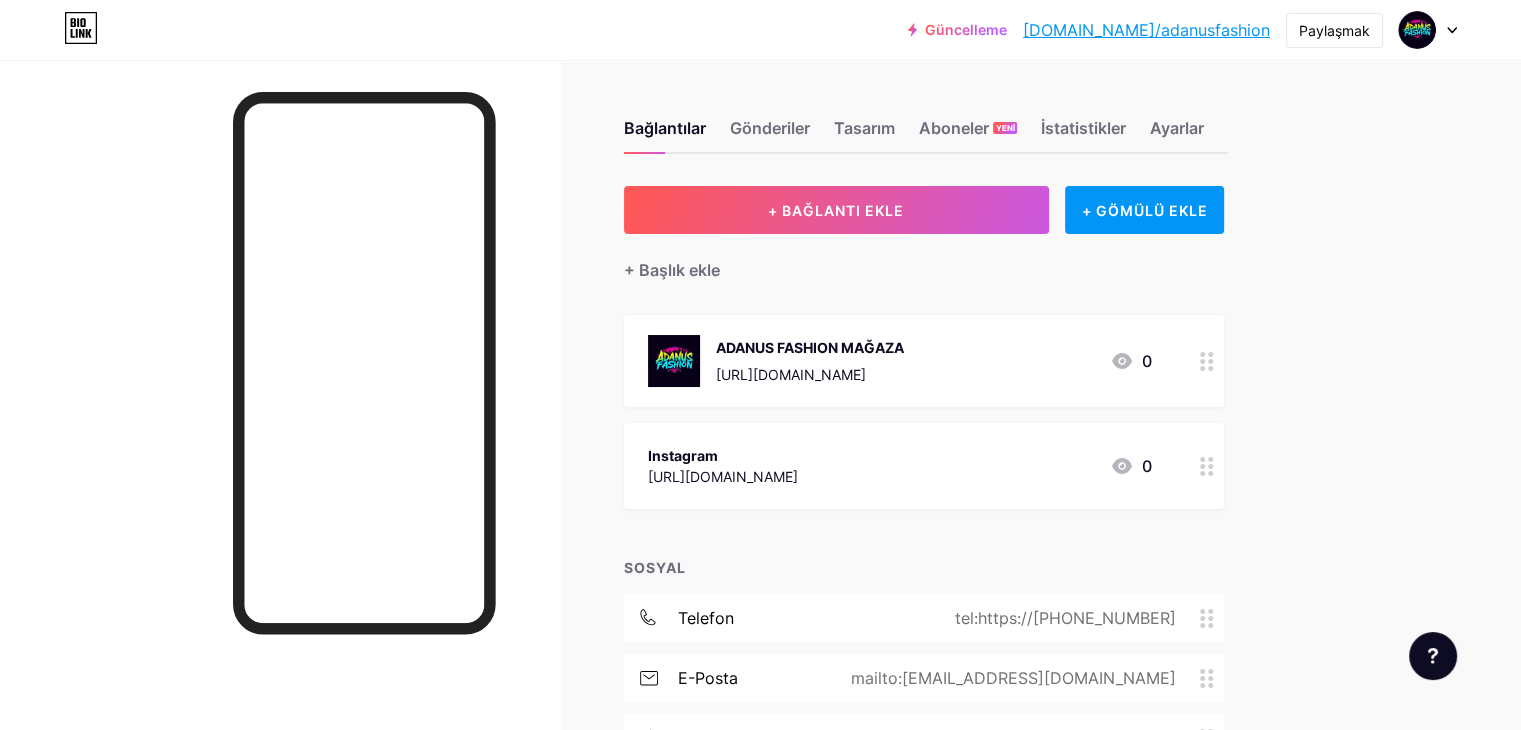 click on "Bağlantılar
Gönderiler
Tasarım
Aboneler
YENİ
İstatistikler
Ayarlar       + BAĞLANTI EKLE     + GÖMÜLÜ EKLE
+ Başlık ekle
ADANUS FASHION MAĞAZA
[URL][DOMAIN_NAME]
0
Instagram
[URL][DOMAIN_NAME]
0
SOSYAL     telefon
tel:https://[PHONE_NUMBER]
e-posta
mailto:[EMAIL_ADDRESS][DOMAIN_NAME]
tiktok
@adanusfashion
WhatsApp
[URL][DOMAIN_NAME] 761 11 28
Instagram
@adanusfashion               + Sosyal medya ekle                       Özellik istekleri             Yardım merkezi" at bounding box center (656, 551) 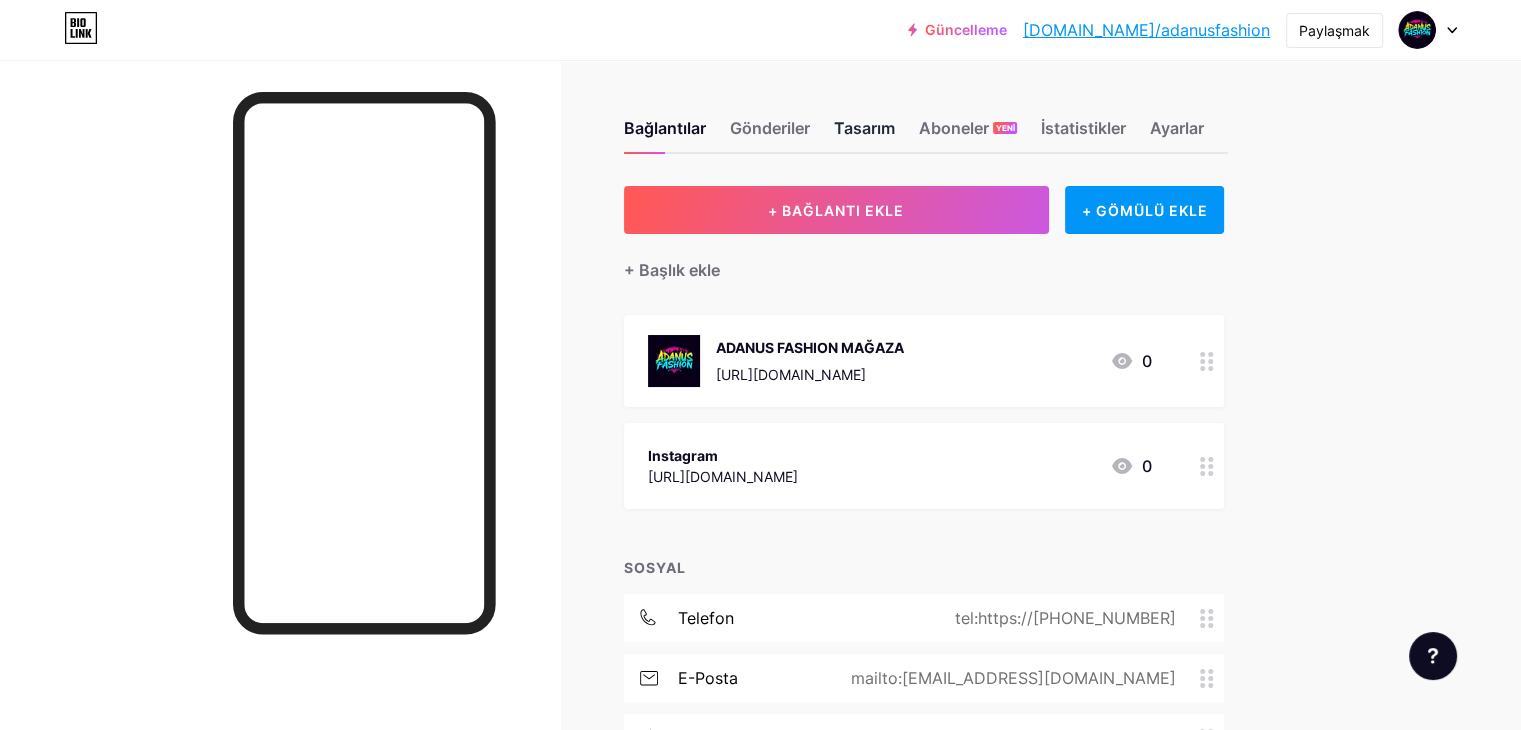 click on "Tasarım" at bounding box center [864, 128] 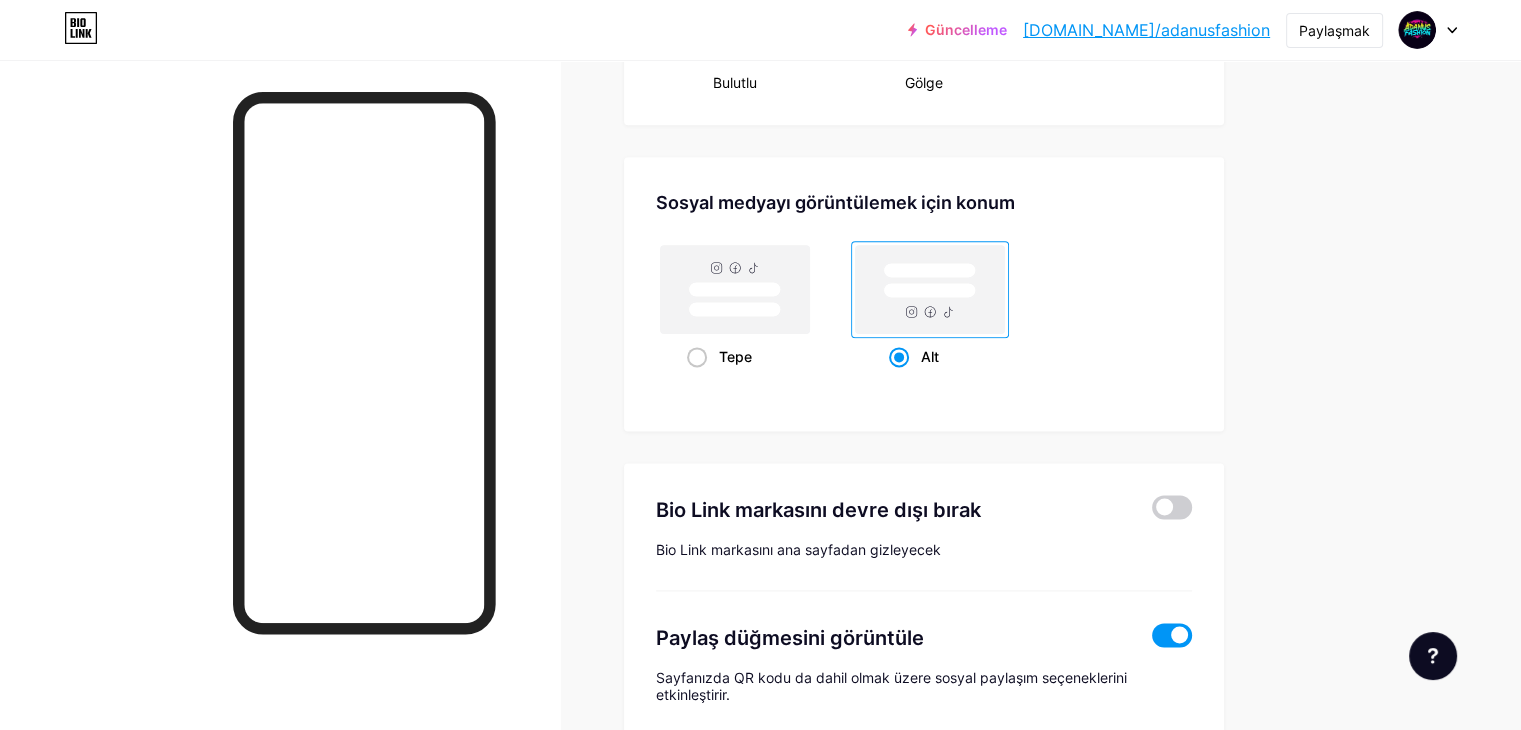 scroll, scrollTop: 2677, scrollLeft: 0, axis: vertical 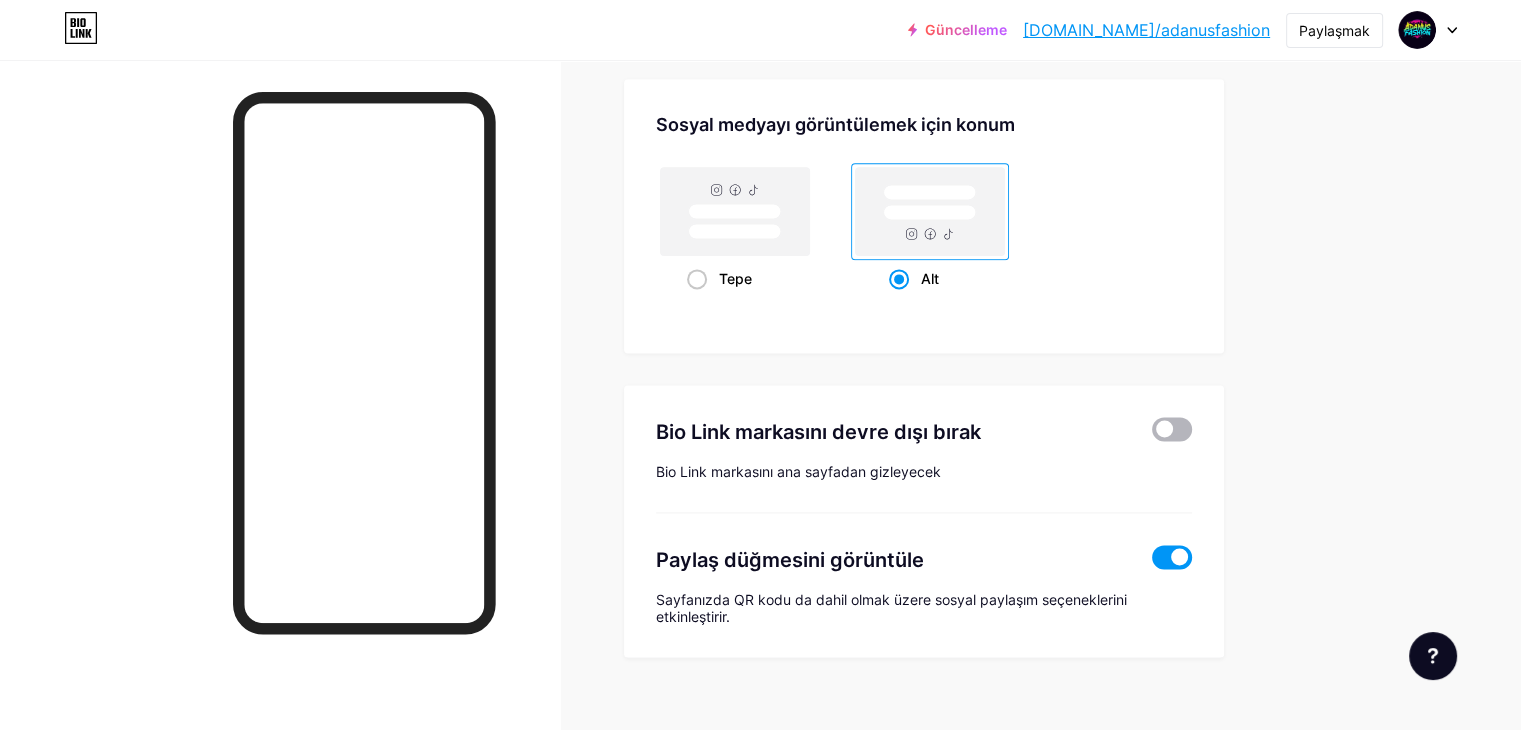 click at bounding box center [1172, 429] 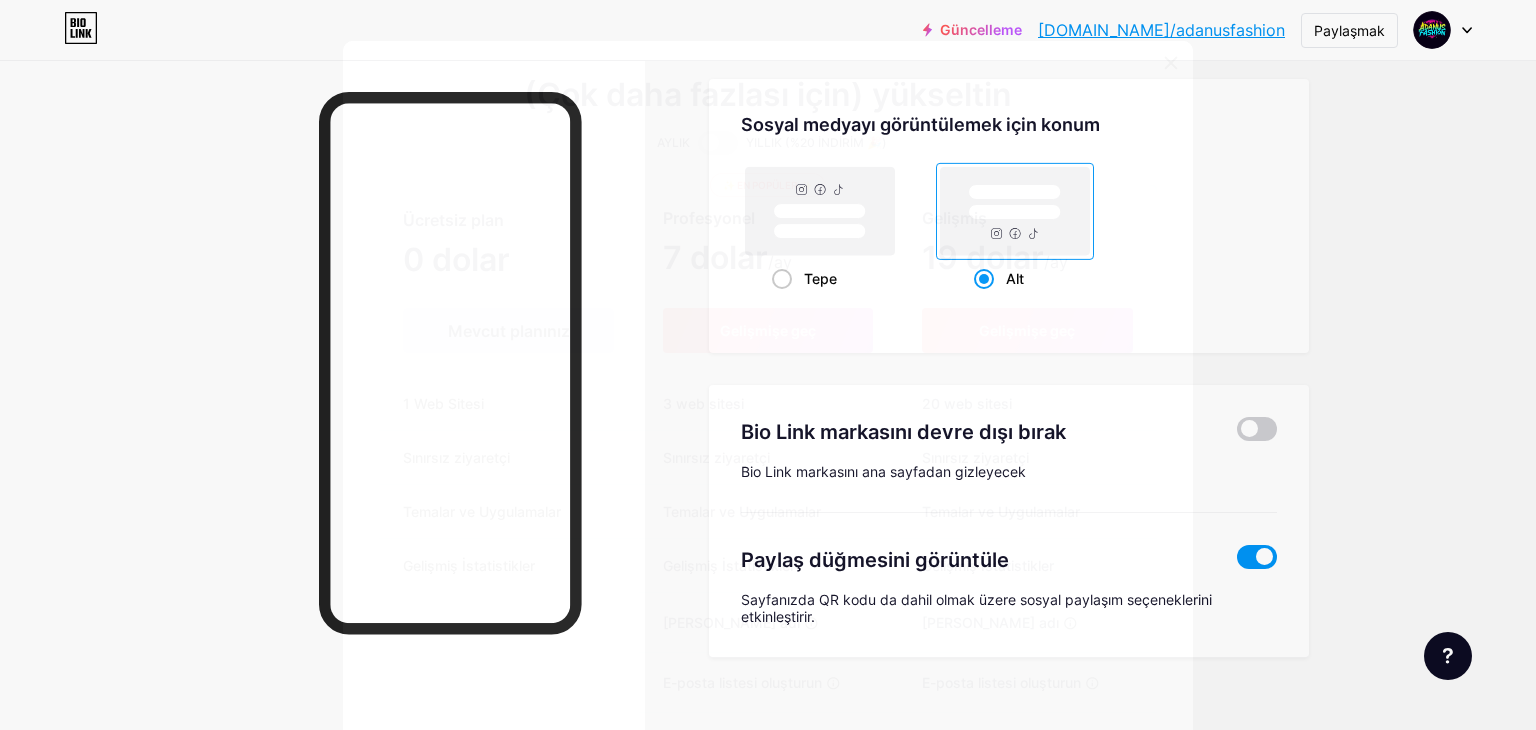 click 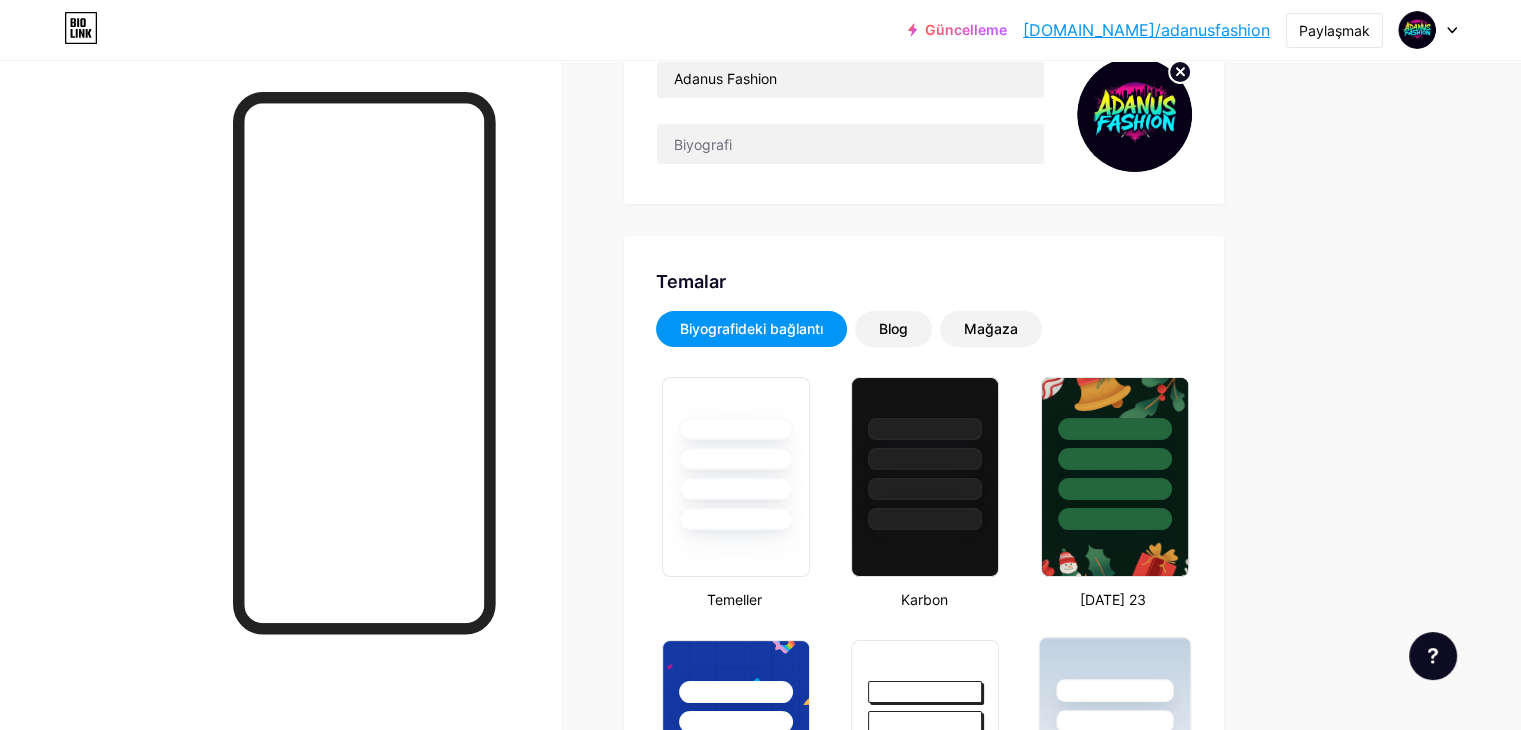 scroll, scrollTop: 177, scrollLeft: 0, axis: vertical 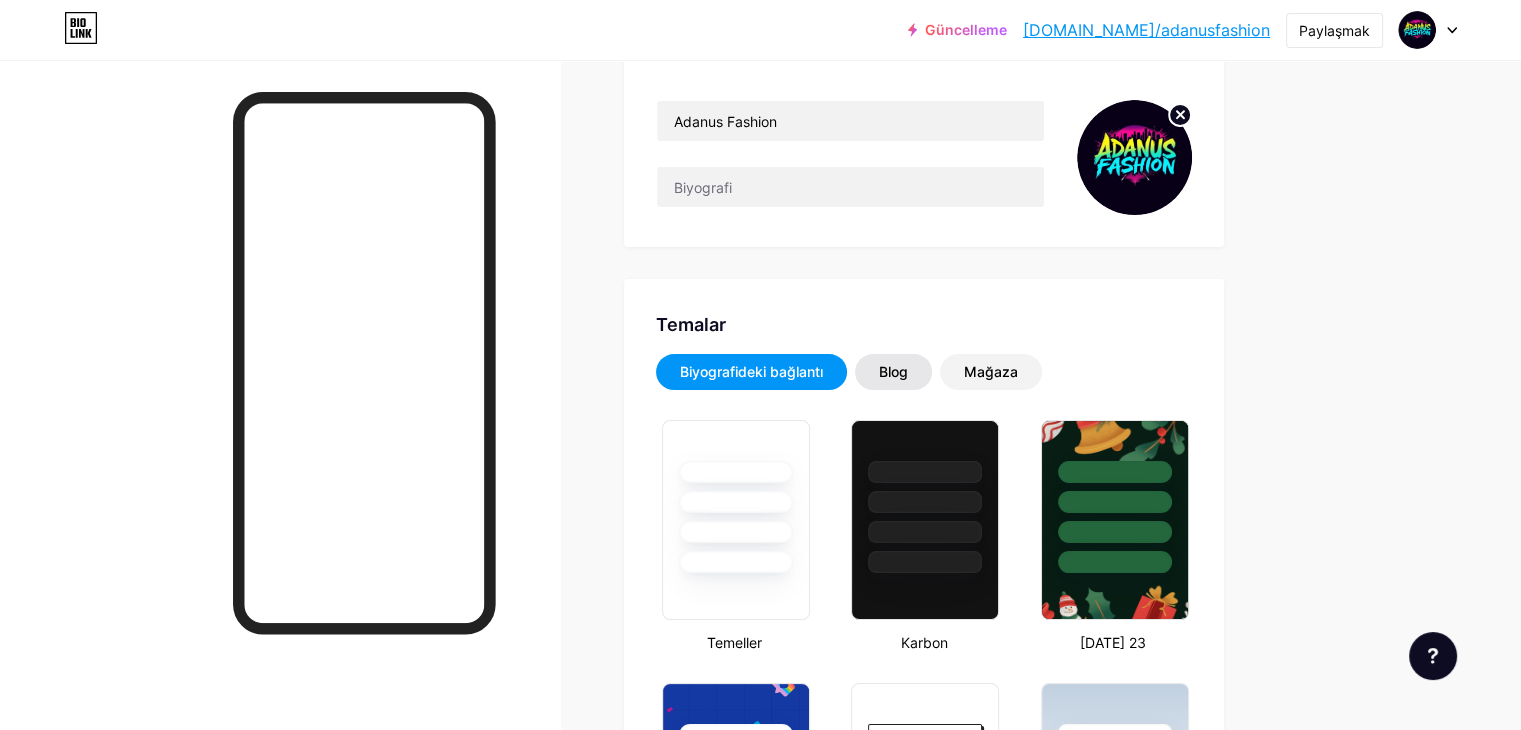 click on "Blog" at bounding box center [893, 372] 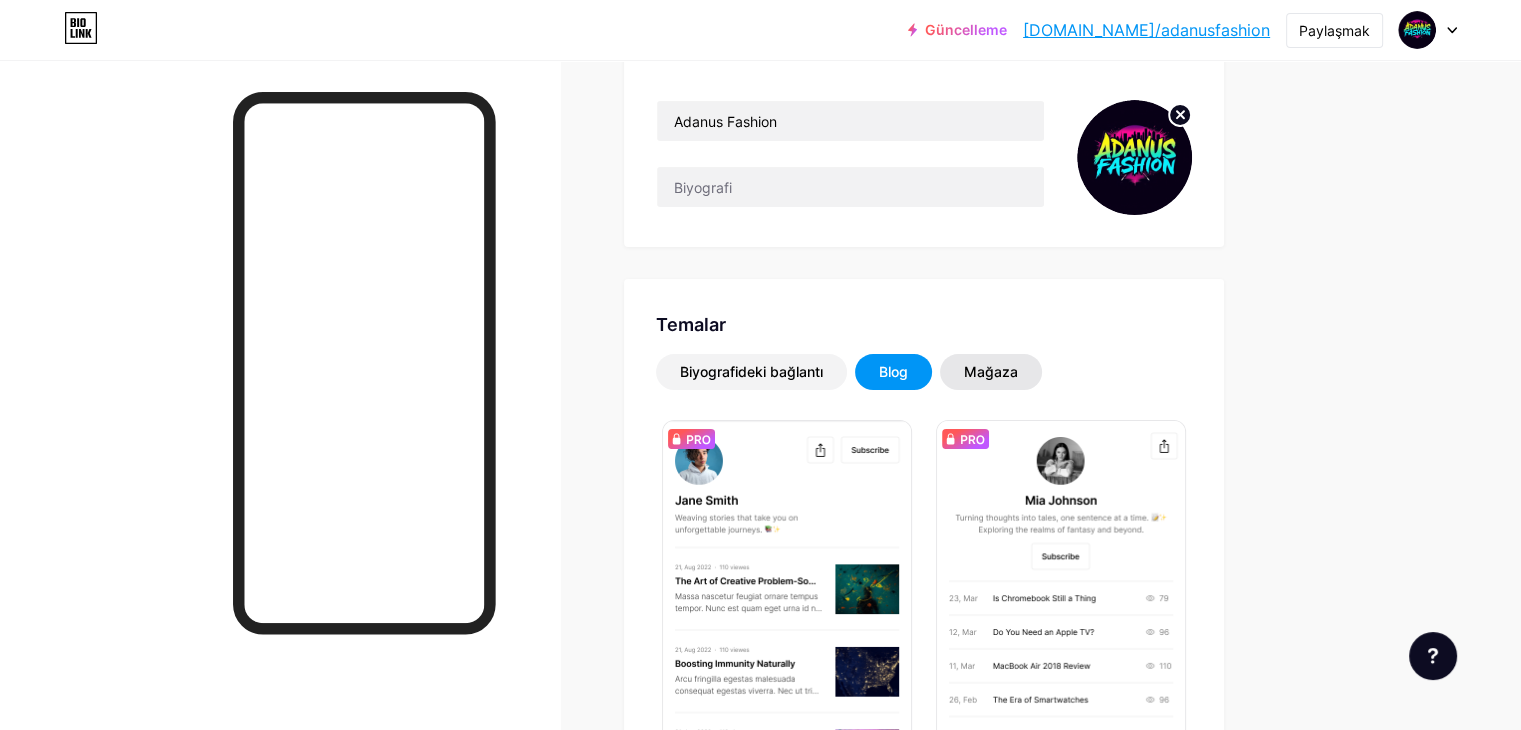 click on "Mağaza" at bounding box center [991, 371] 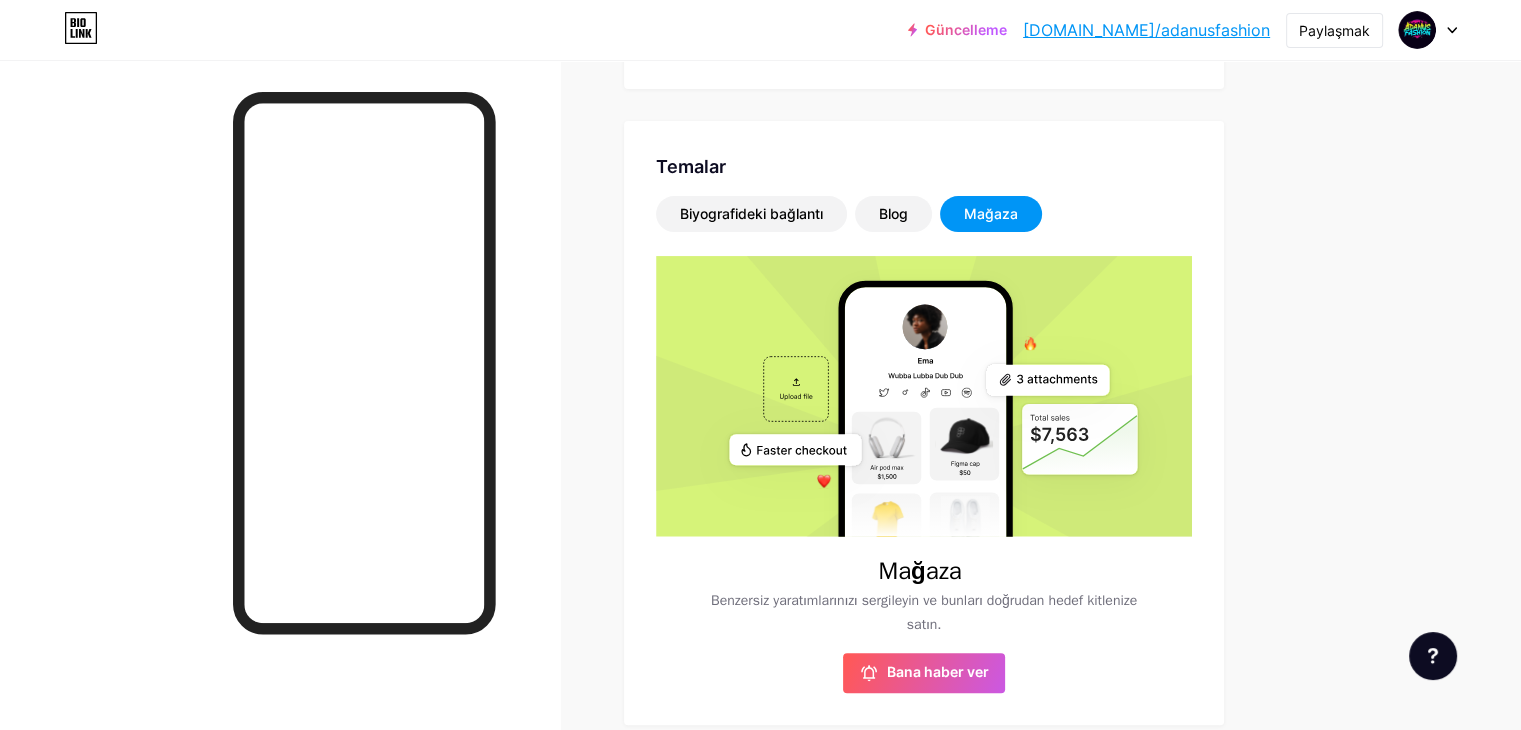 scroll, scrollTop: 377, scrollLeft: 0, axis: vertical 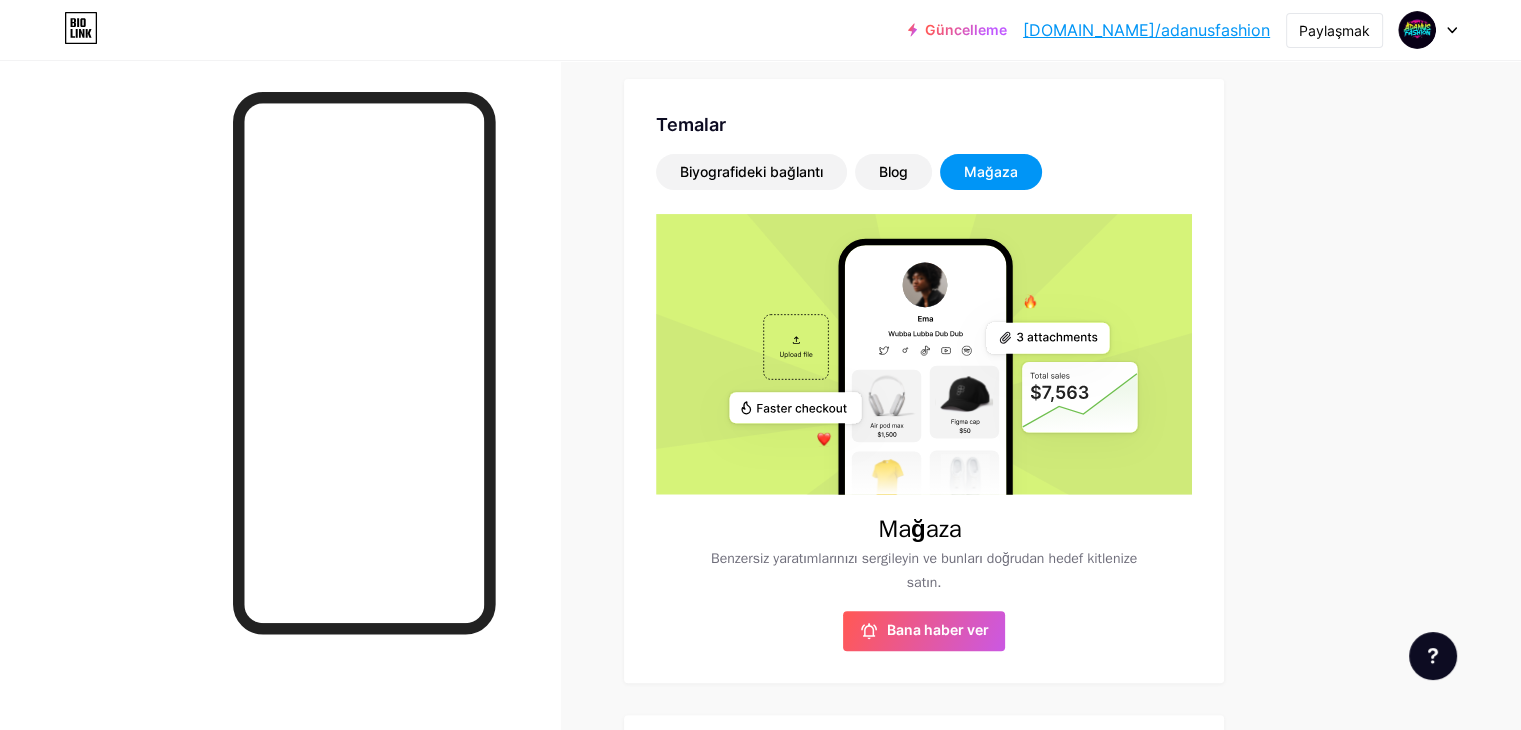 click 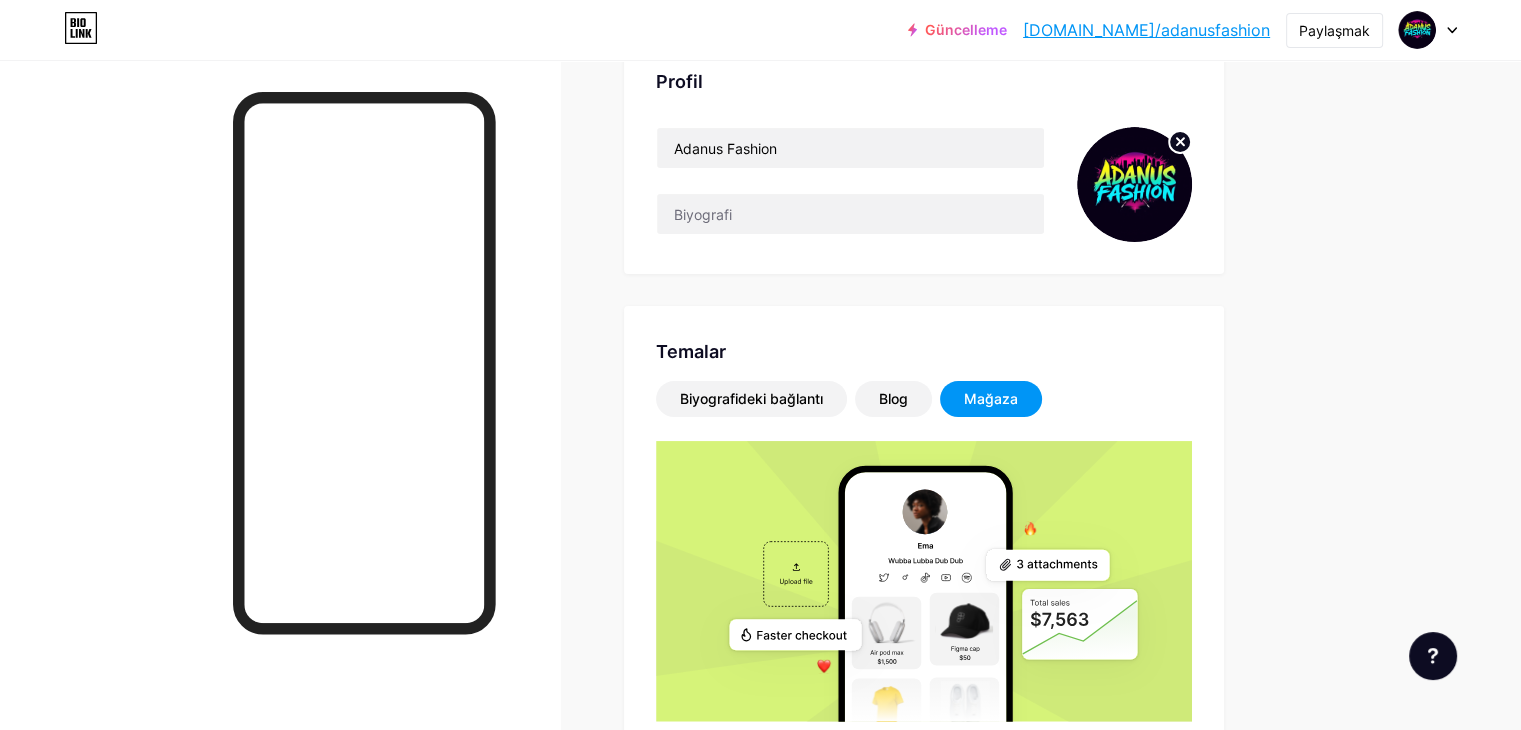 scroll, scrollTop: 0, scrollLeft: 0, axis: both 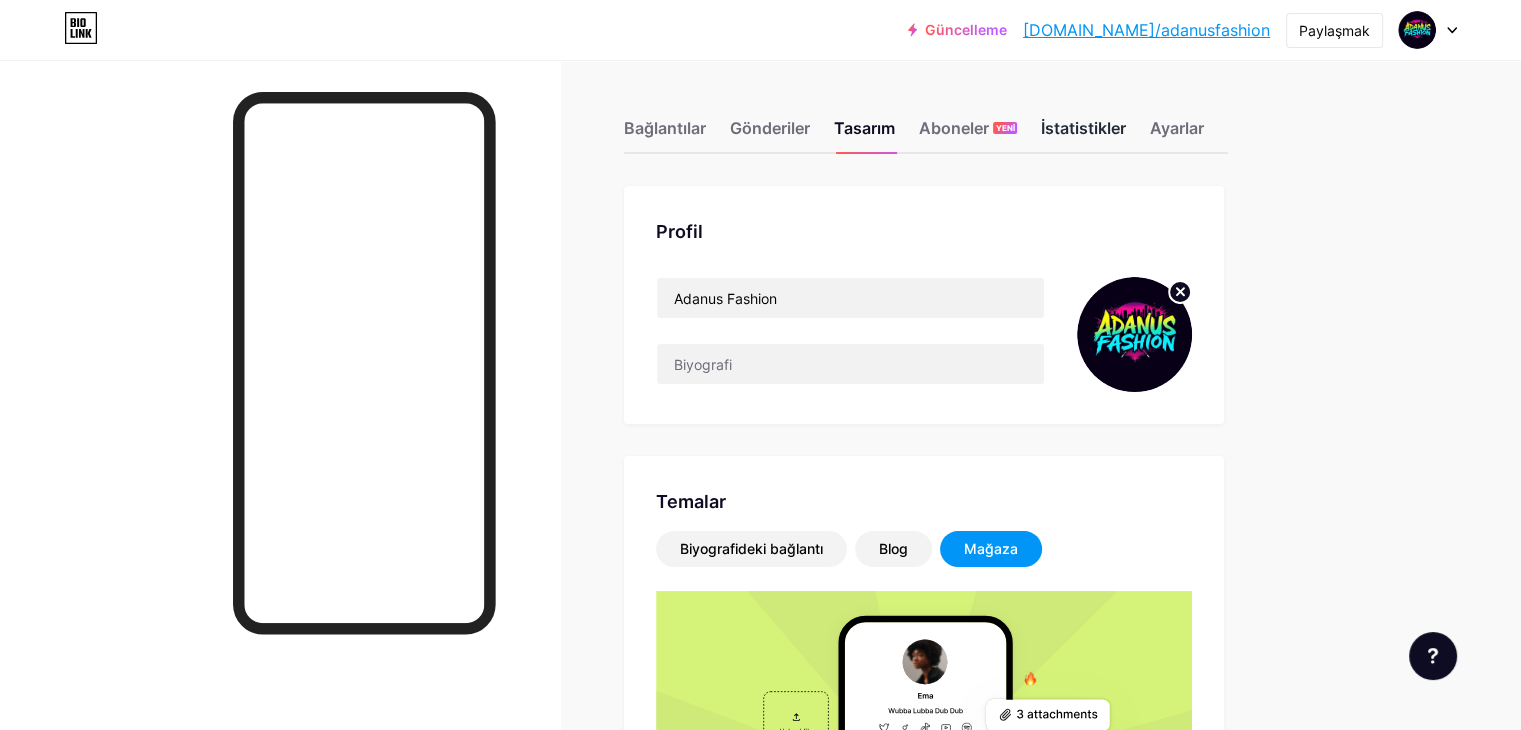 click on "İstatistikler" at bounding box center [1083, 128] 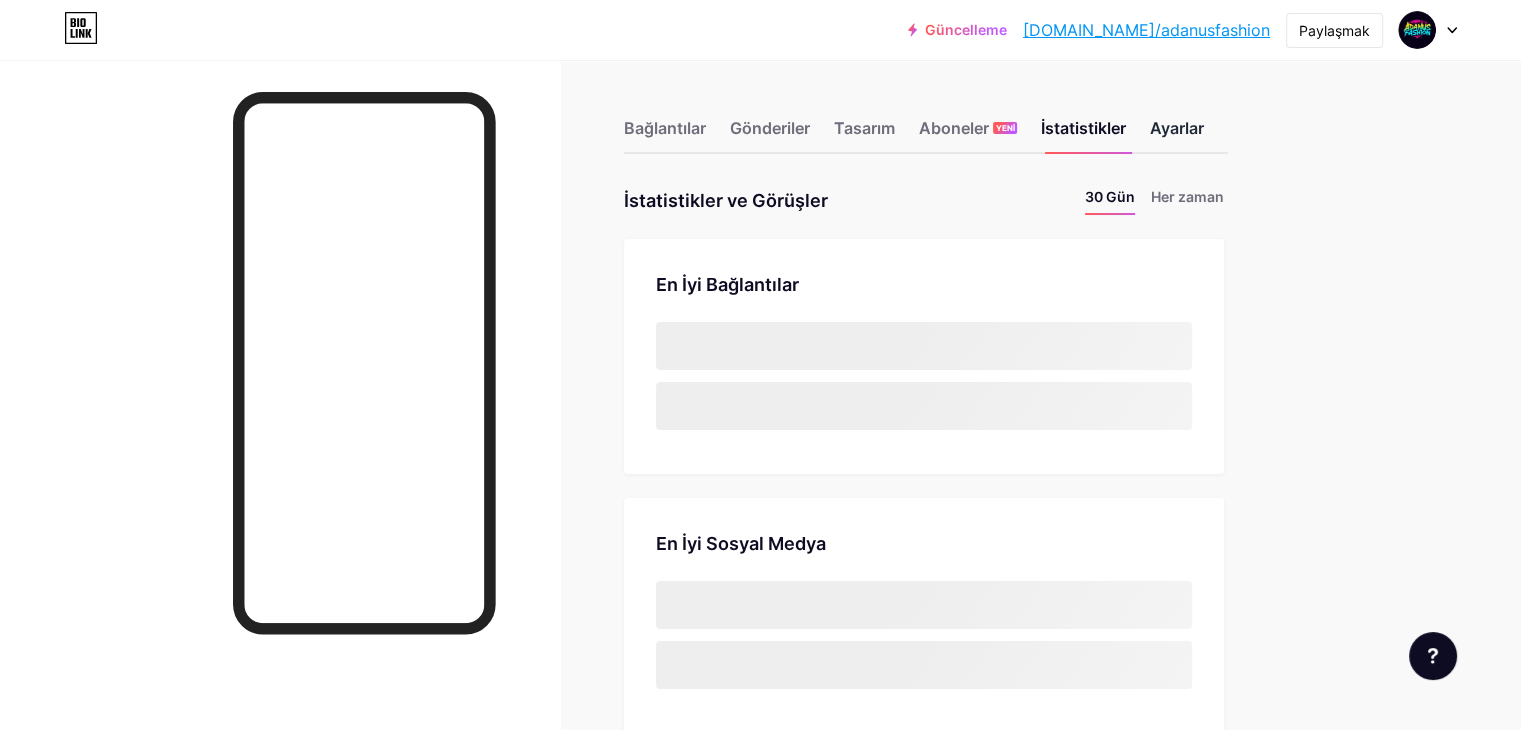 click on "Ayarlar" at bounding box center (1177, 128) 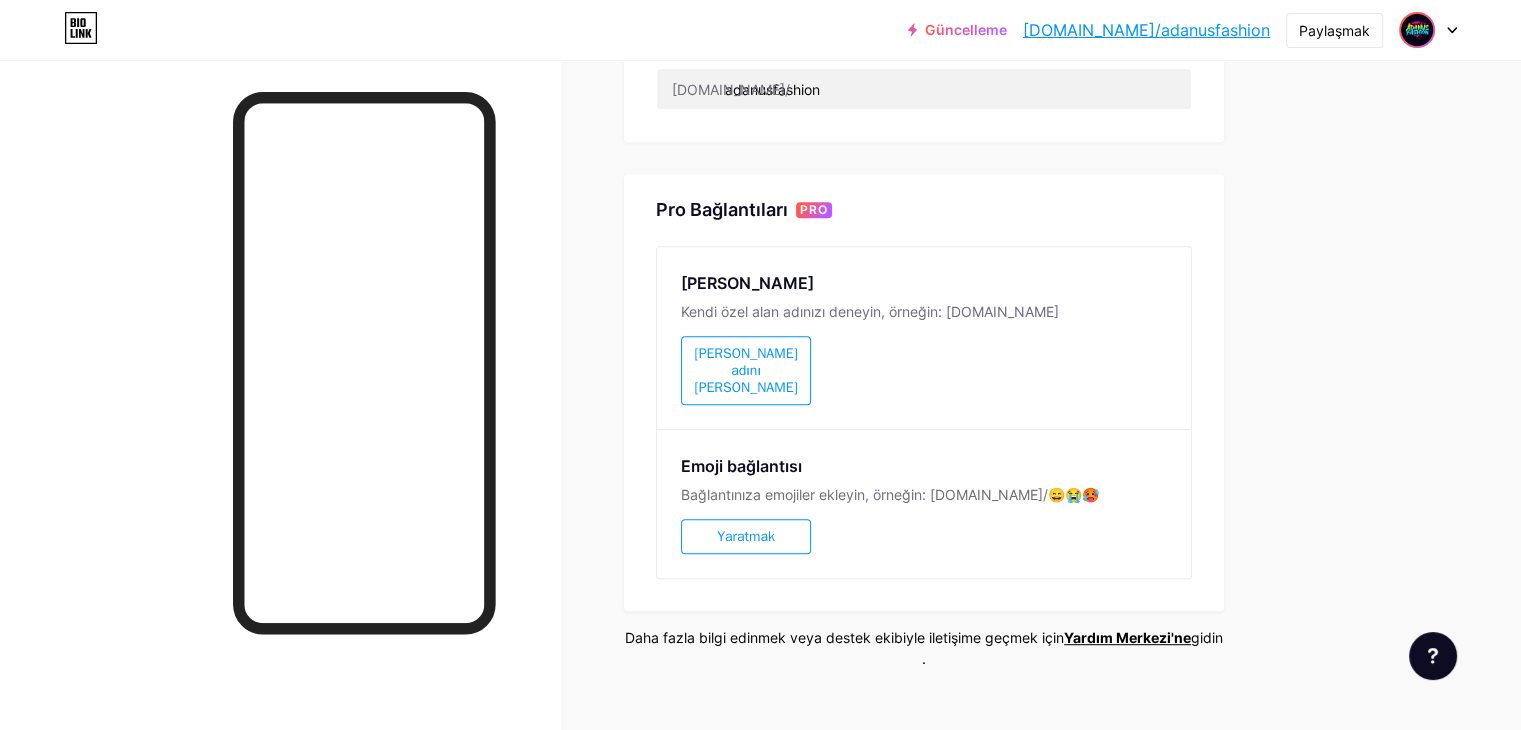 click at bounding box center [1417, 30] 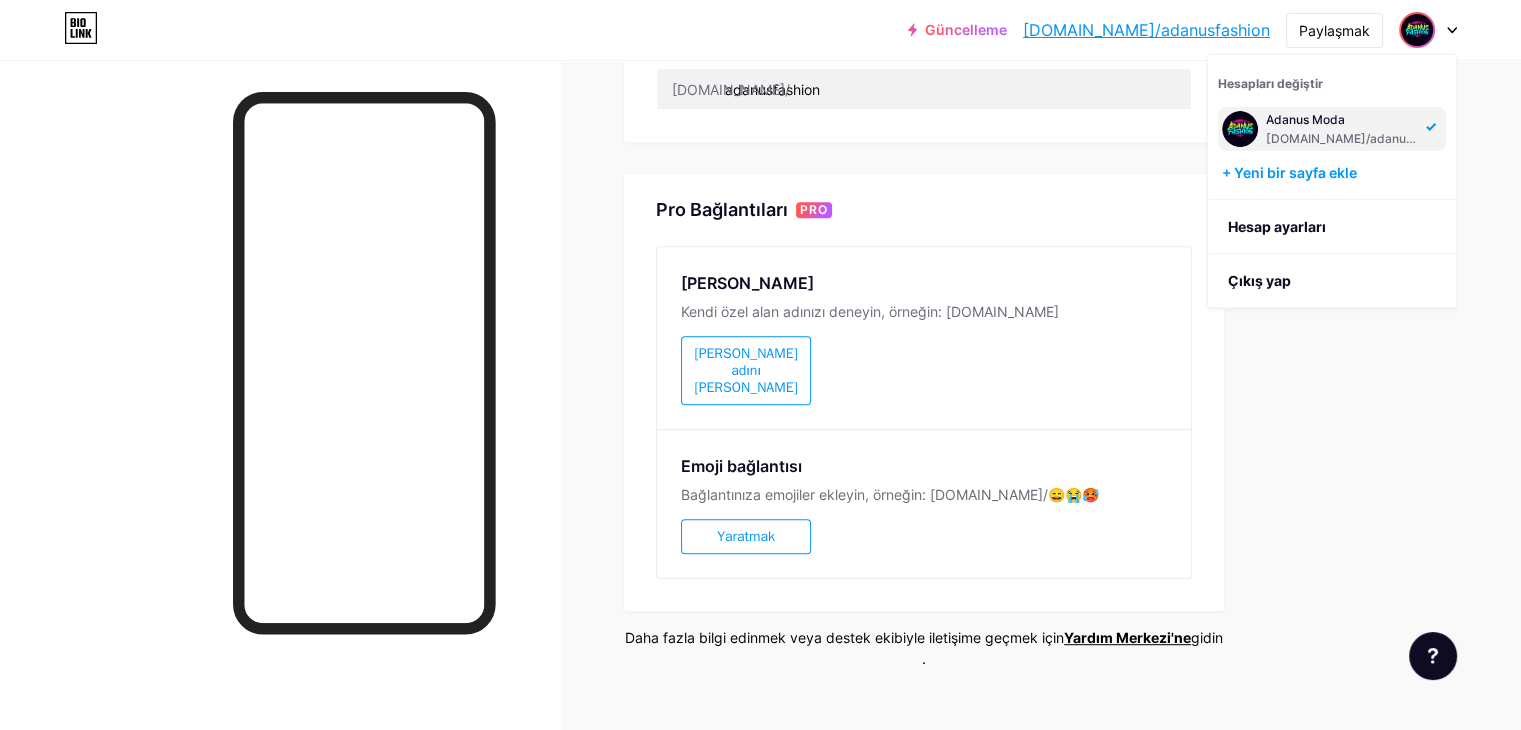 click on "Adanus Moda" at bounding box center [1305, 119] 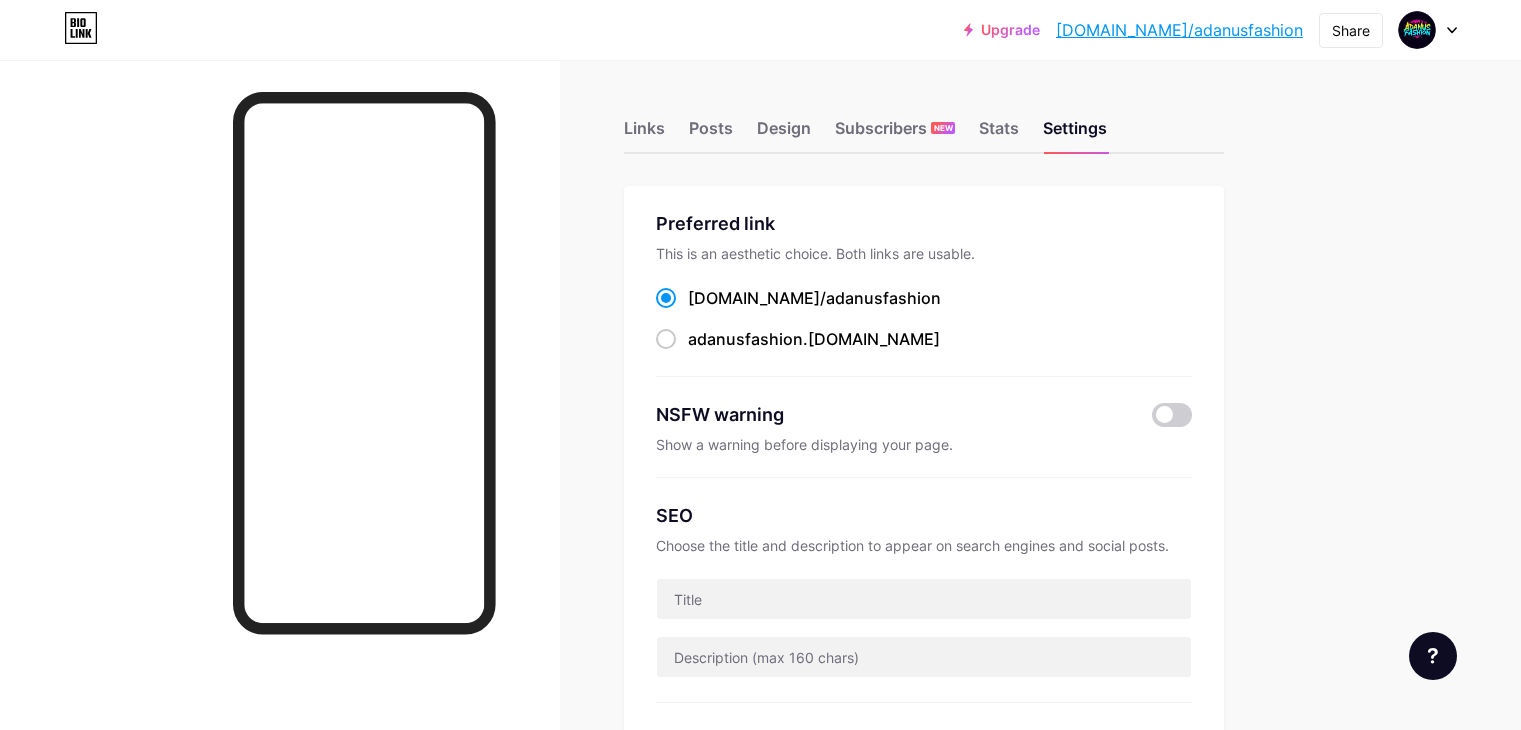 scroll, scrollTop: 0, scrollLeft: 0, axis: both 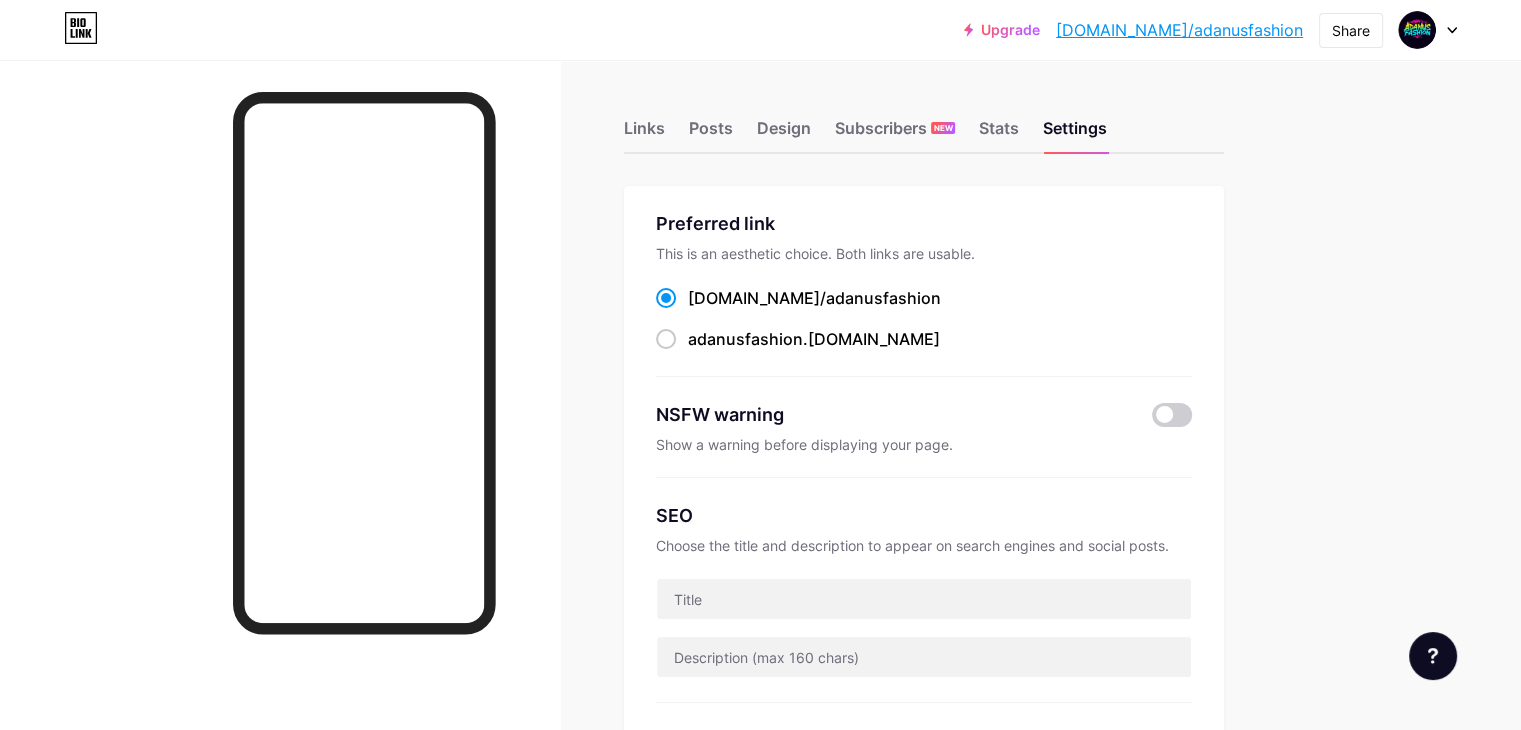 click on "Links
Posts
Design
Subscribers
NEW
Stats
Settings" at bounding box center [924, 119] 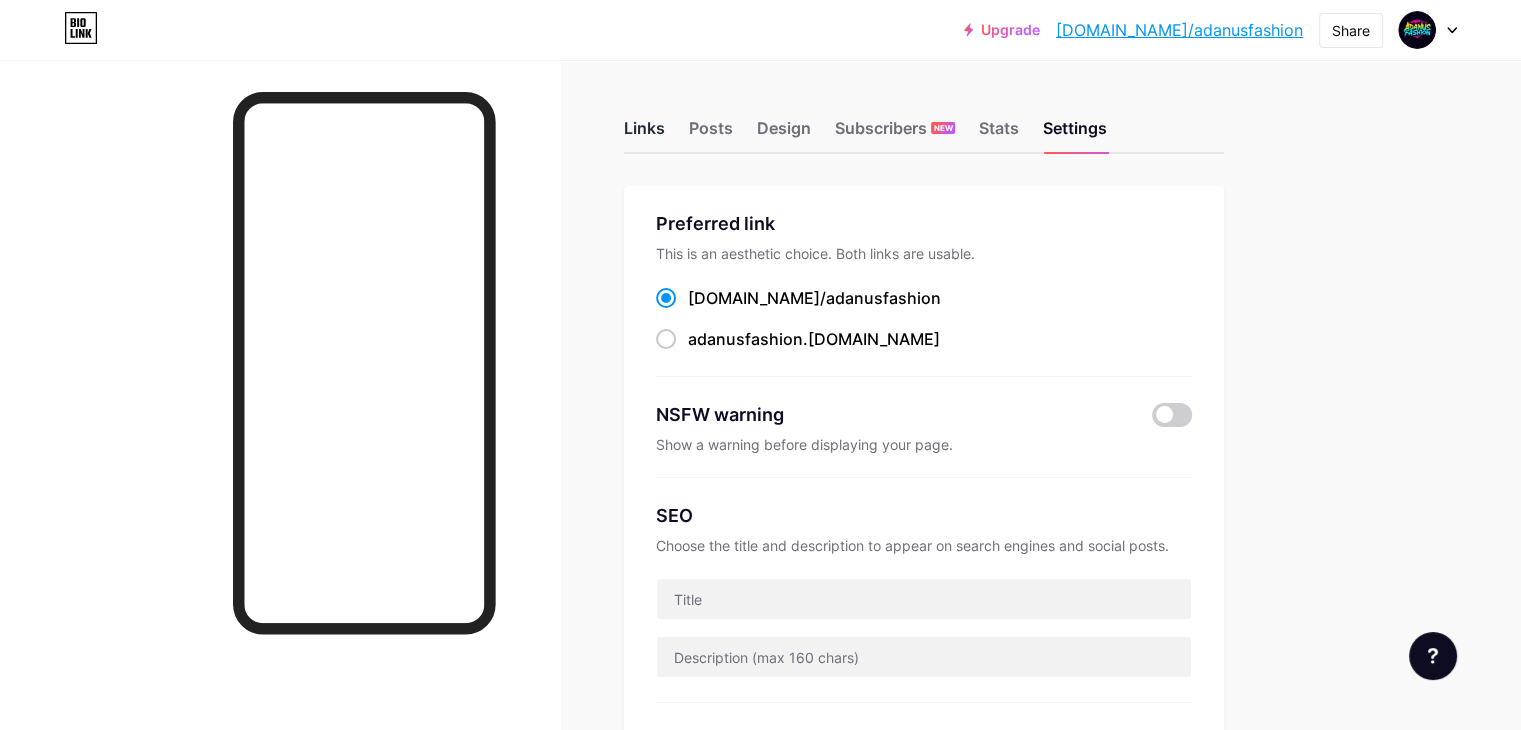 click on "Links" at bounding box center (644, 134) 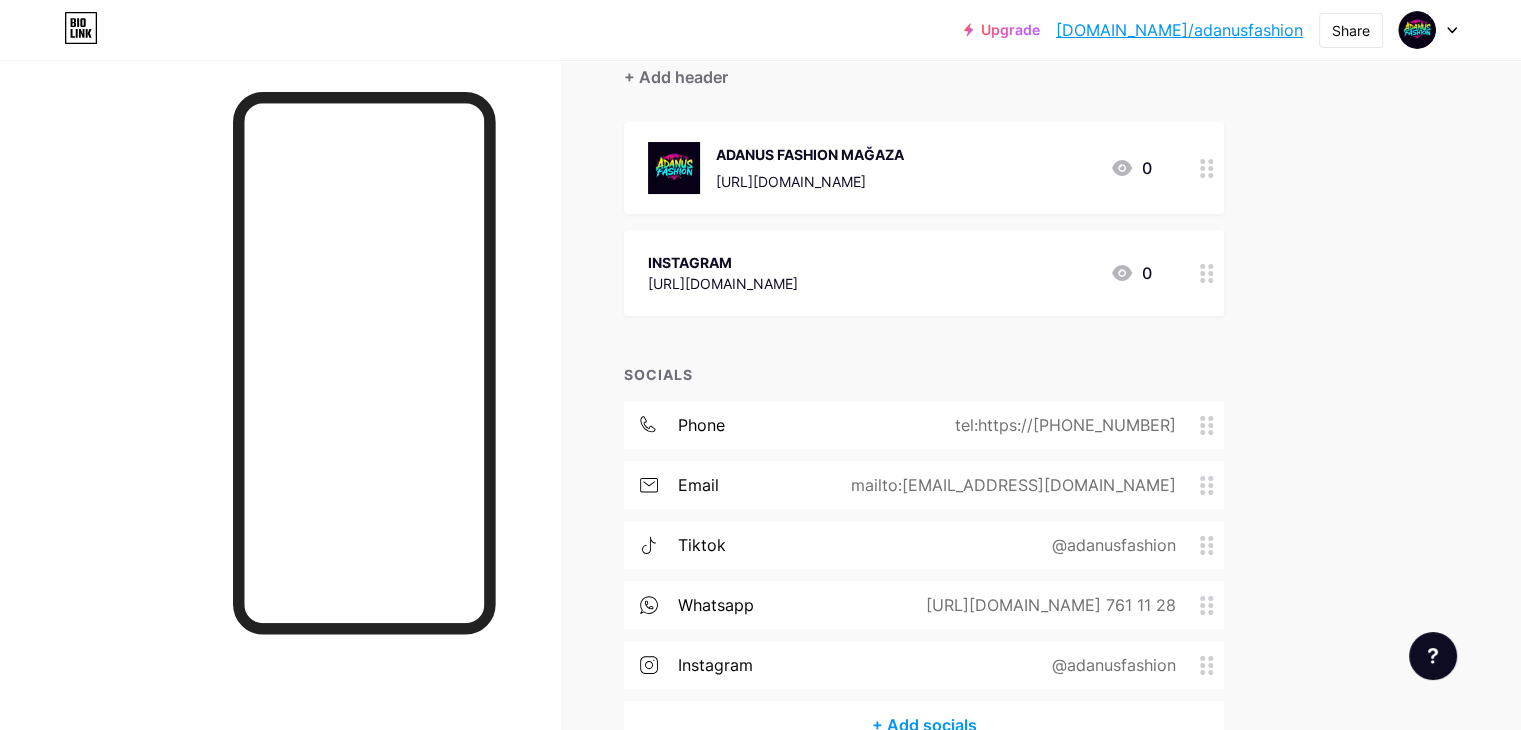 scroll, scrollTop: 200, scrollLeft: 0, axis: vertical 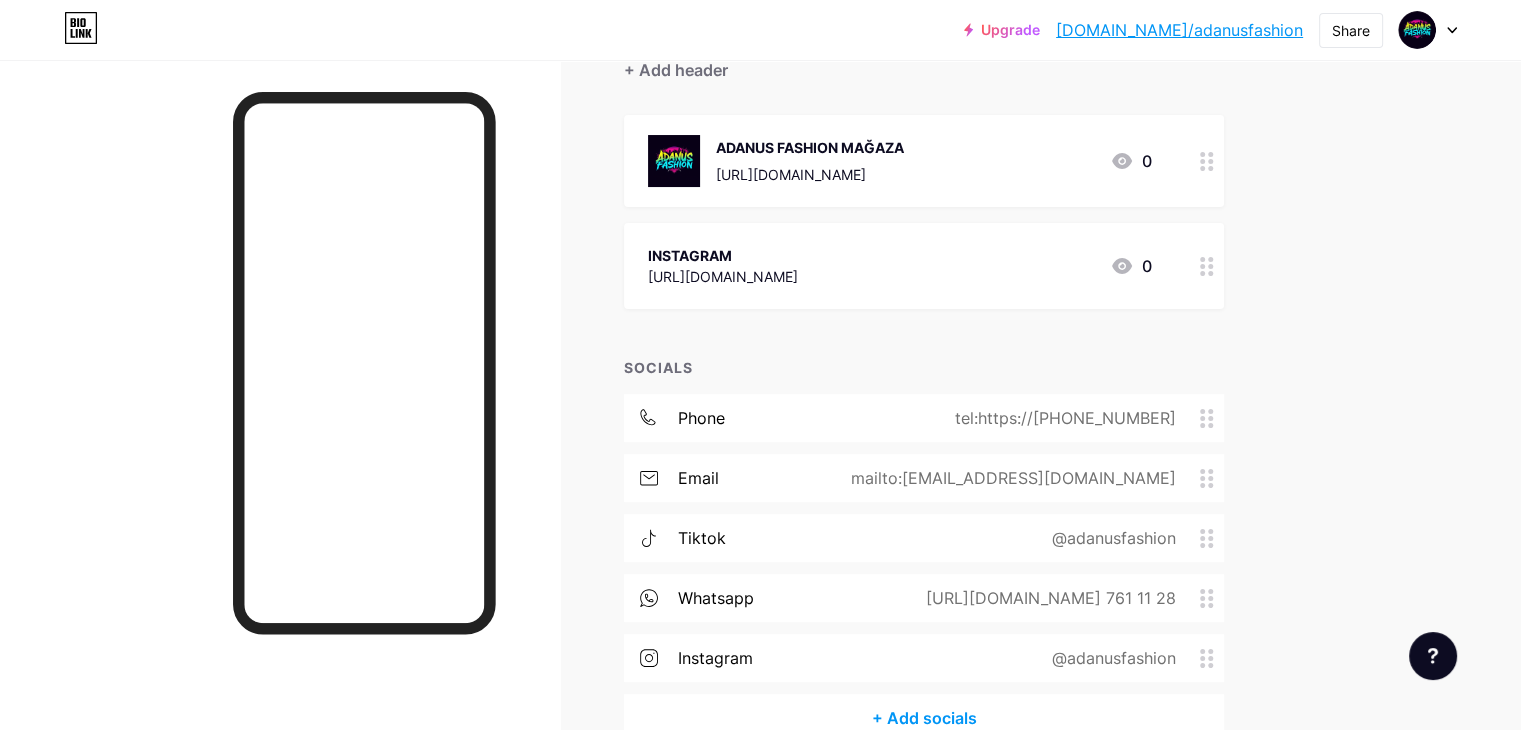 drag, startPoint x: 1296, startPoint y: 426, endPoint x: 1300, endPoint y: 265, distance: 161.04968 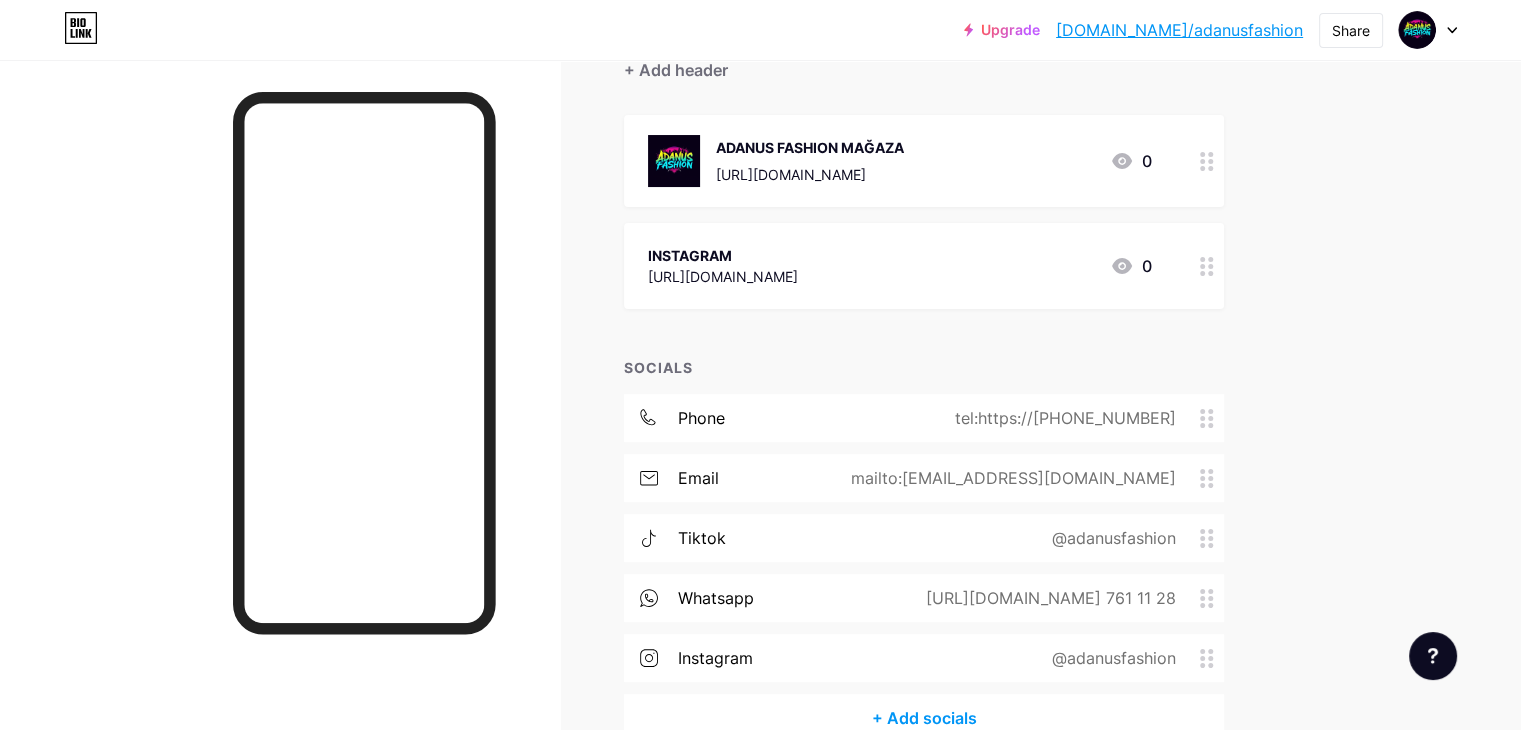 click on "+ ADD LINK     + ADD EMBED
+ Add header
ADANUS FASHION MAĞAZA
https://www.shopier.com/ADANUSFASHION
0
INSTAGRAM
https://www.instagram.com/adanusfashion
0
SOCIALS     phone
tel:https://+90 536 761 11 28
email
mailto:adanusfashion@gmail.com
tiktok
@adanusfashion
whatsapp
https://wa.me/+90536 761 11 28
instagram
@adanusfashion               + Add socials" at bounding box center (924, 364) 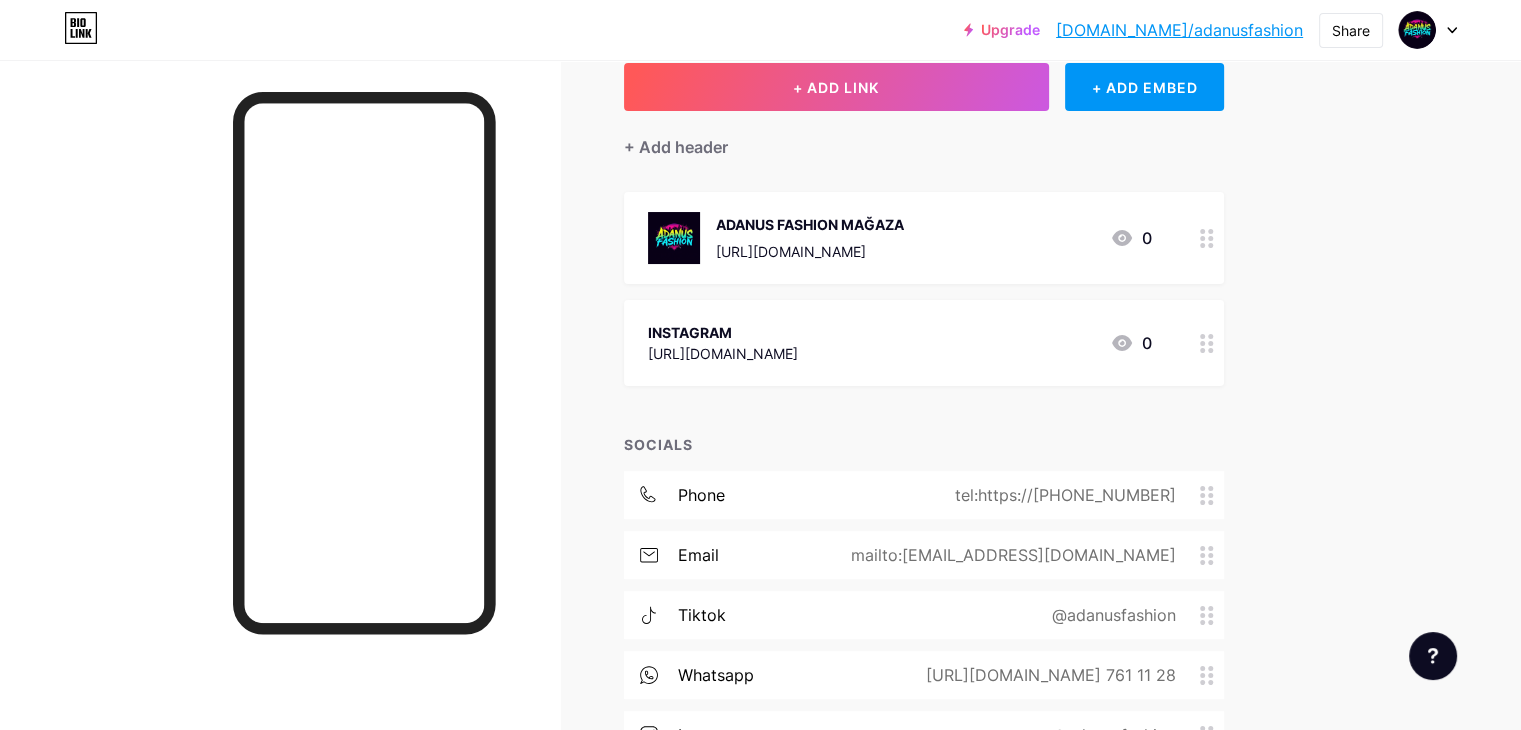 scroll, scrollTop: 0, scrollLeft: 0, axis: both 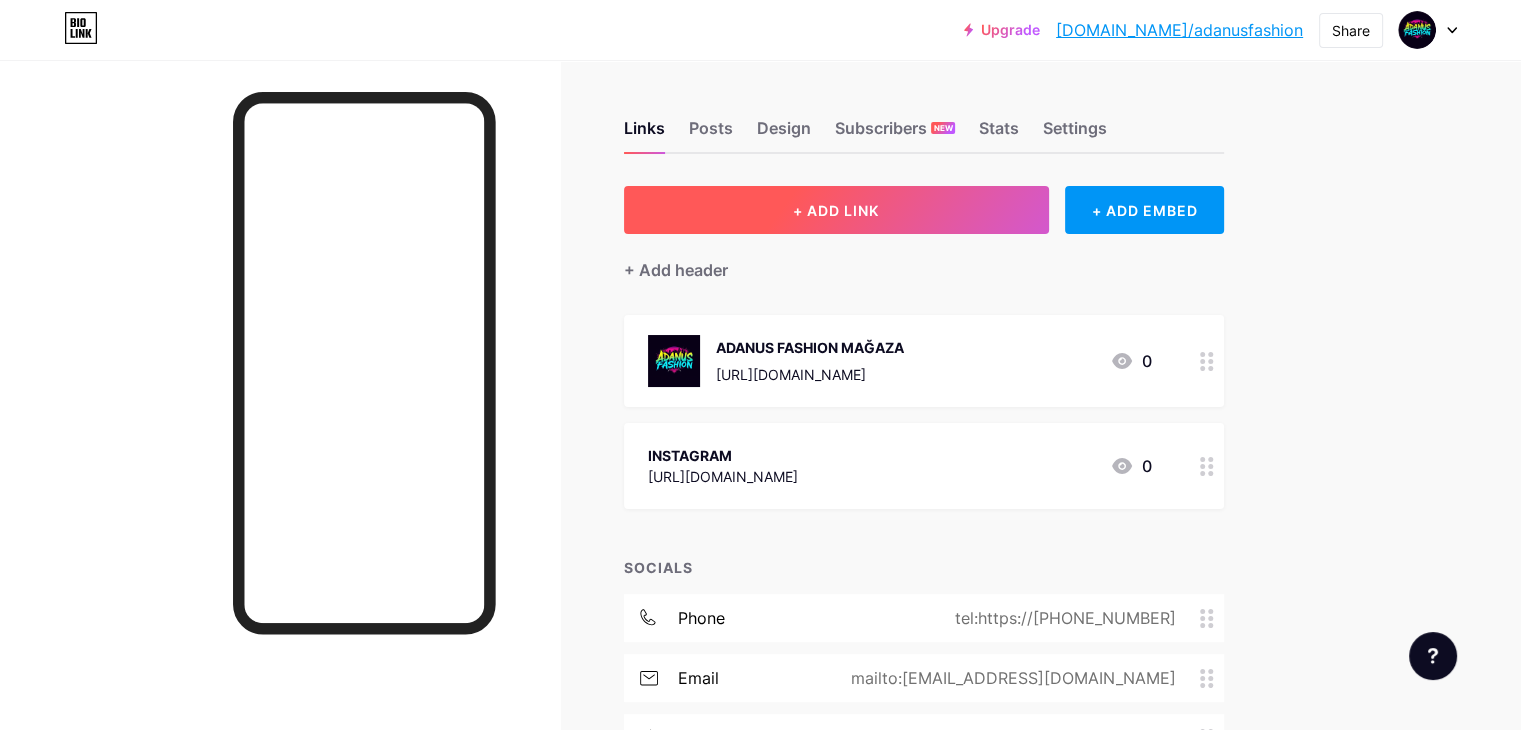 click on "+ ADD LINK" at bounding box center [836, 210] 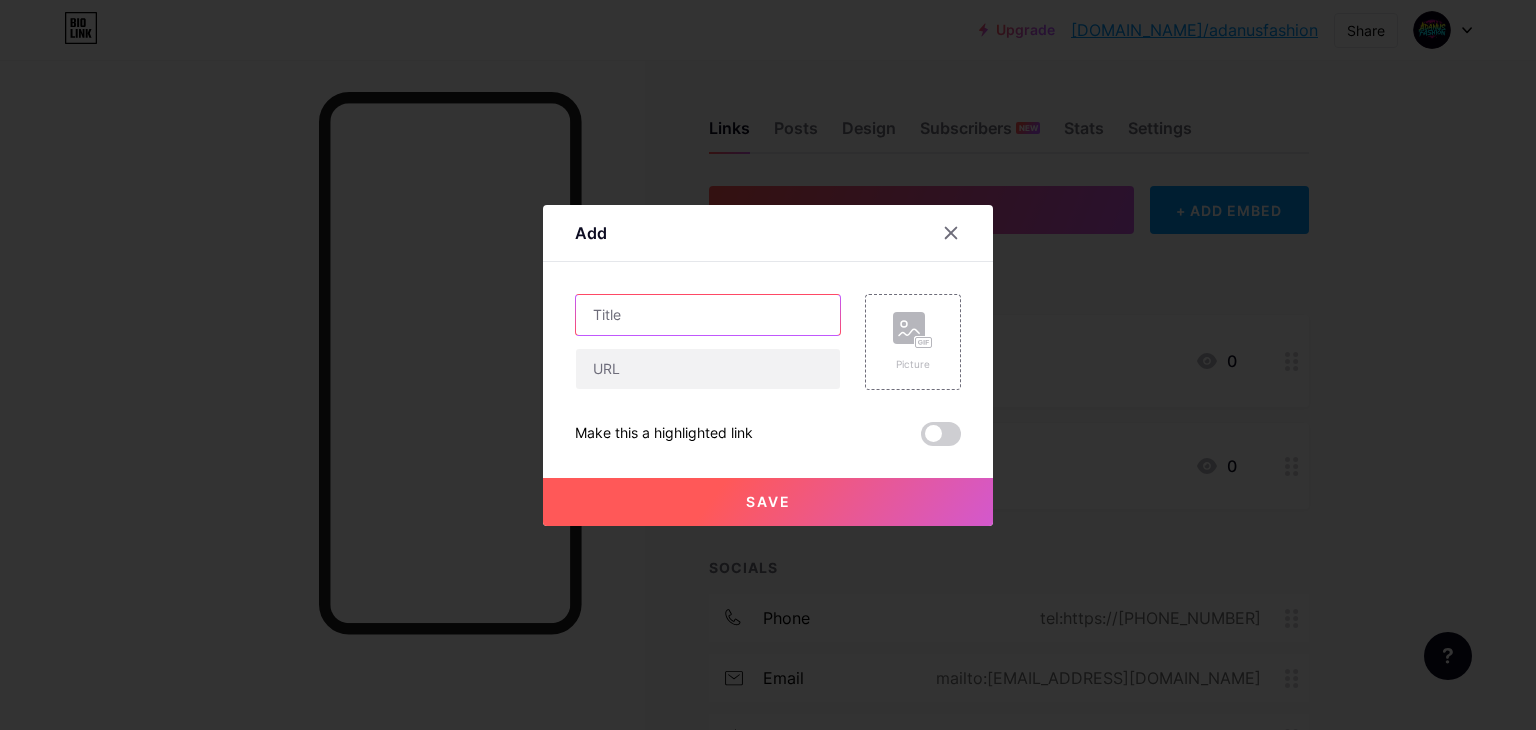 click at bounding box center (708, 315) 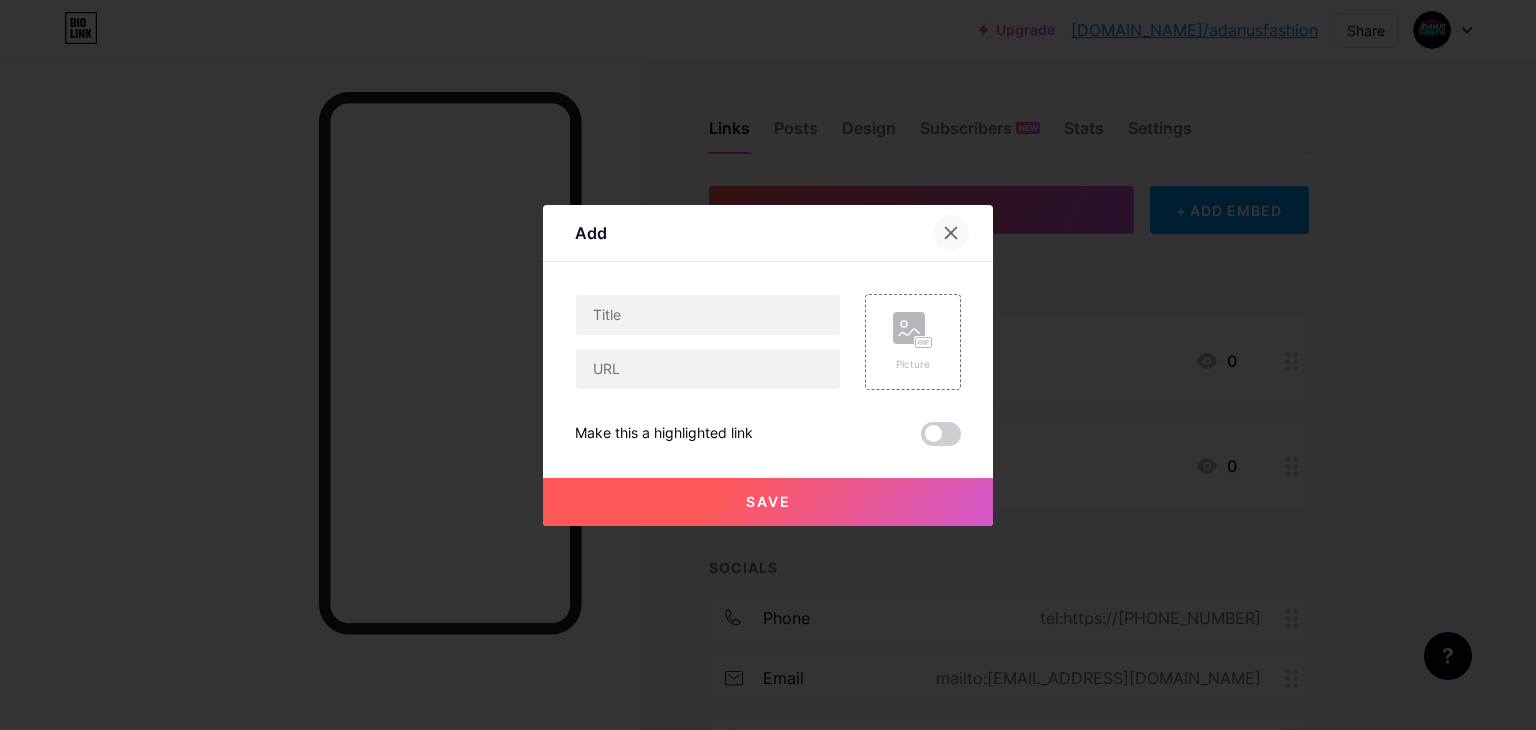 click 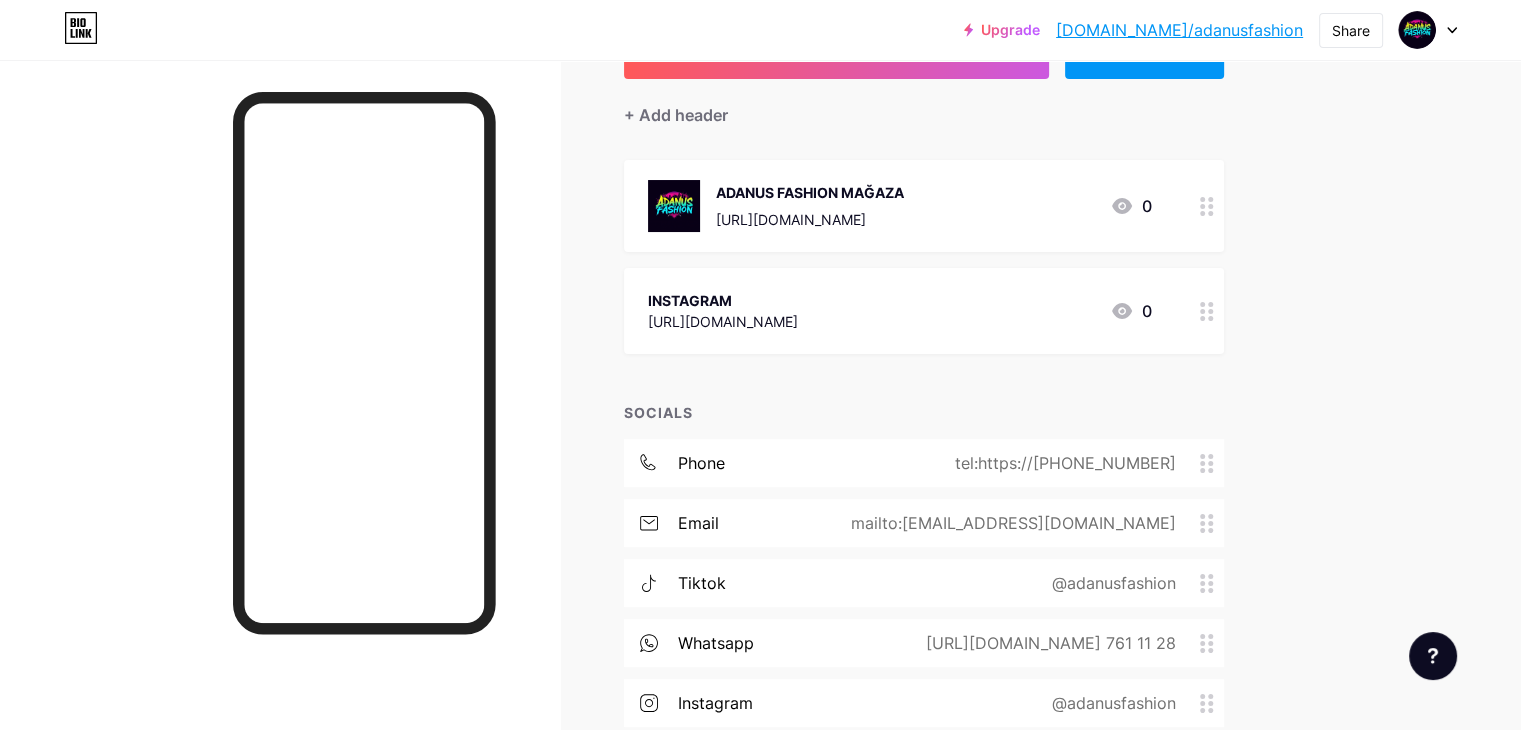 scroll, scrollTop: 300, scrollLeft: 0, axis: vertical 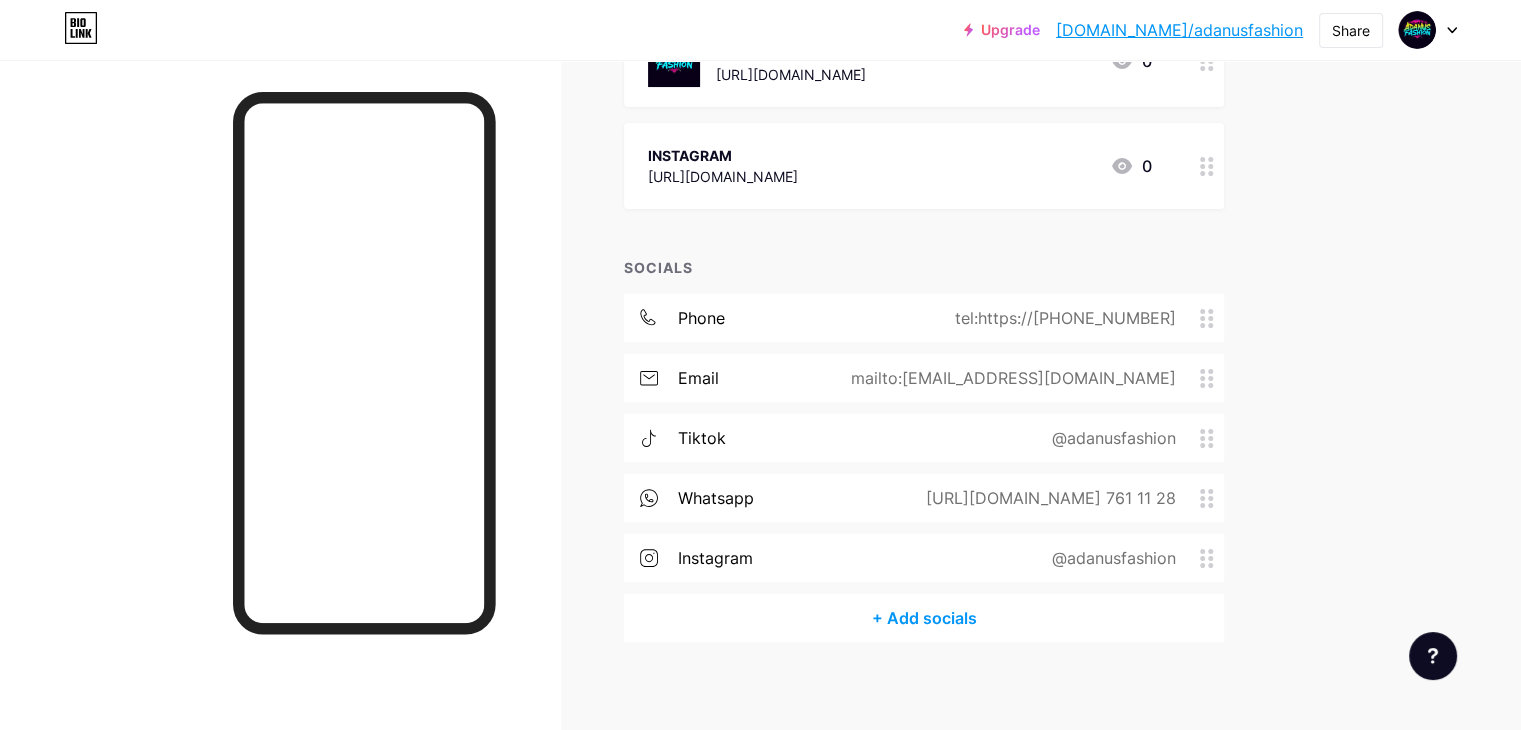 drag, startPoint x: 1052, startPoint y: 311, endPoint x: 1267, endPoint y: 319, distance: 215.14879 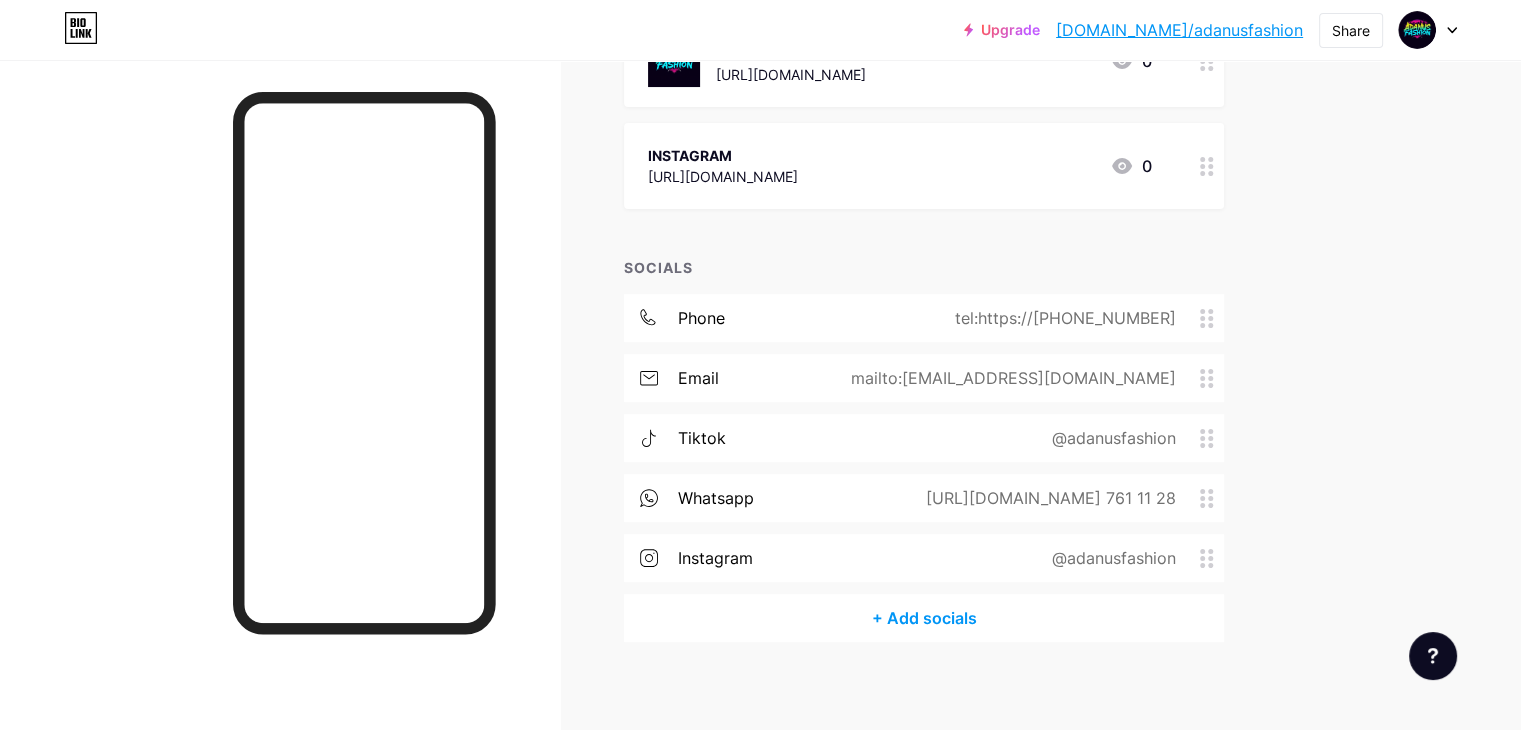 click on "tel:https://[PHONE_NUMBER]" at bounding box center [1061, 318] 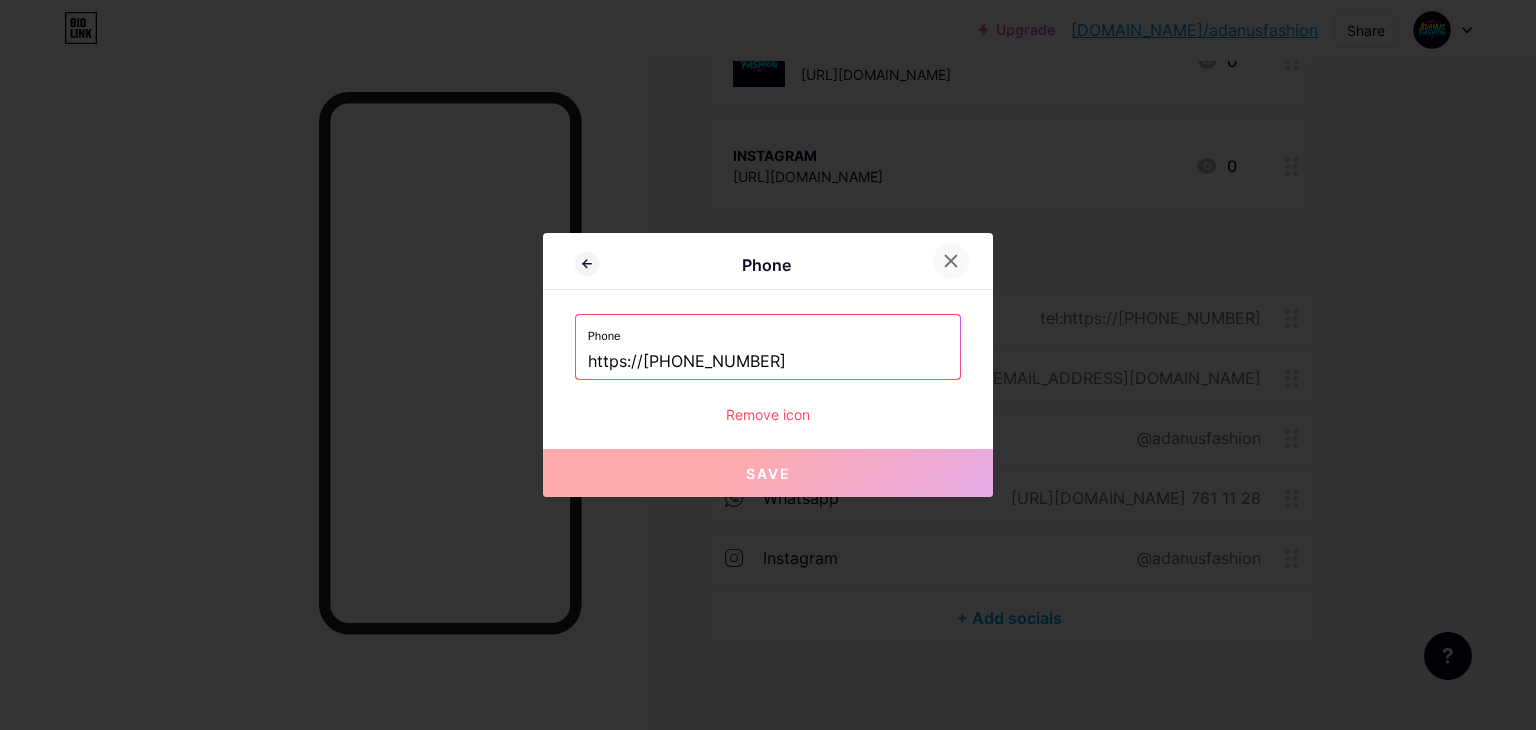 click 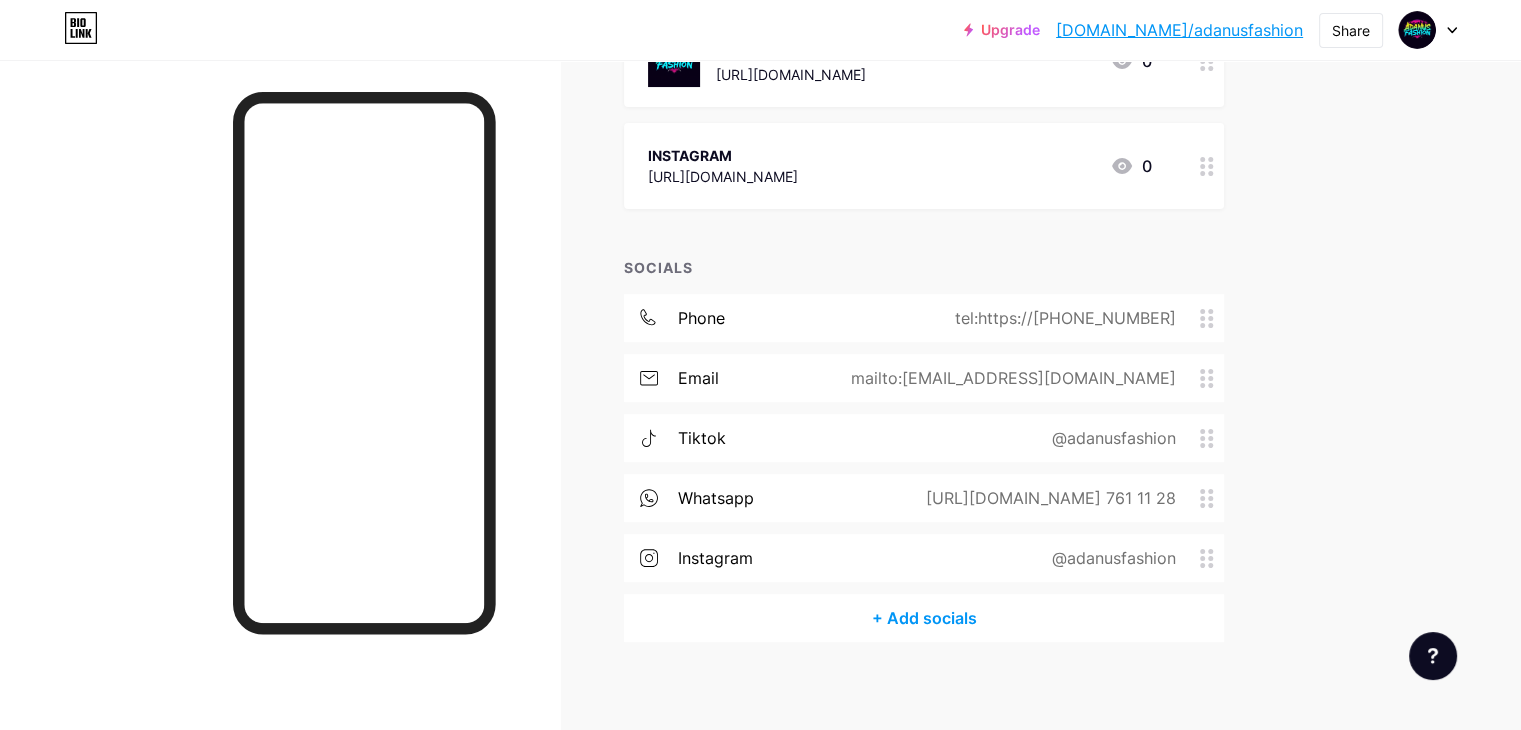 drag, startPoint x: 982, startPoint y: 501, endPoint x: 1260, endPoint y: 499, distance: 278.0072 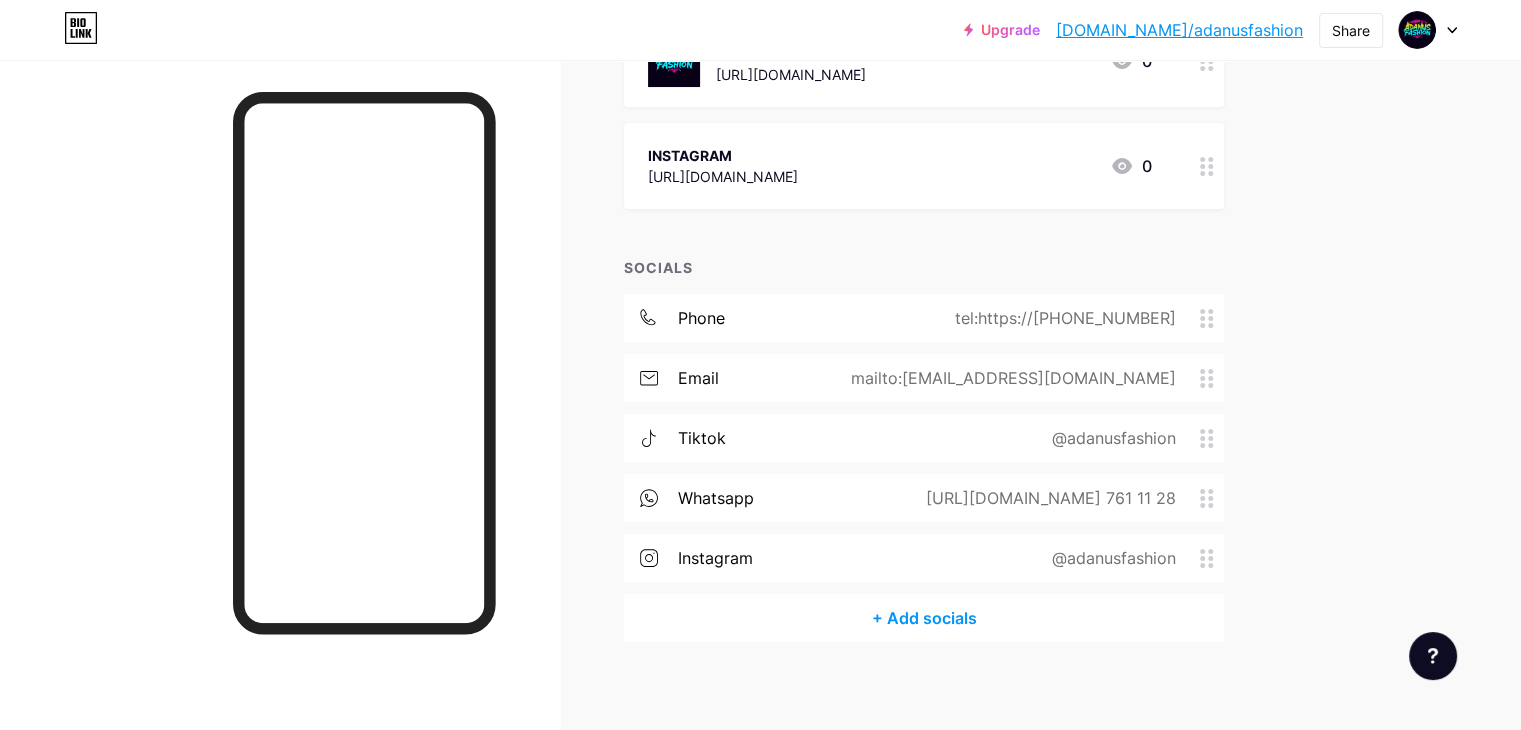 click on "whatsapp
https://wa.me/+90536 761 11 28" at bounding box center (924, 498) 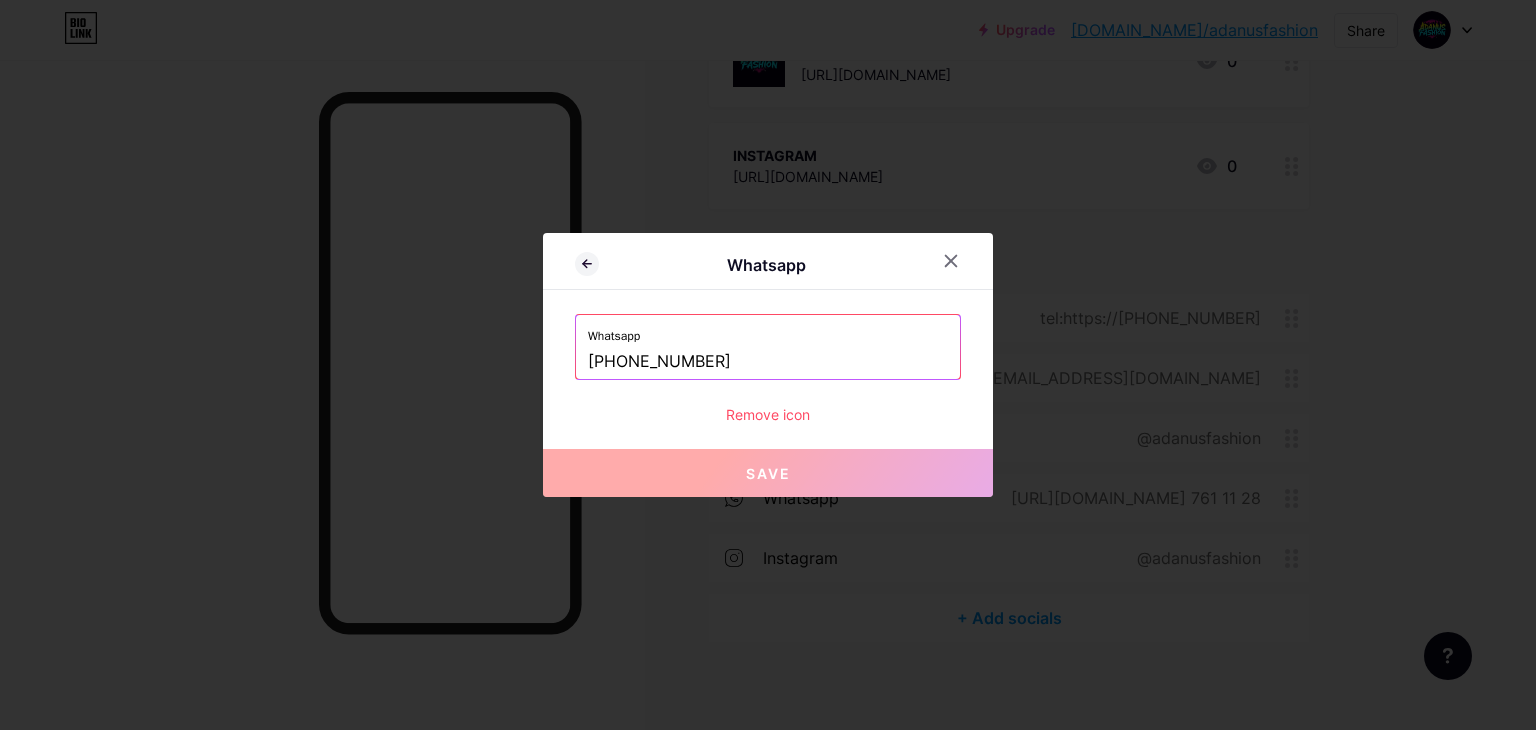 copy on "[URL][DOMAIN_NAME] 761 11 28" 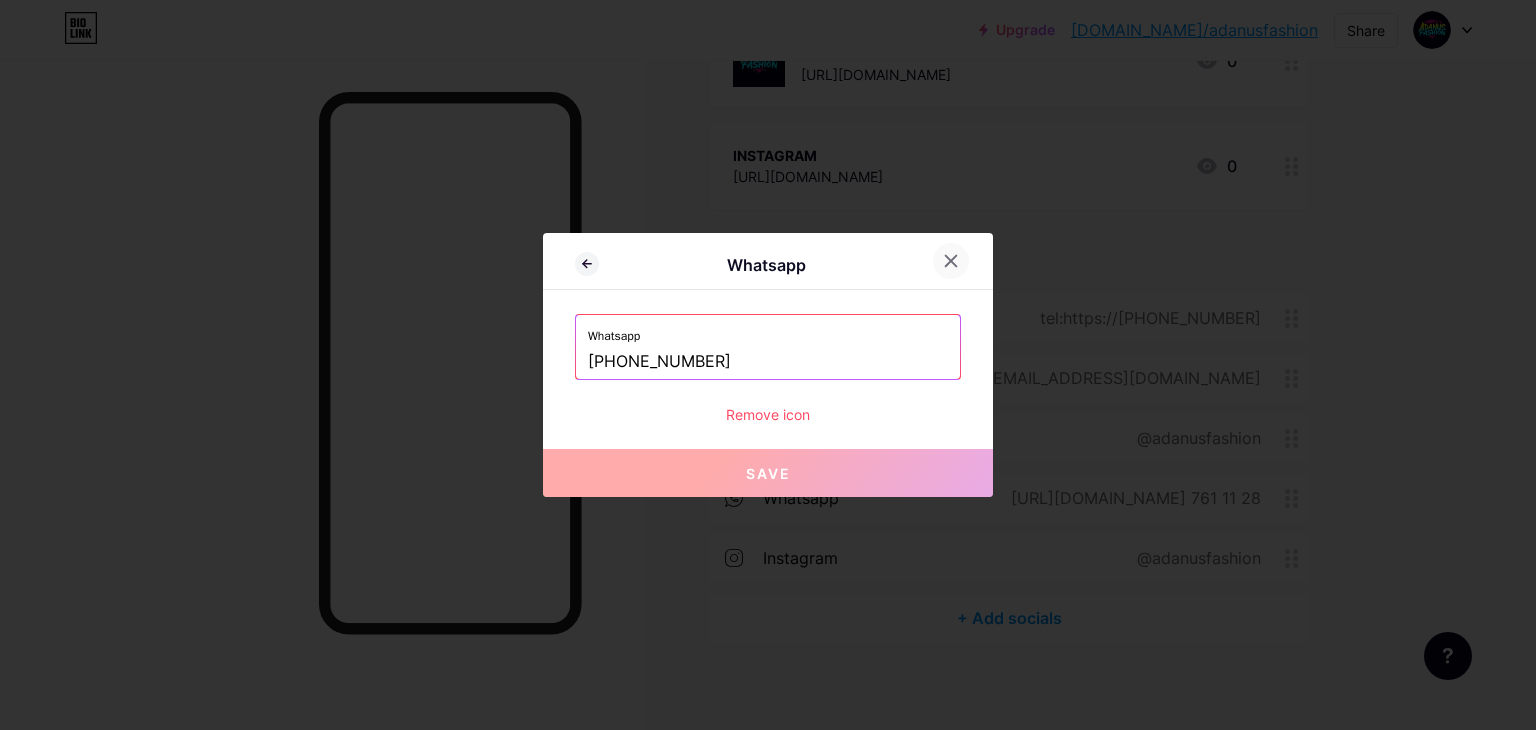 click 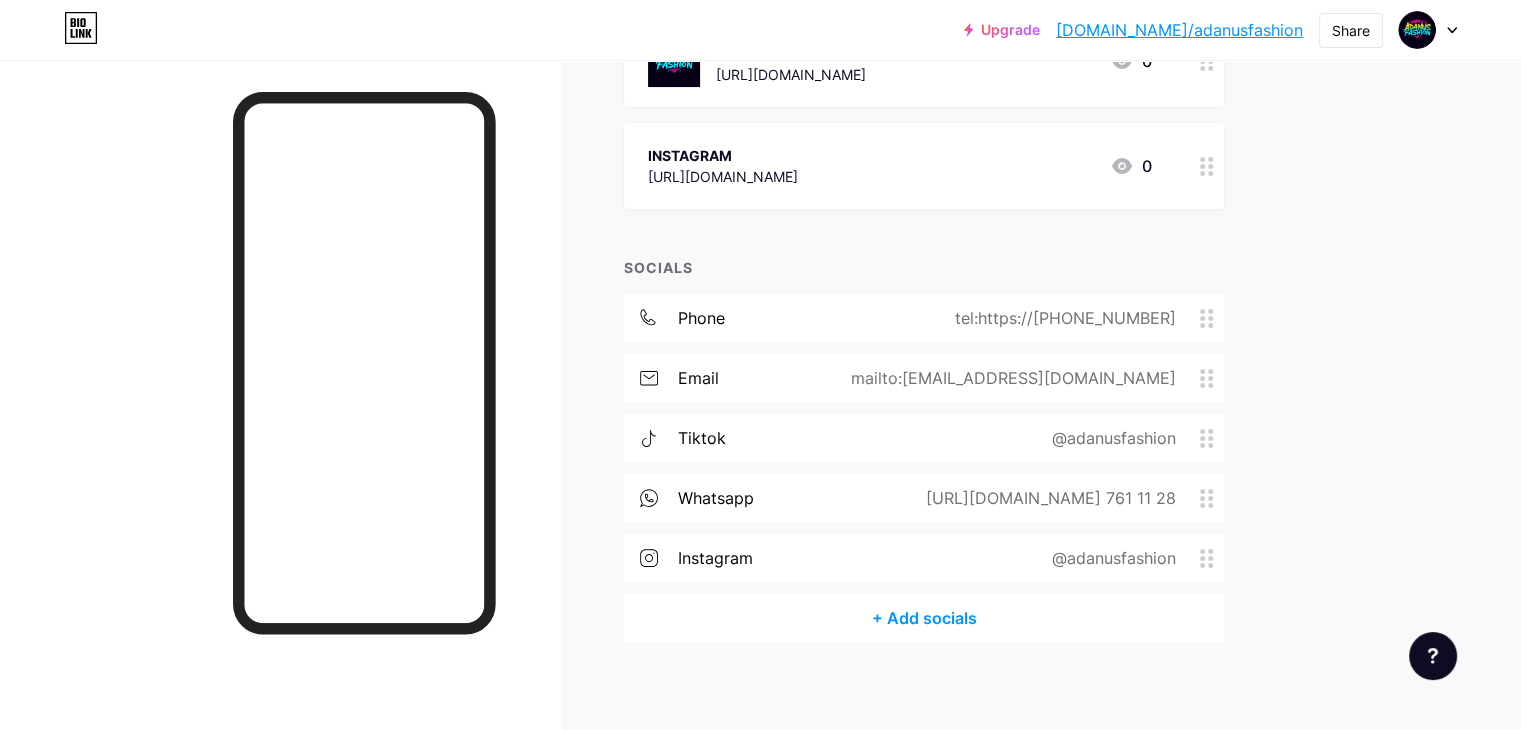 drag, startPoint x: 1000, startPoint y: 501, endPoint x: 1260, endPoint y: 494, distance: 260.0942 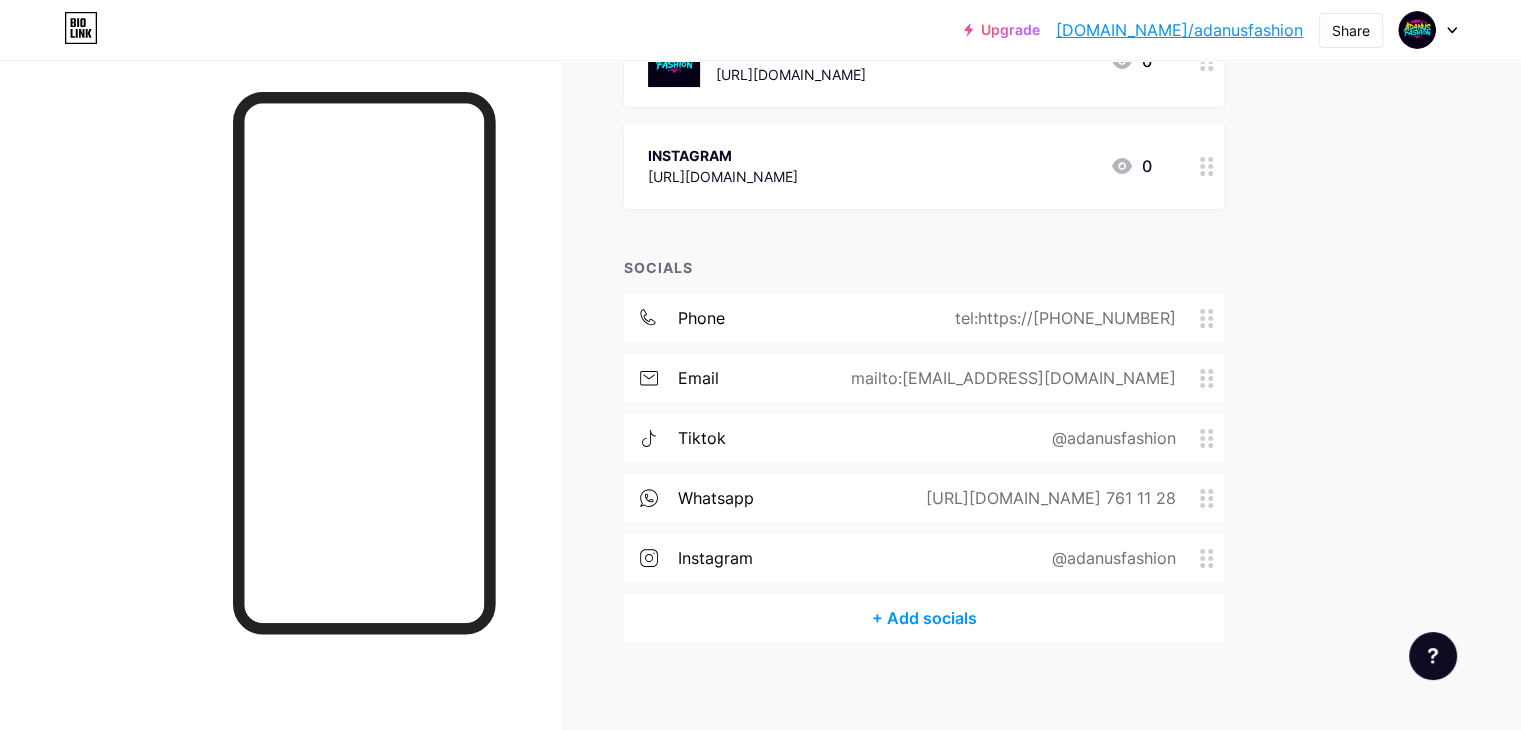 click on "[URL][DOMAIN_NAME] 761 11 28" at bounding box center [1047, 498] 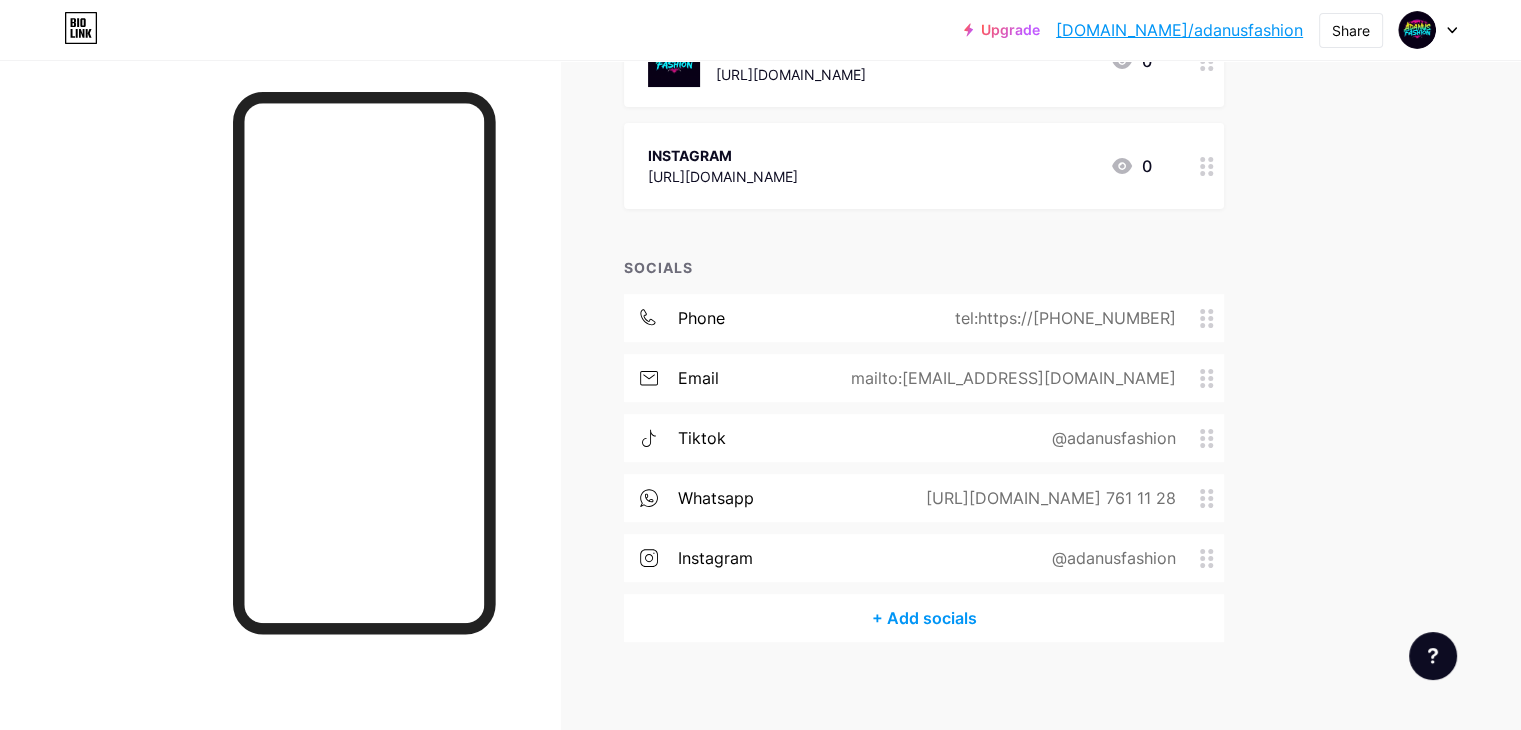 copy on "[URL][DOMAIN_NAME] 761 11 28" 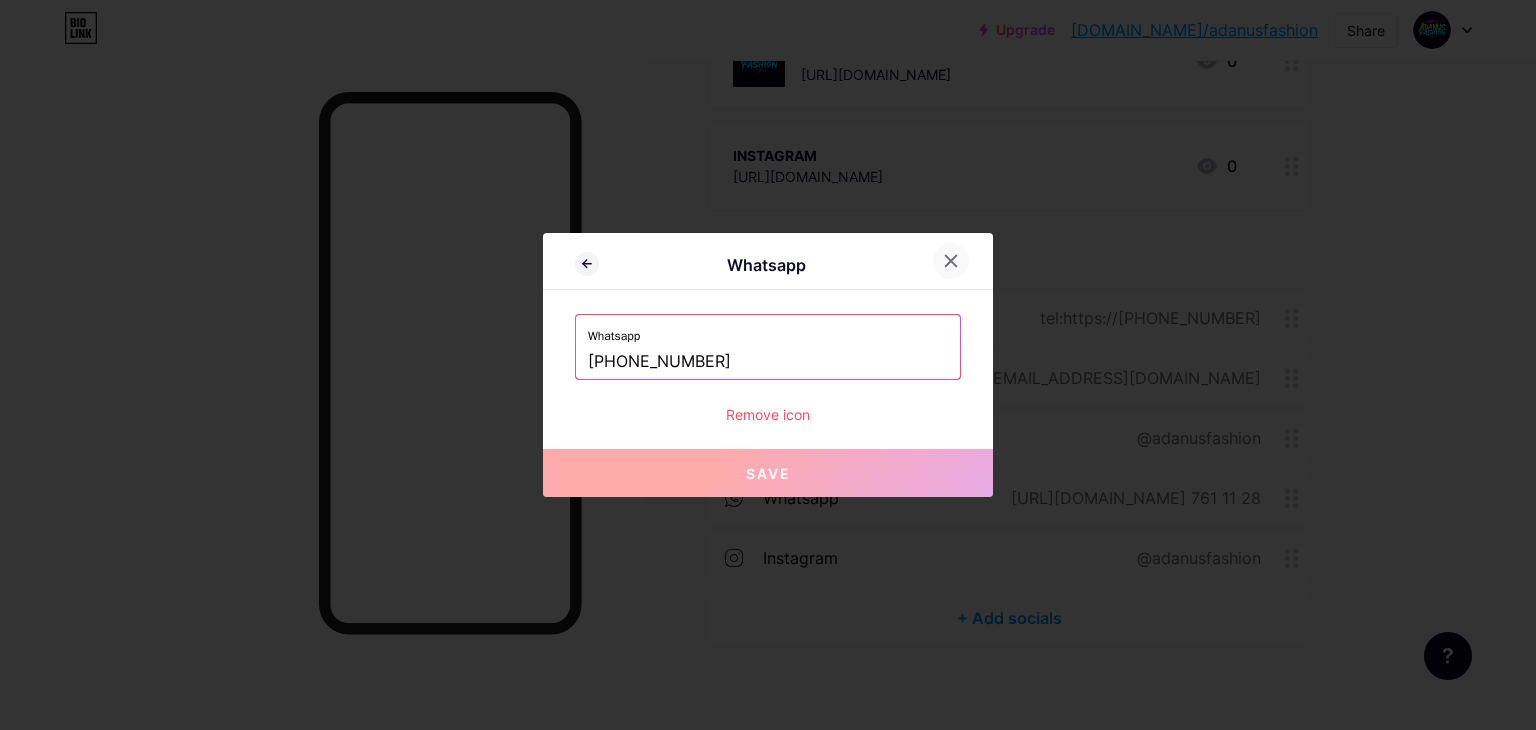 click 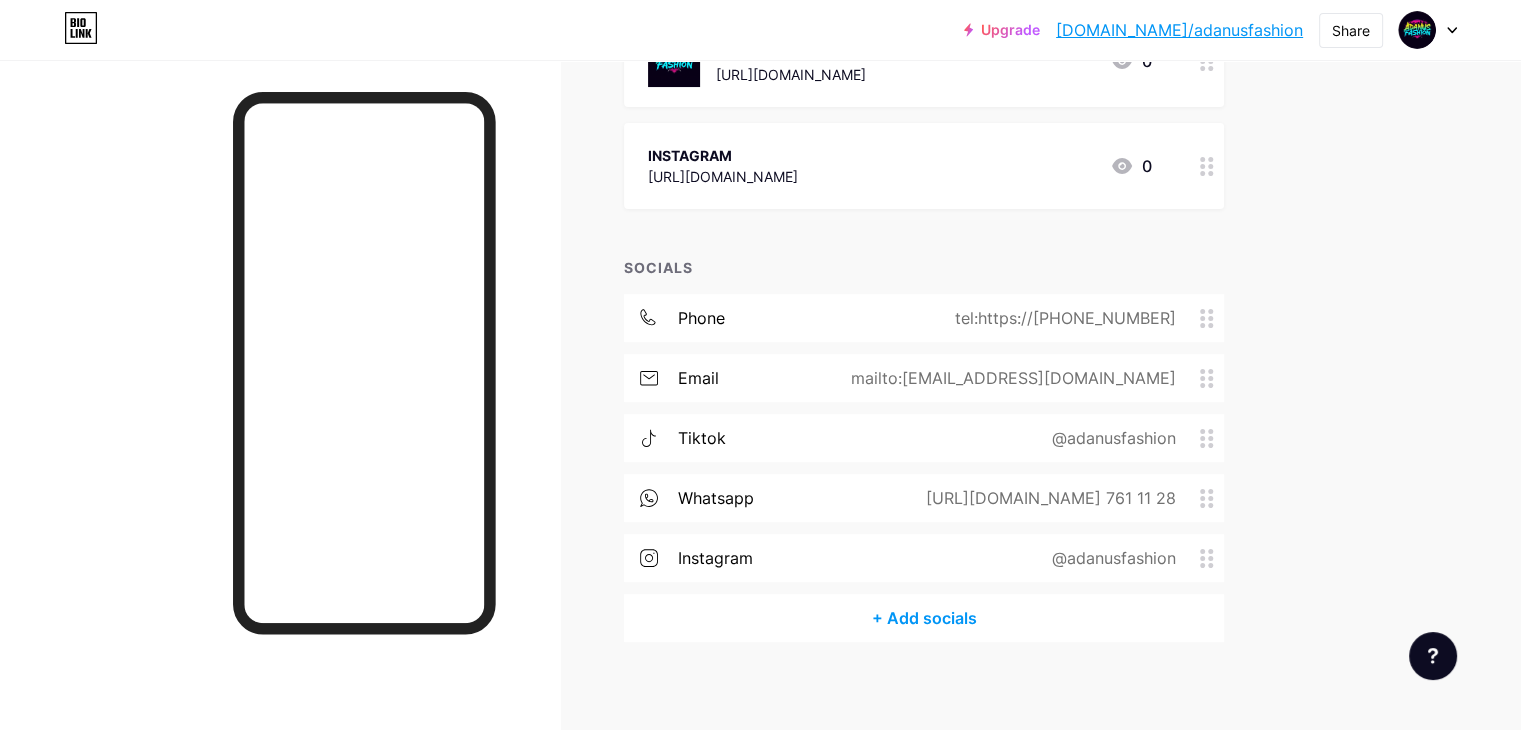 scroll, scrollTop: 0, scrollLeft: 0, axis: both 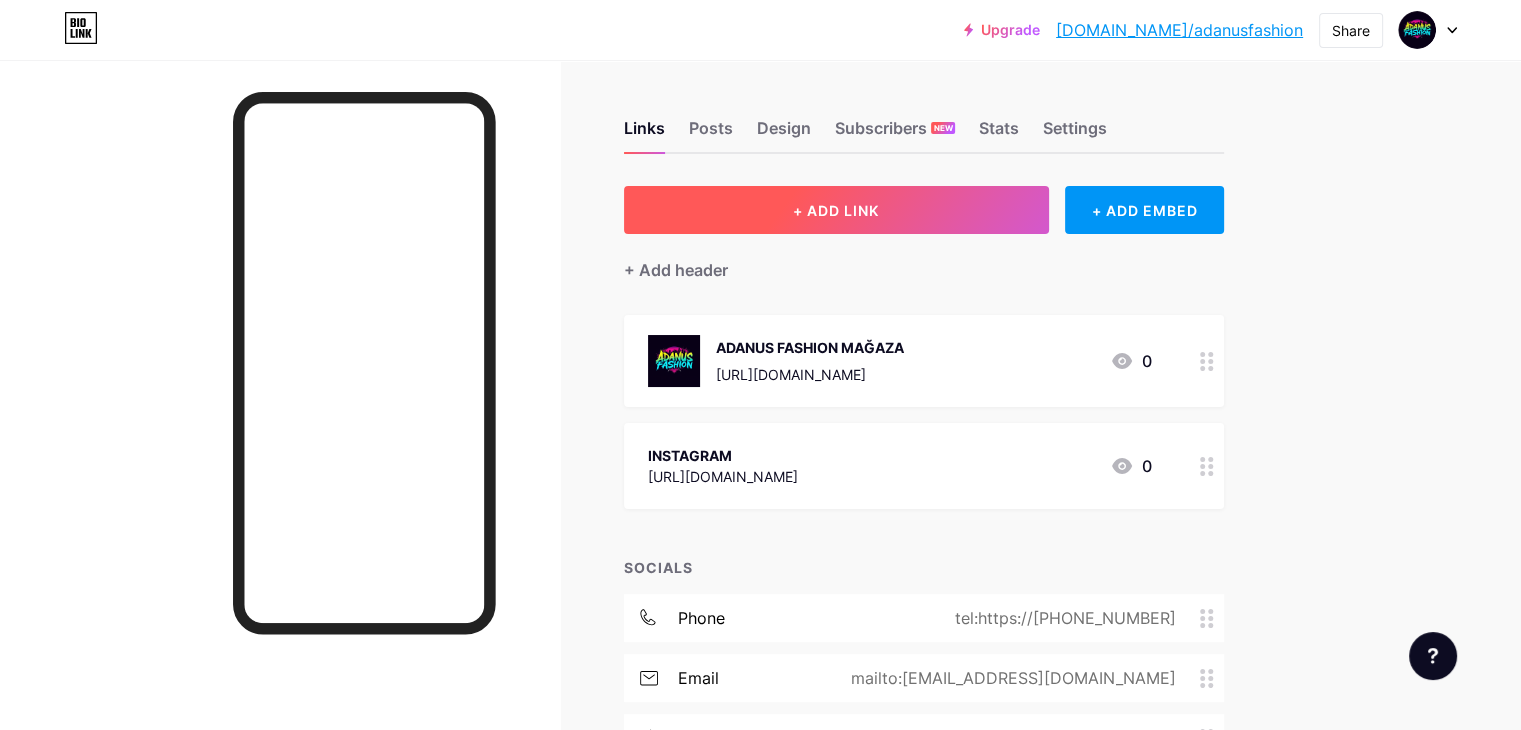 click on "+ ADD LINK" at bounding box center (836, 210) 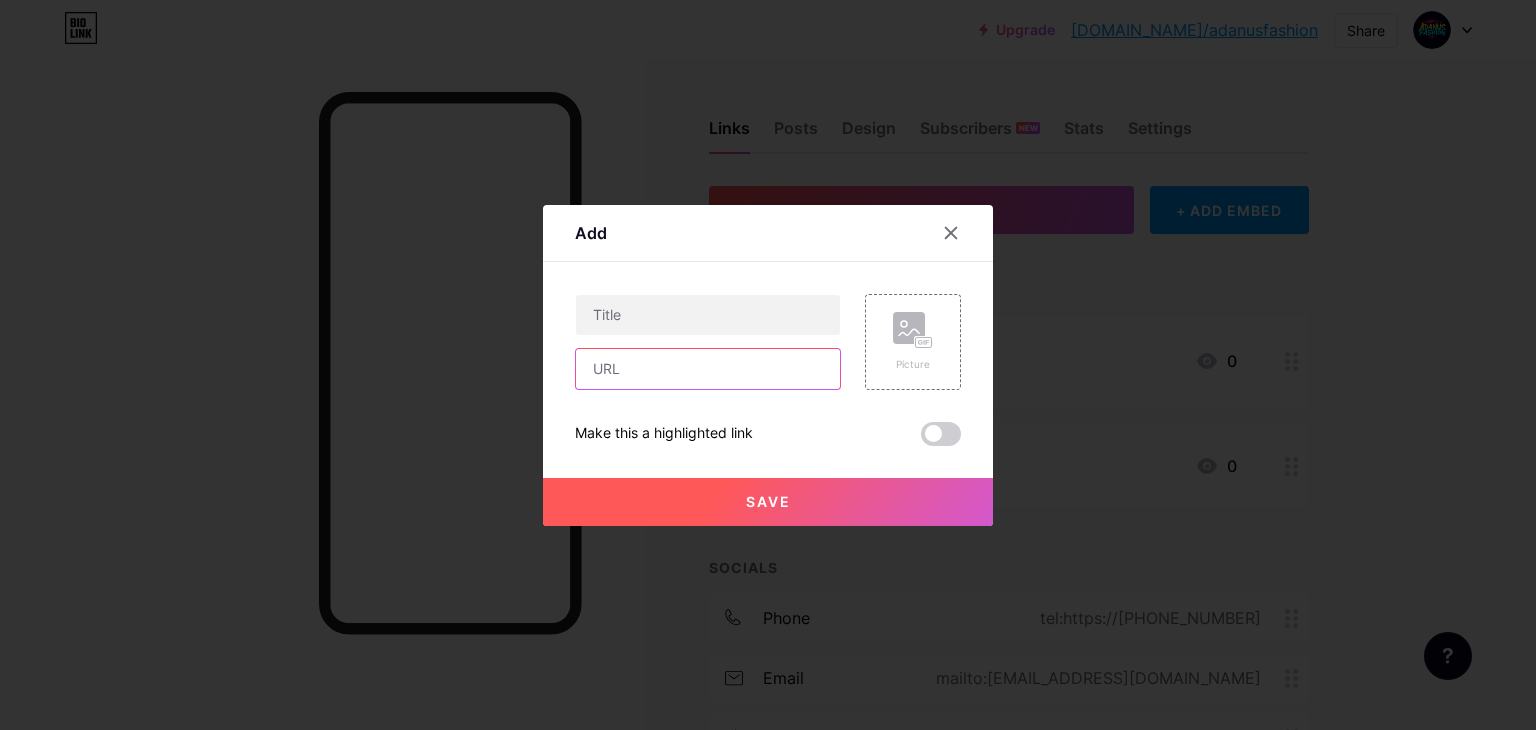 click at bounding box center (708, 369) 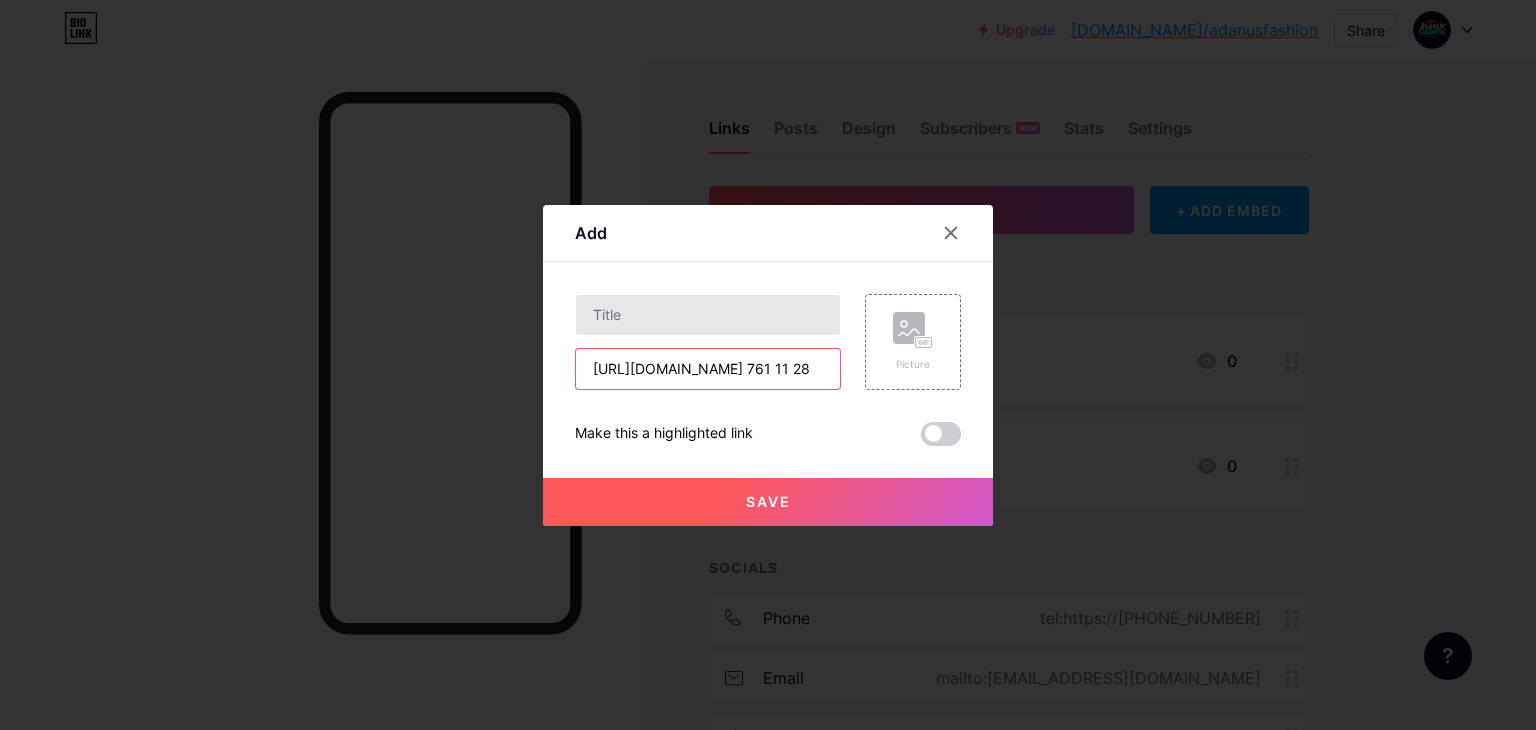 type on "[URL][DOMAIN_NAME] 761 11 28" 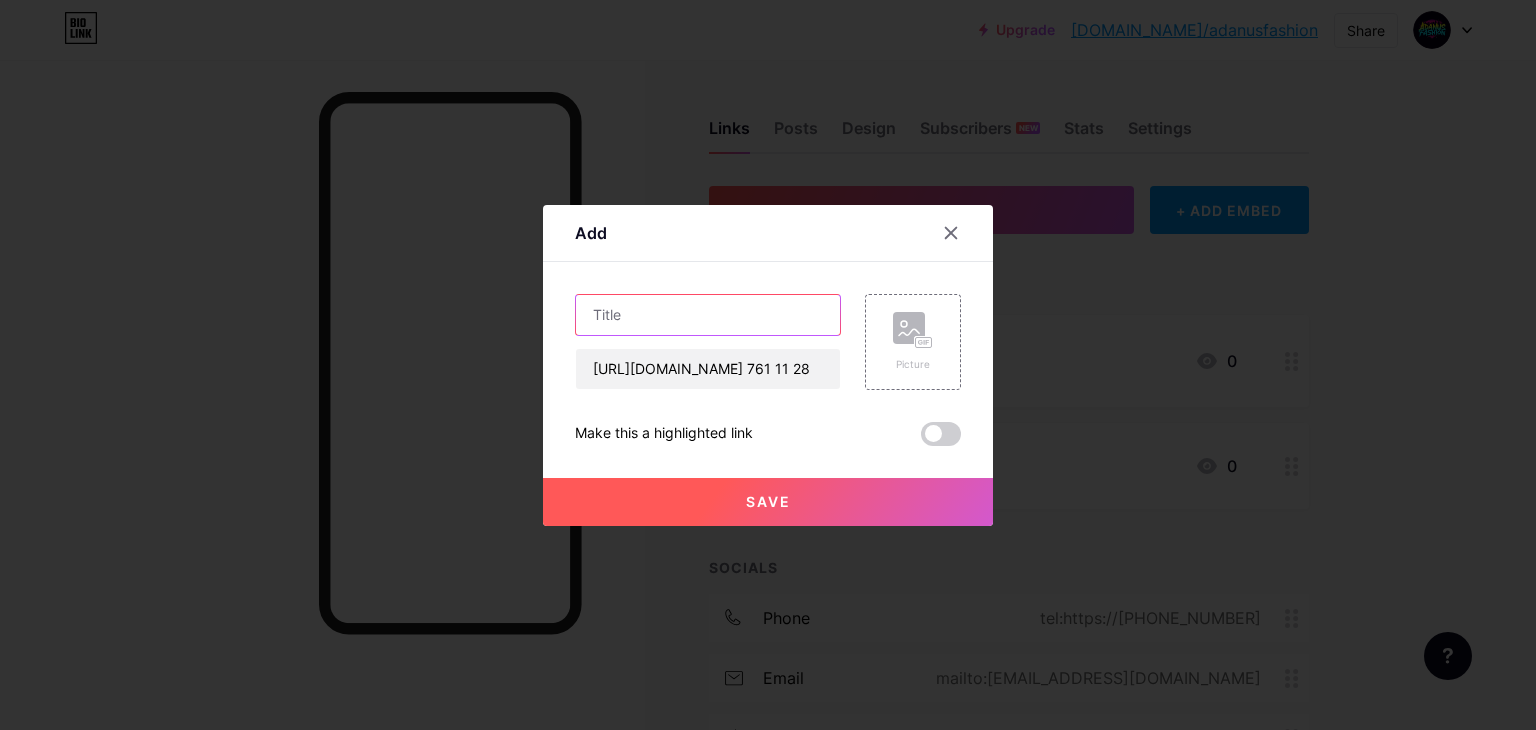 click at bounding box center [708, 315] 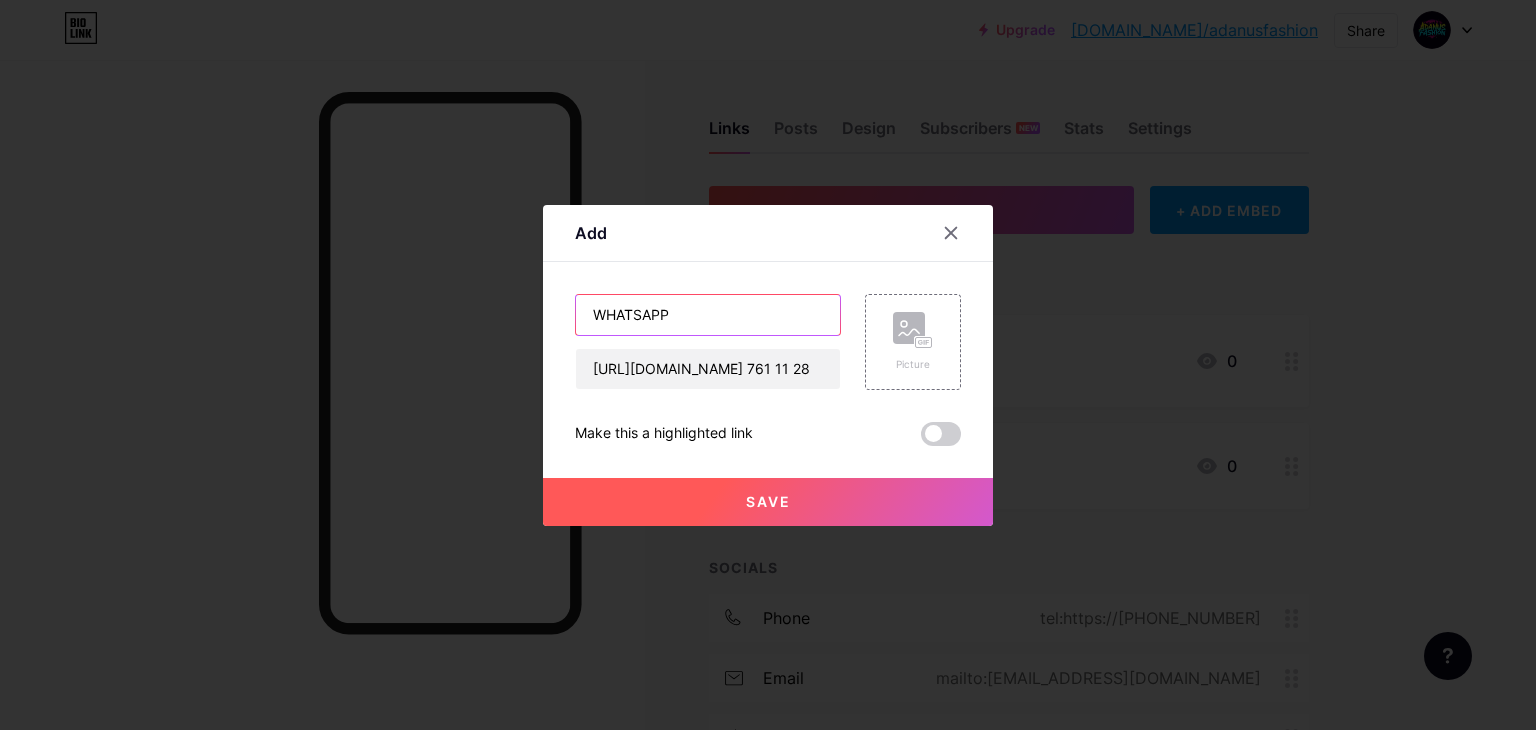 type on "WHATSAPP" 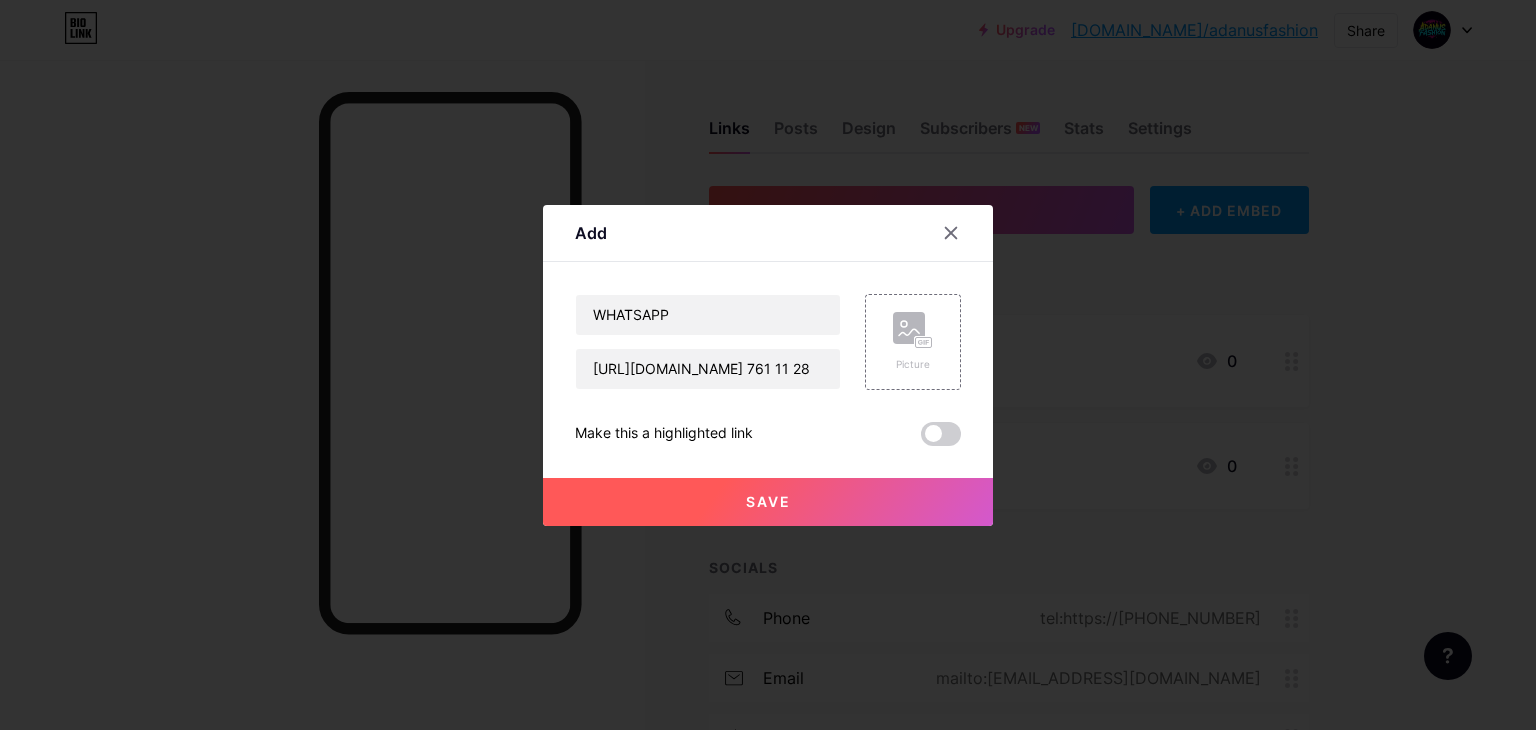click on "Save" at bounding box center (768, 502) 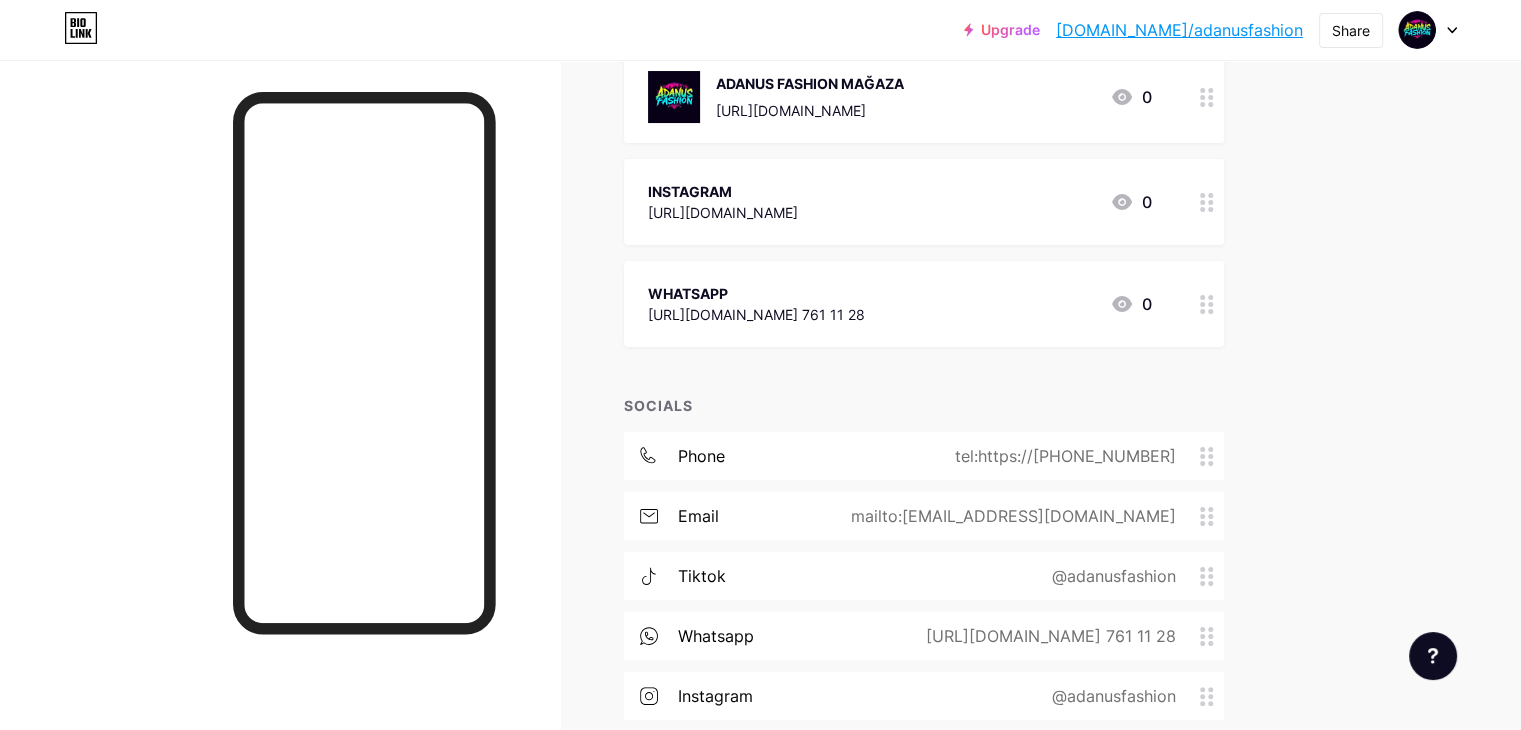 scroll, scrollTop: 300, scrollLeft: 0, axis: vertical 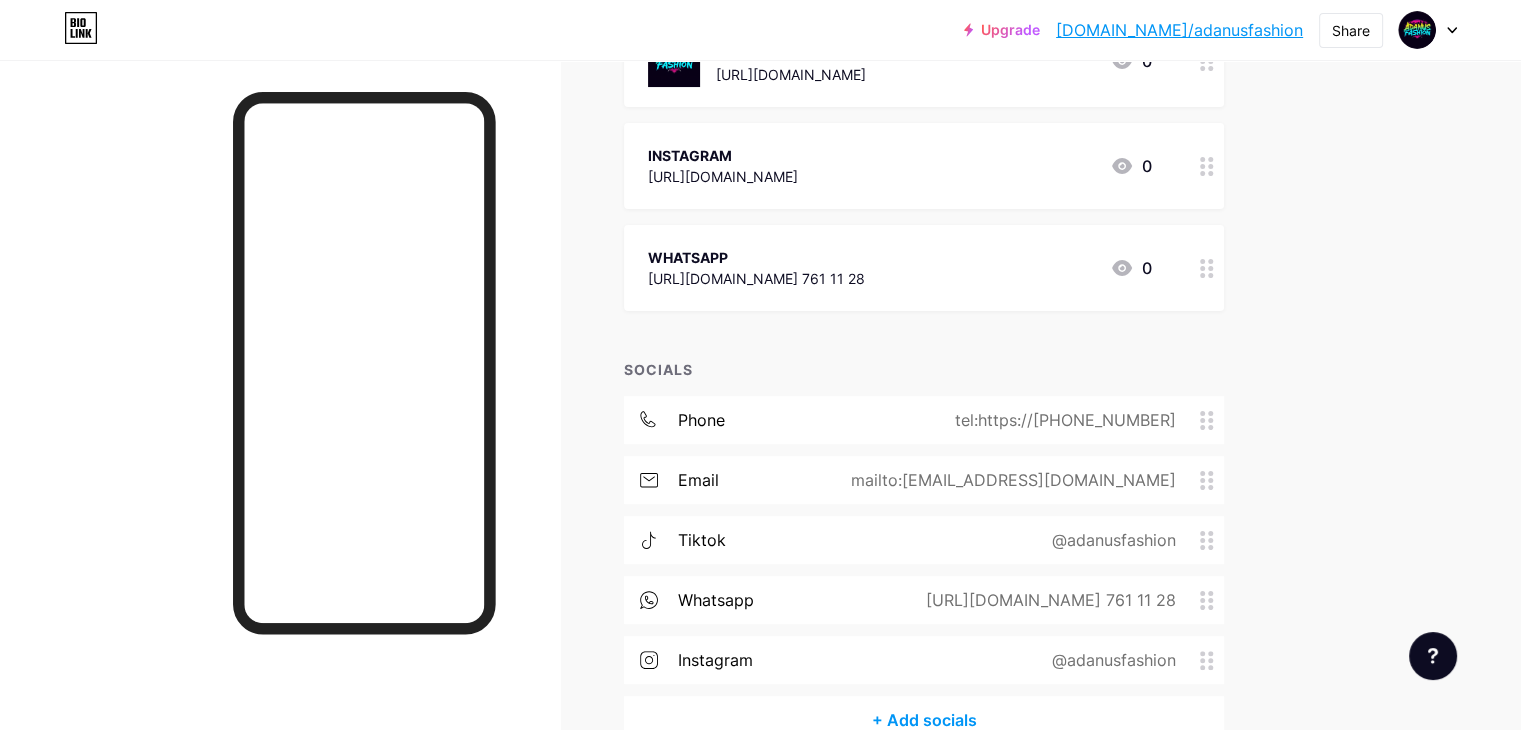 click on "whatsapp
https://wa.me/+90536 761 11 28" at bounding box center (924, 600) 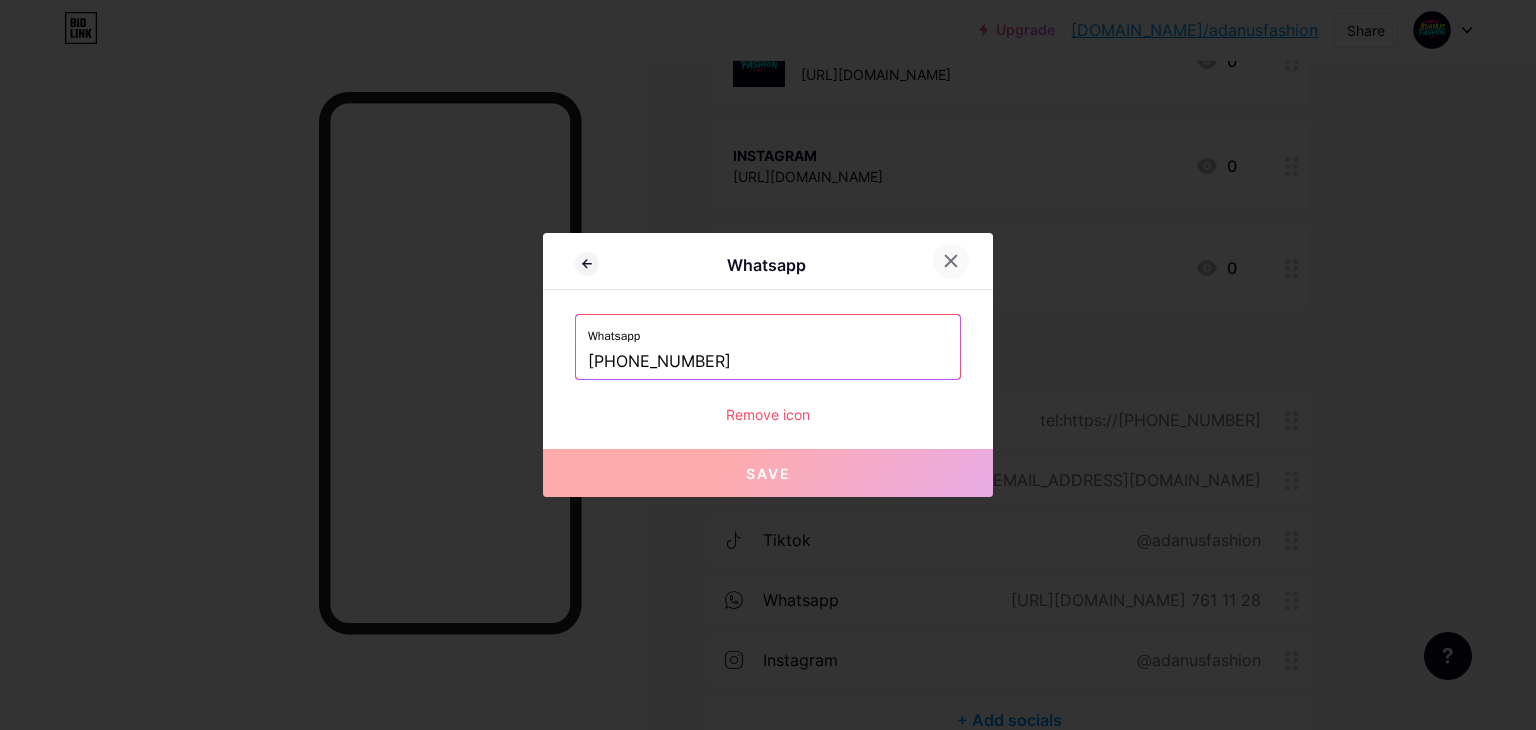 click 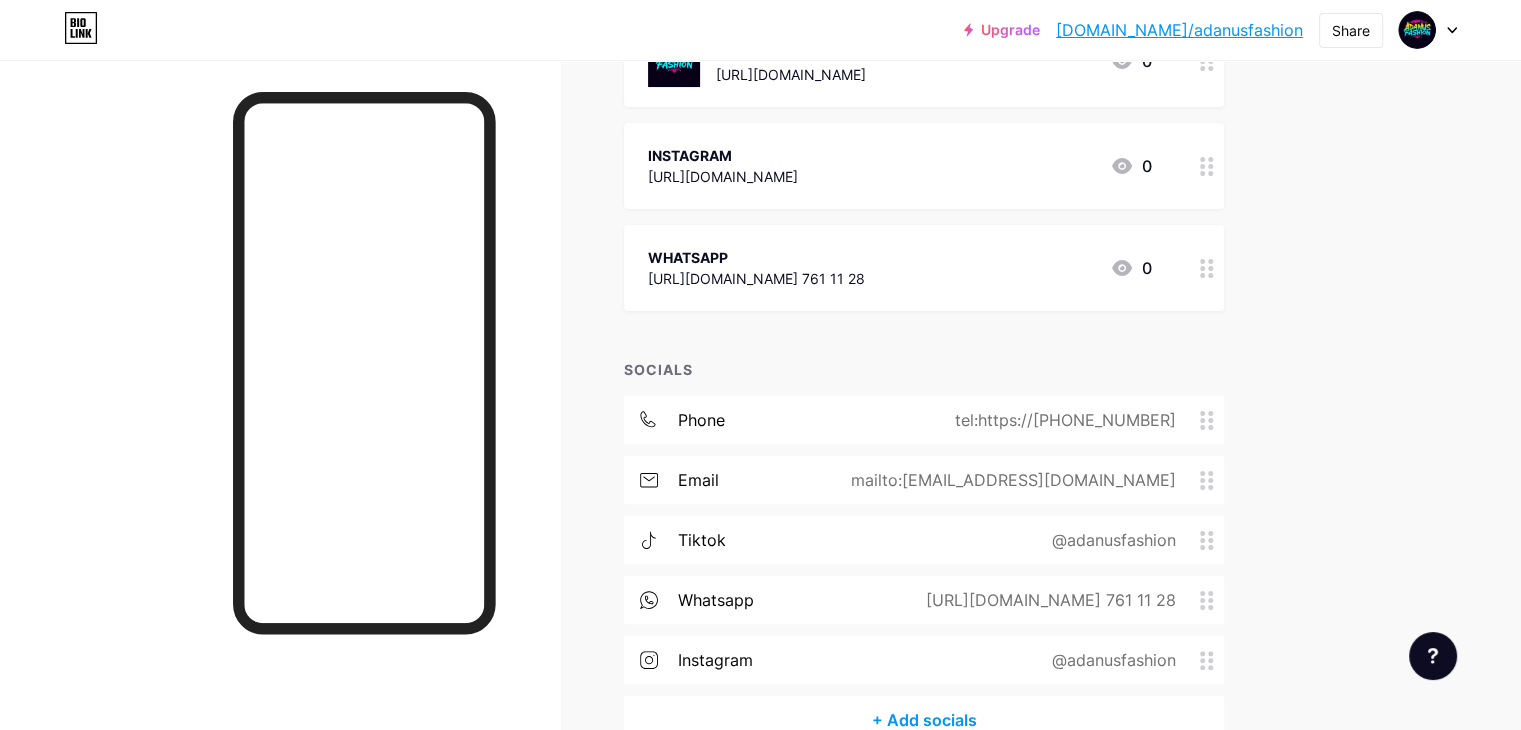 drag, startPoint x: 1029, startPoint y: 416, endPoint x: 1259, endPoint y: 420, distance: 230.03477 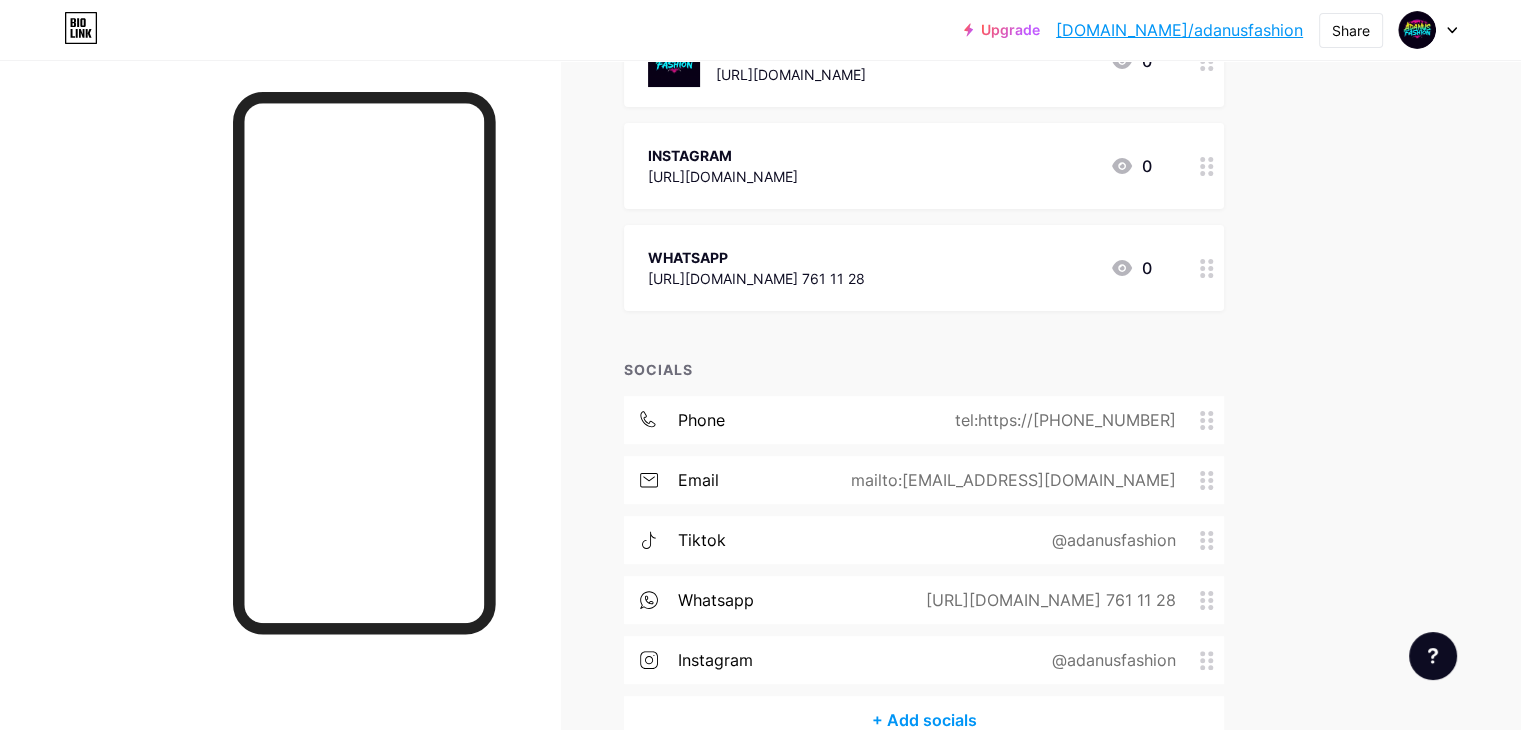 click on "tel:https://[PHONE_NUMBER]" at bounding box center [1061, 420] 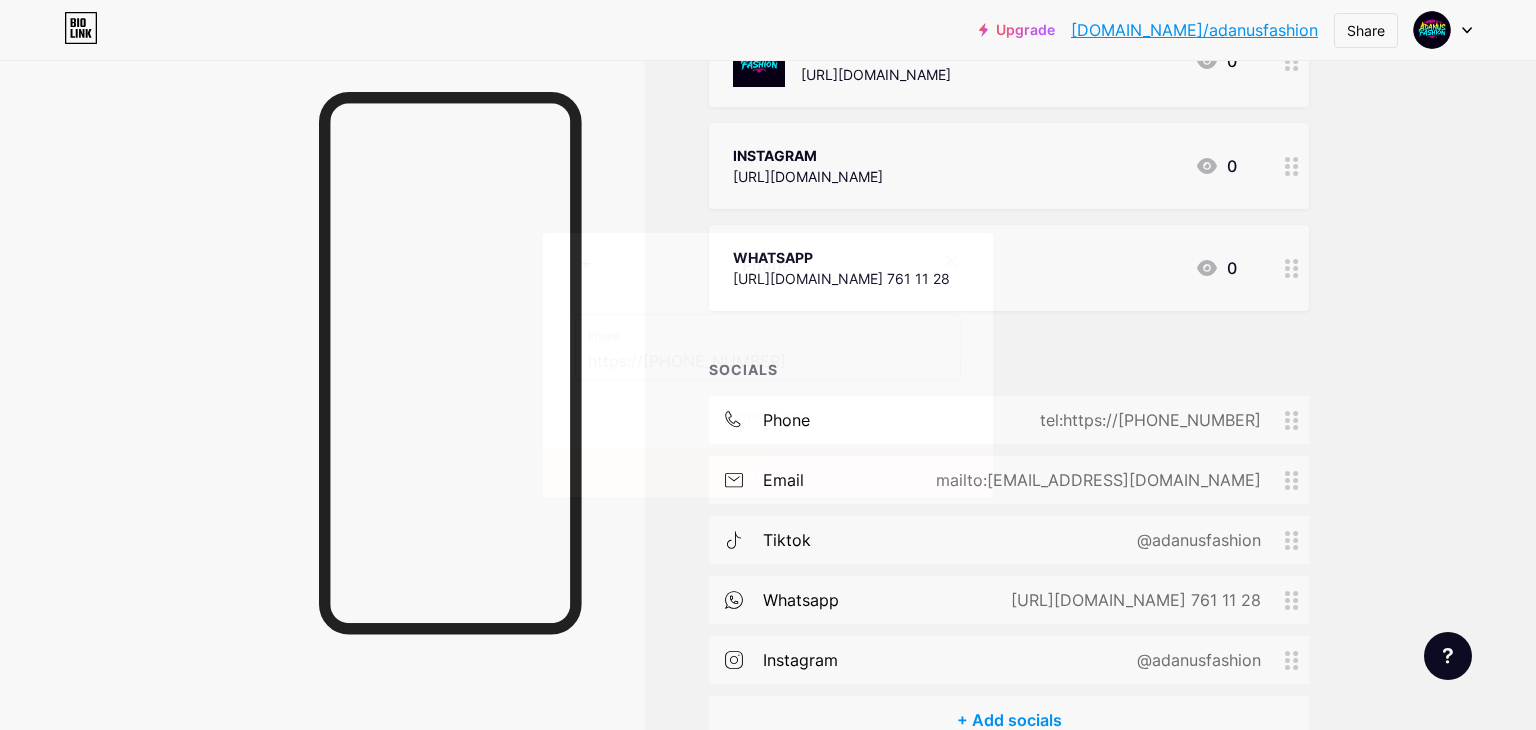 copy on "tel:https://[PHONE_NUMBER]" 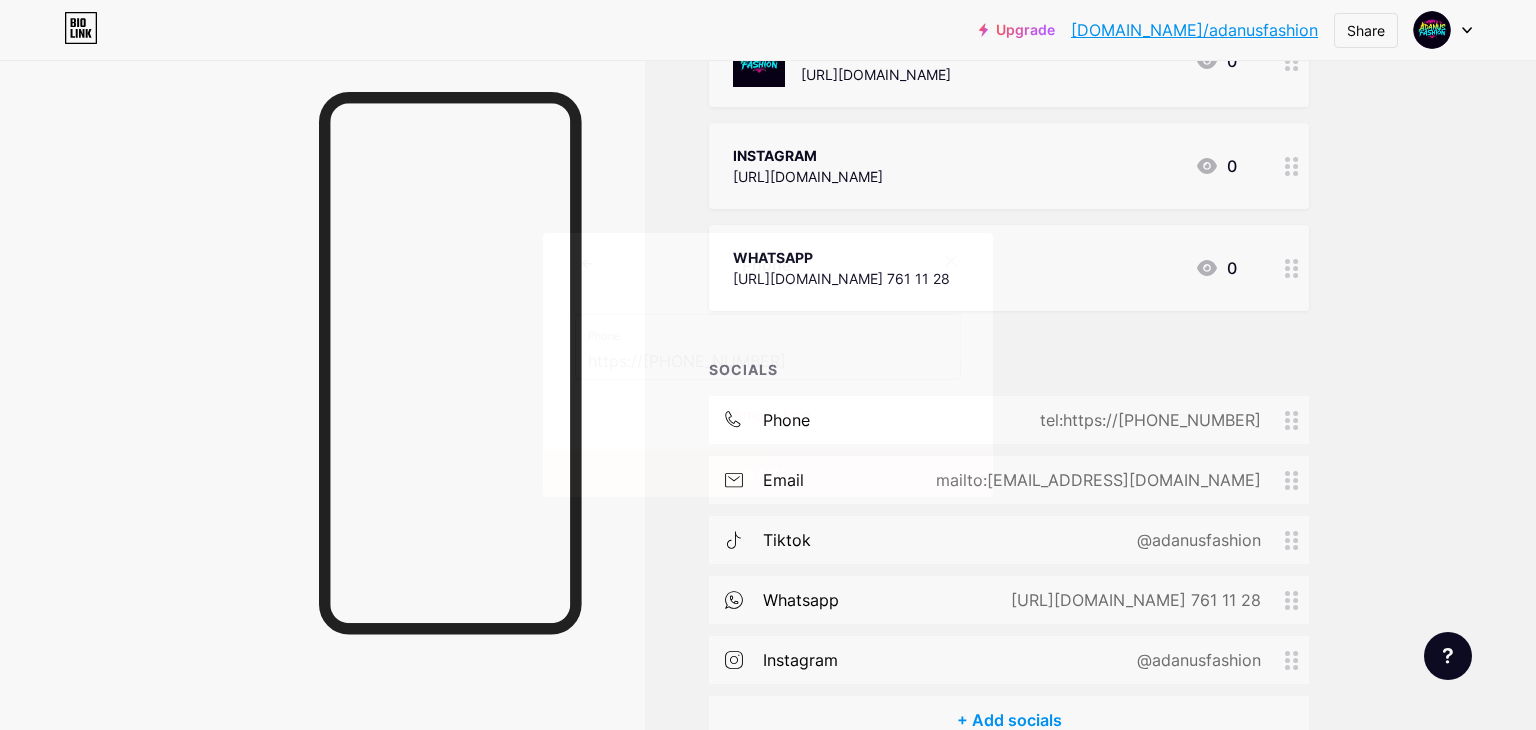 click at bounding box center (951, 261) 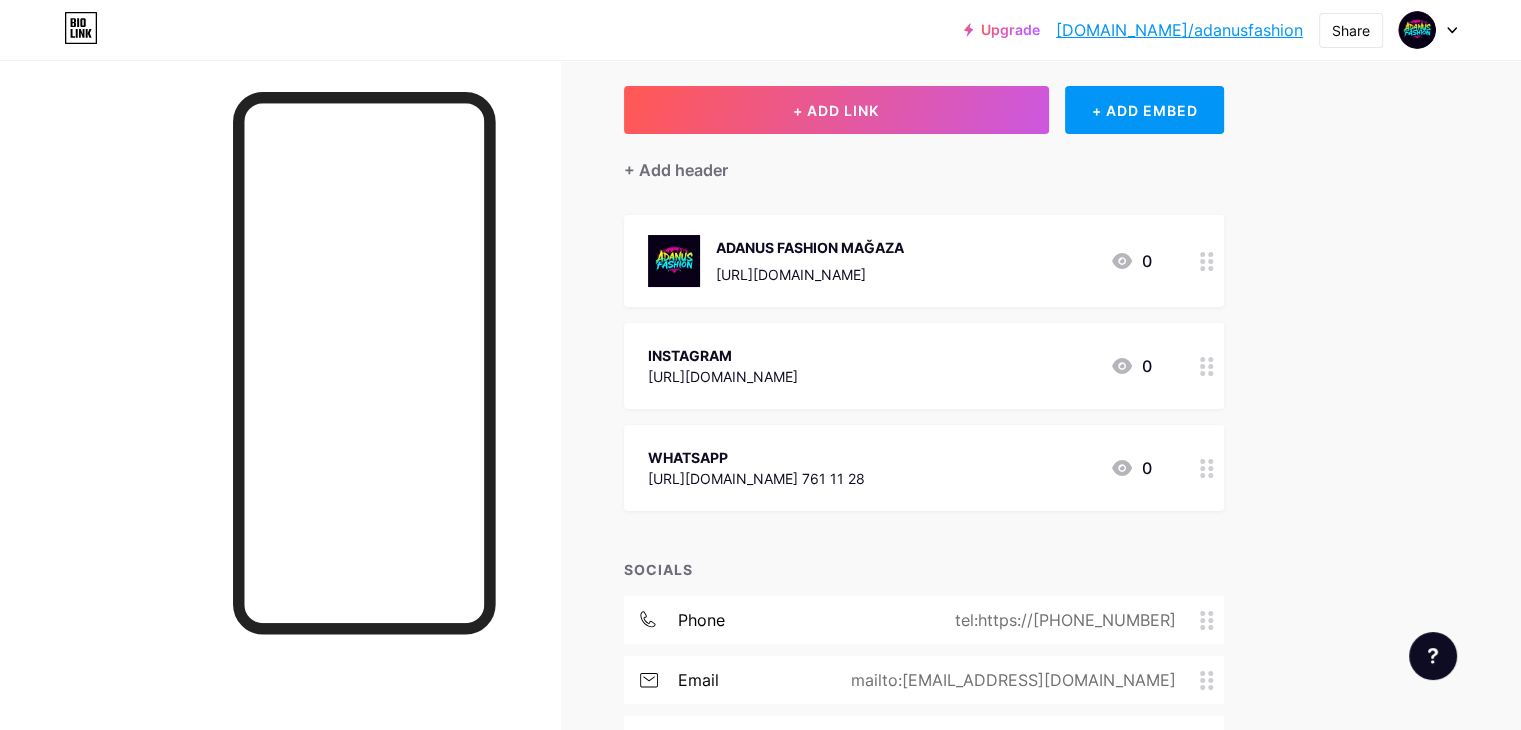 scroll, scrollTop: 0, scrollLeft: 0, axis: both 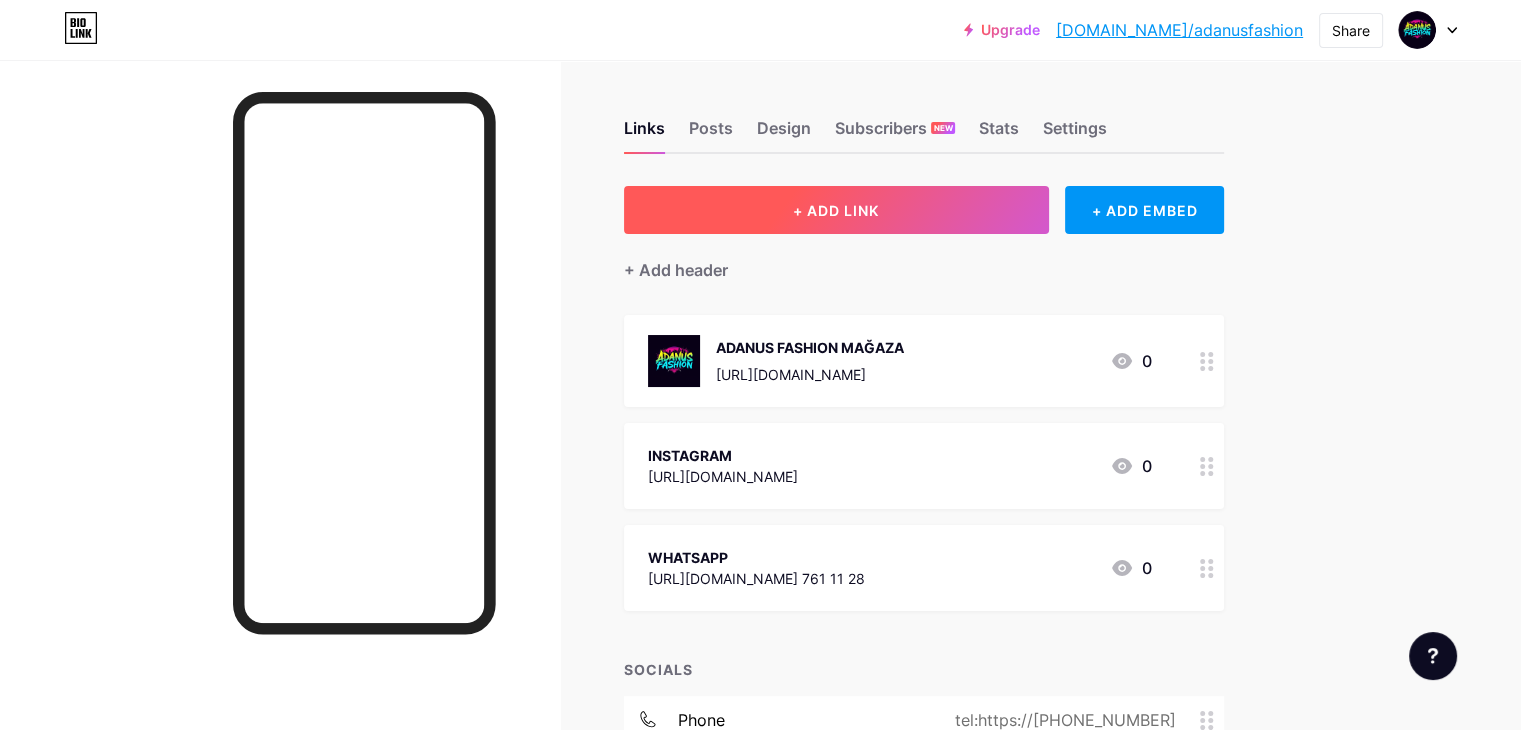 click on "+ ADD LINK" at bounding box center (836, 210) 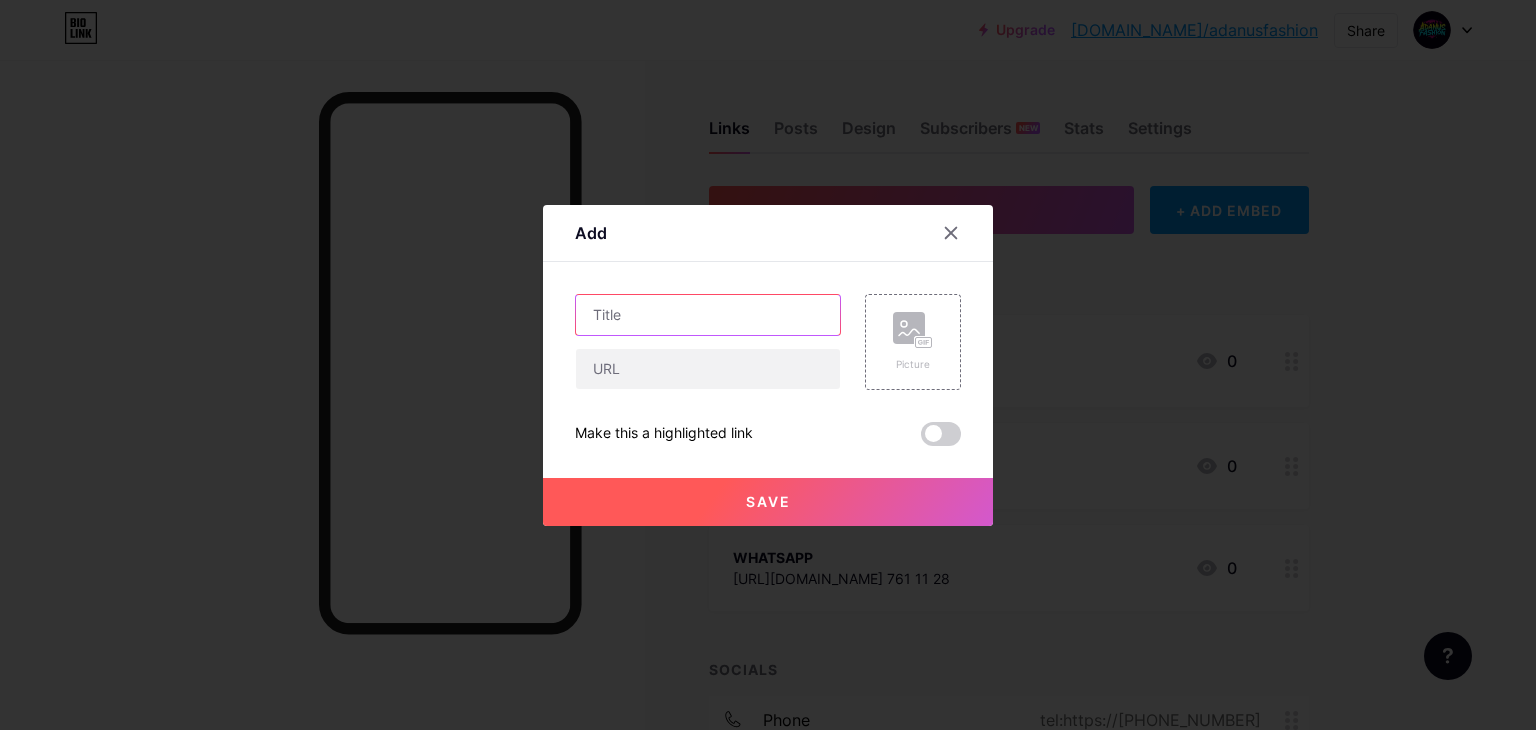 click at bounding box center [708, 315] 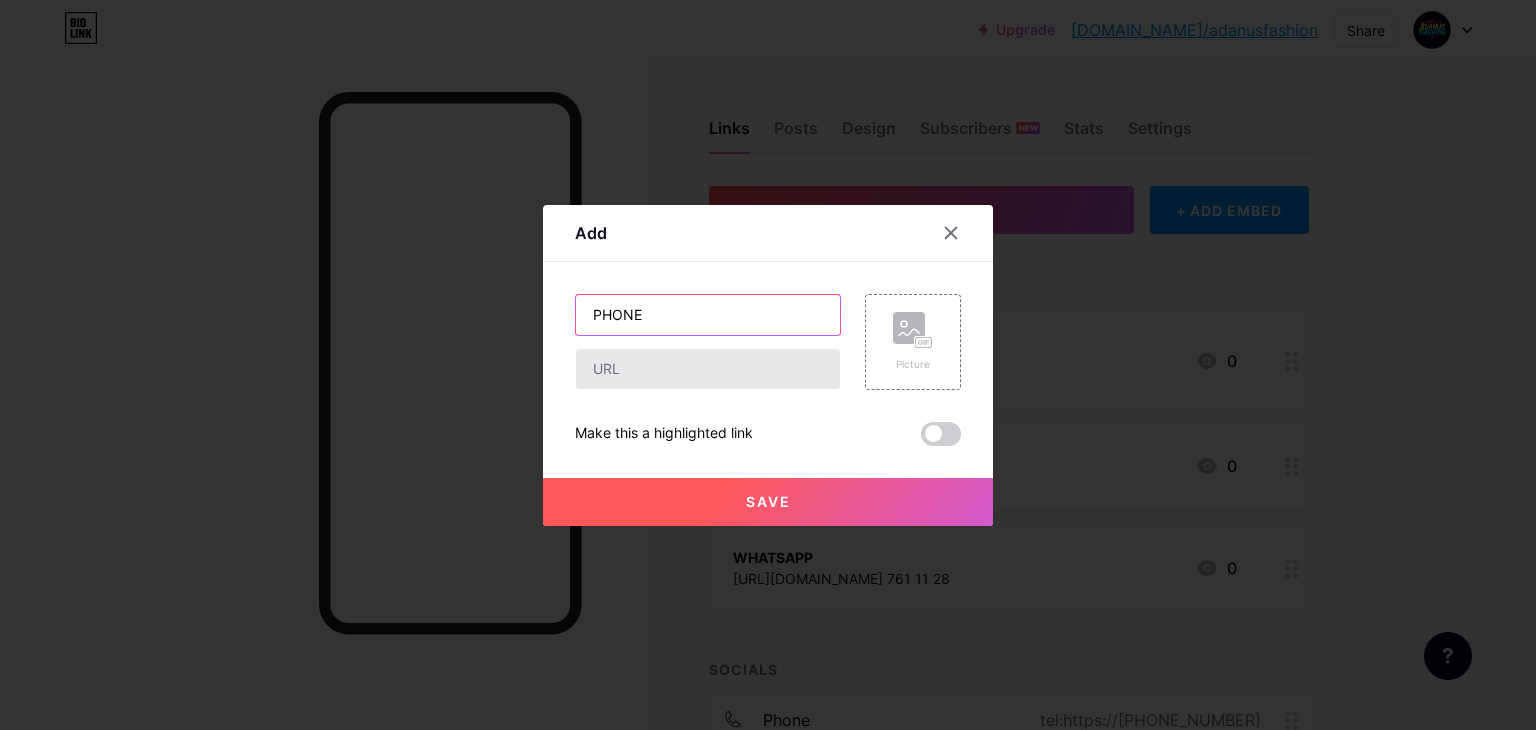 type on "PHONE" 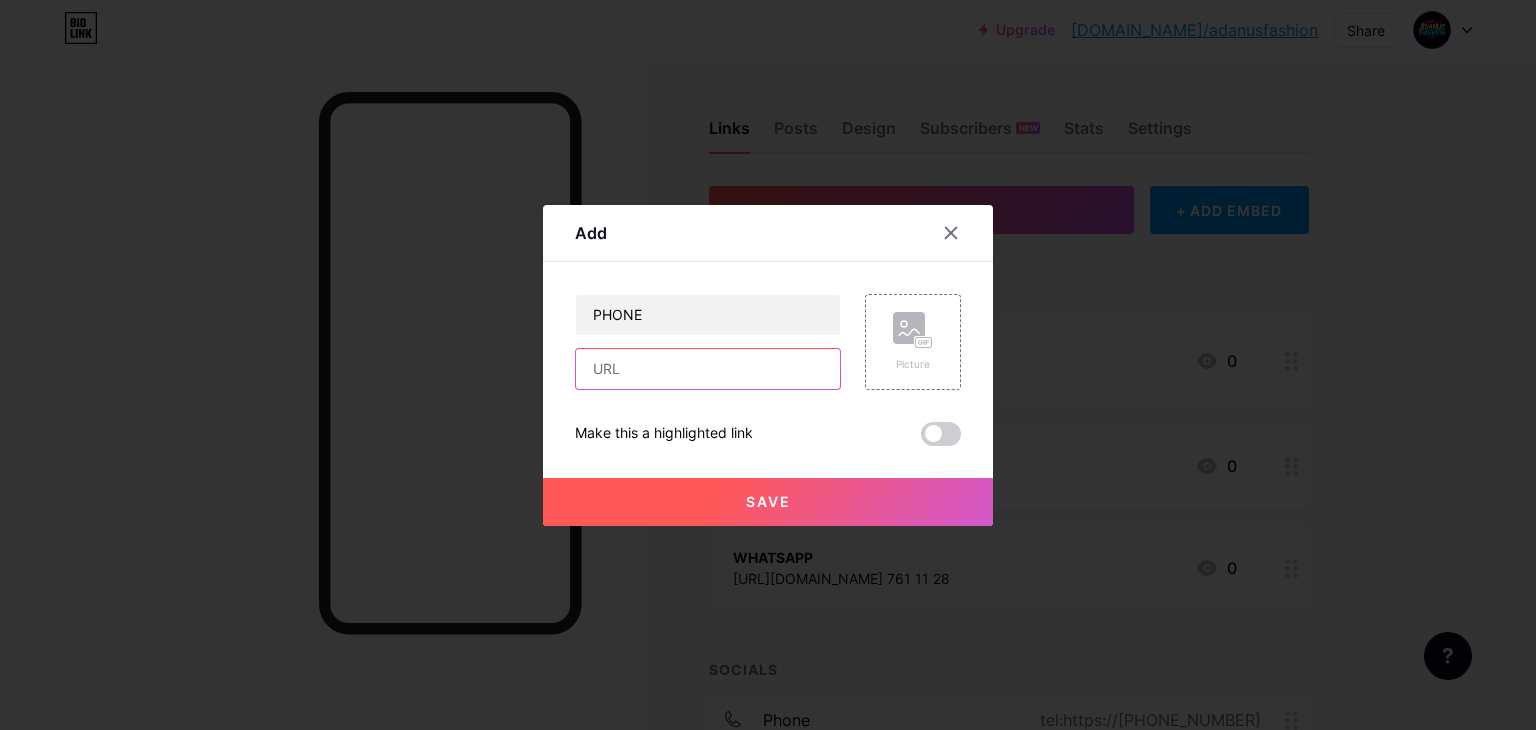 click at bounding box center (708, 369) 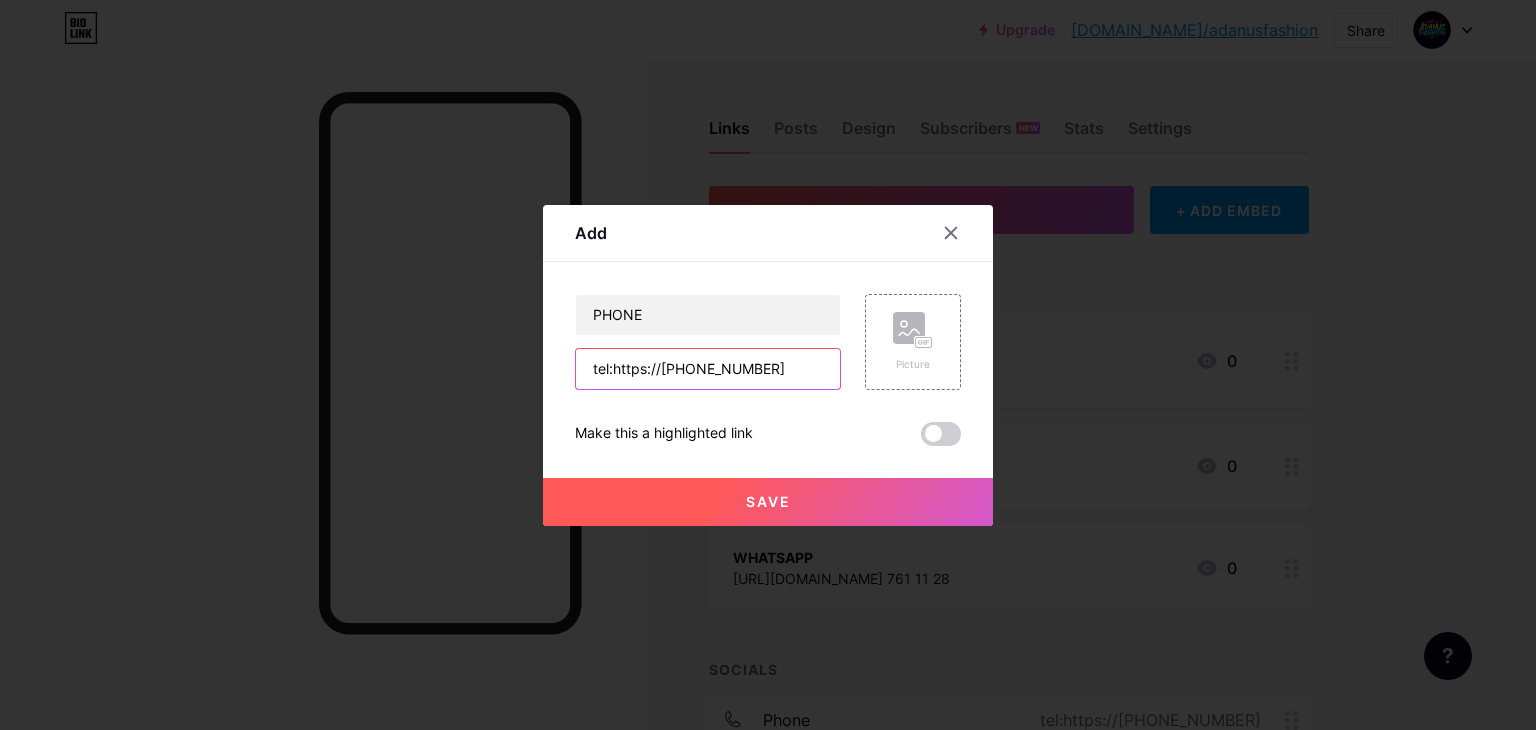 type on "tel:https://[PHONE_NUMBER]" 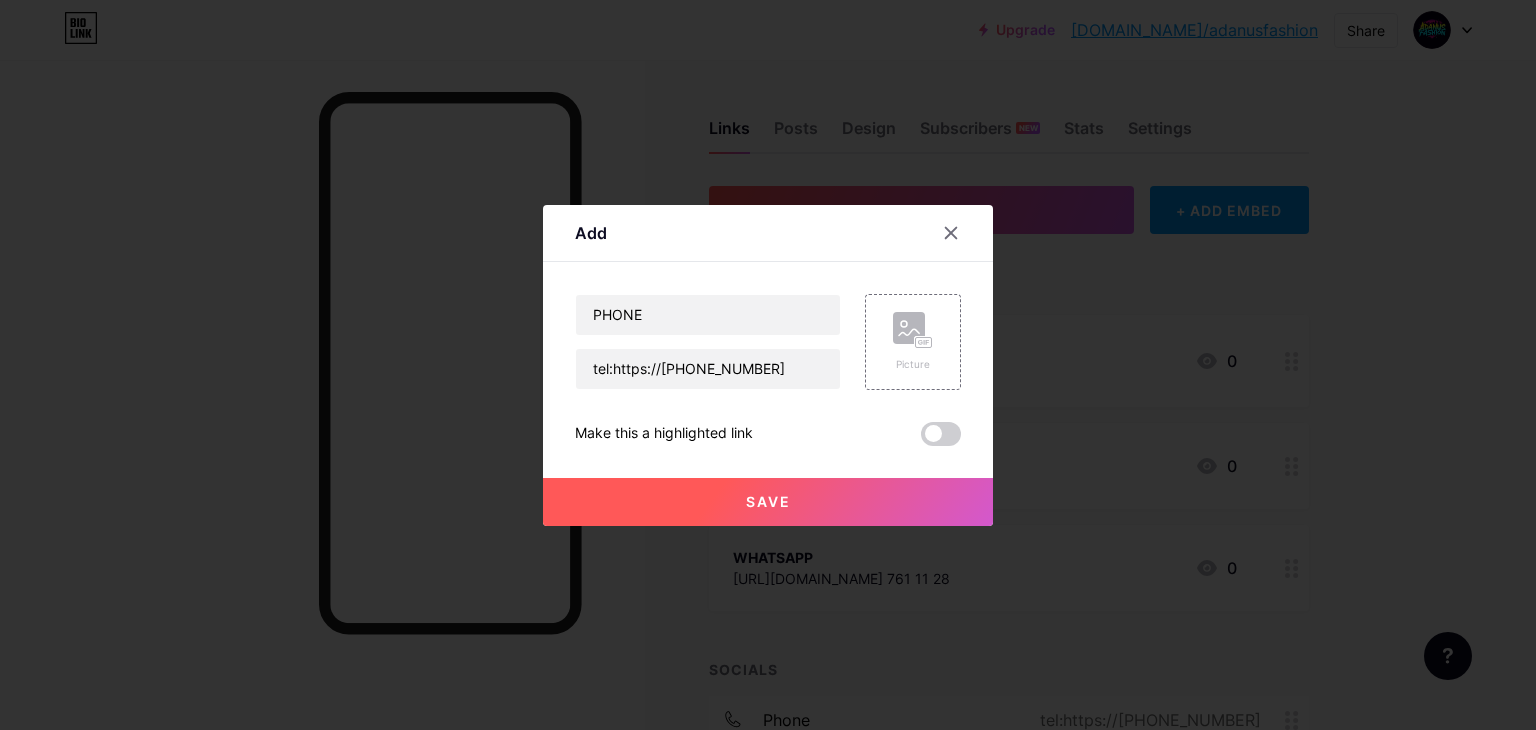 click on "Save" at bounding box center [768, 502] 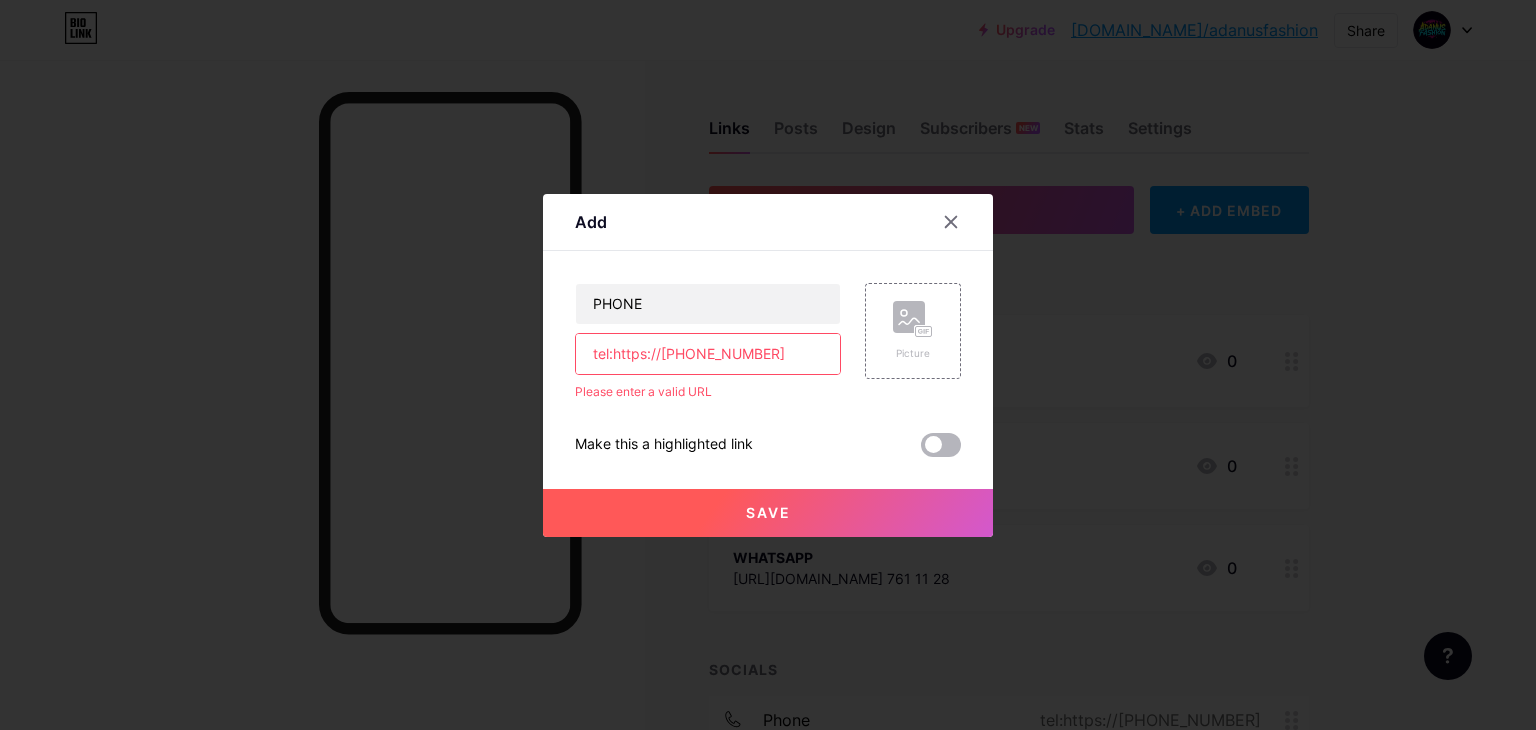 click at bounding box center (941, 445) 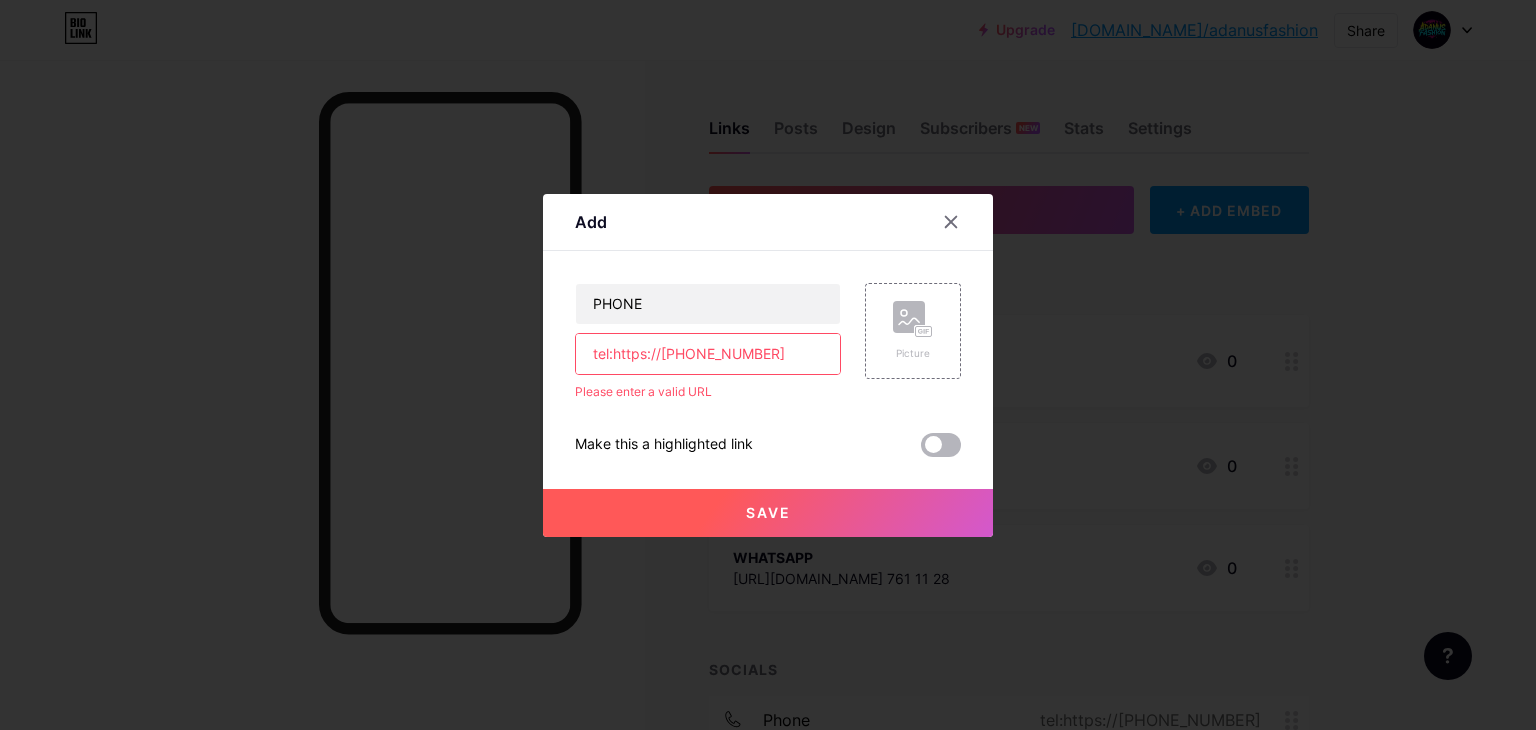 click at bounding box center [921, 450] 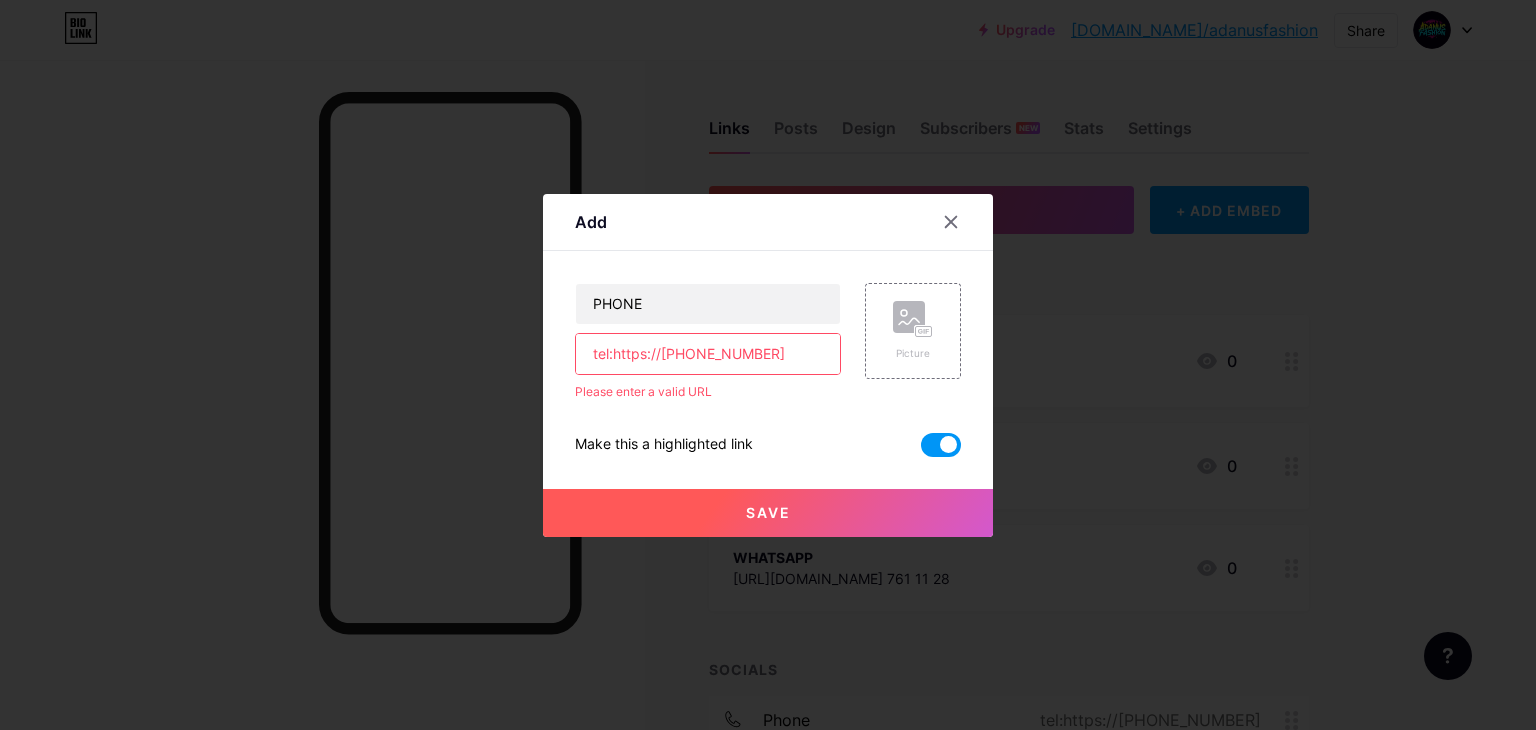 click on "Save" at bounding box center [768, 513] 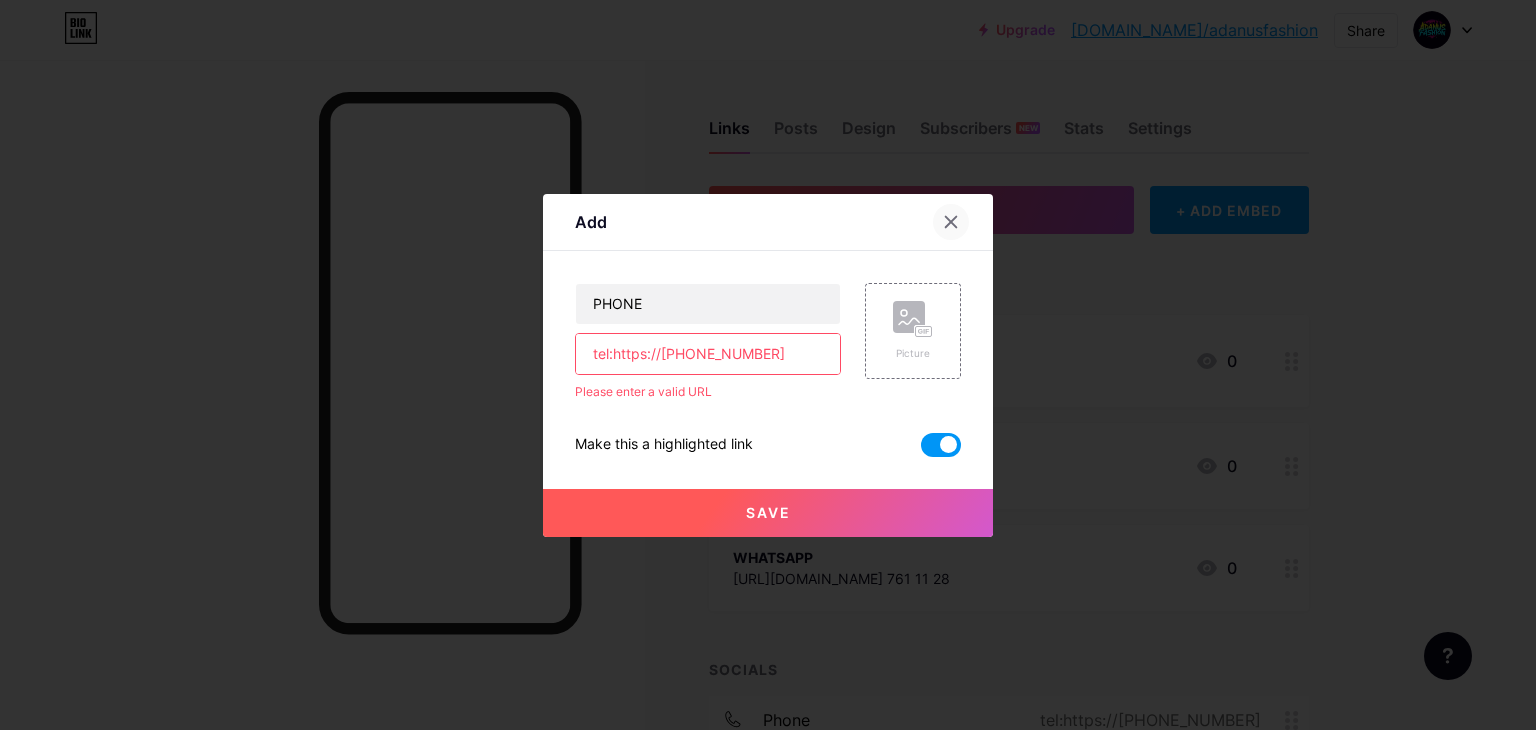 click 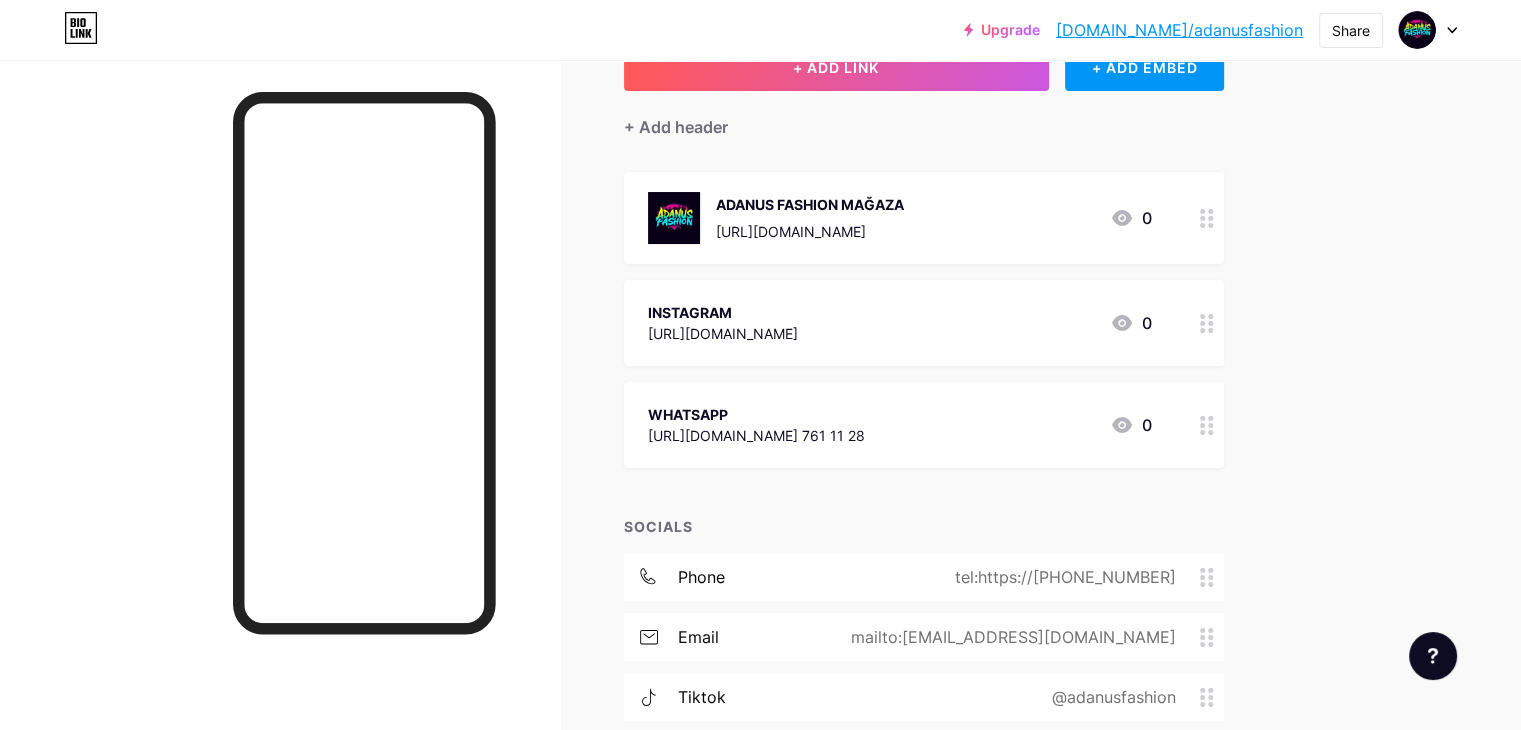 scroll, scrollTop: 412, scrollLeft: 0, axis: vertical 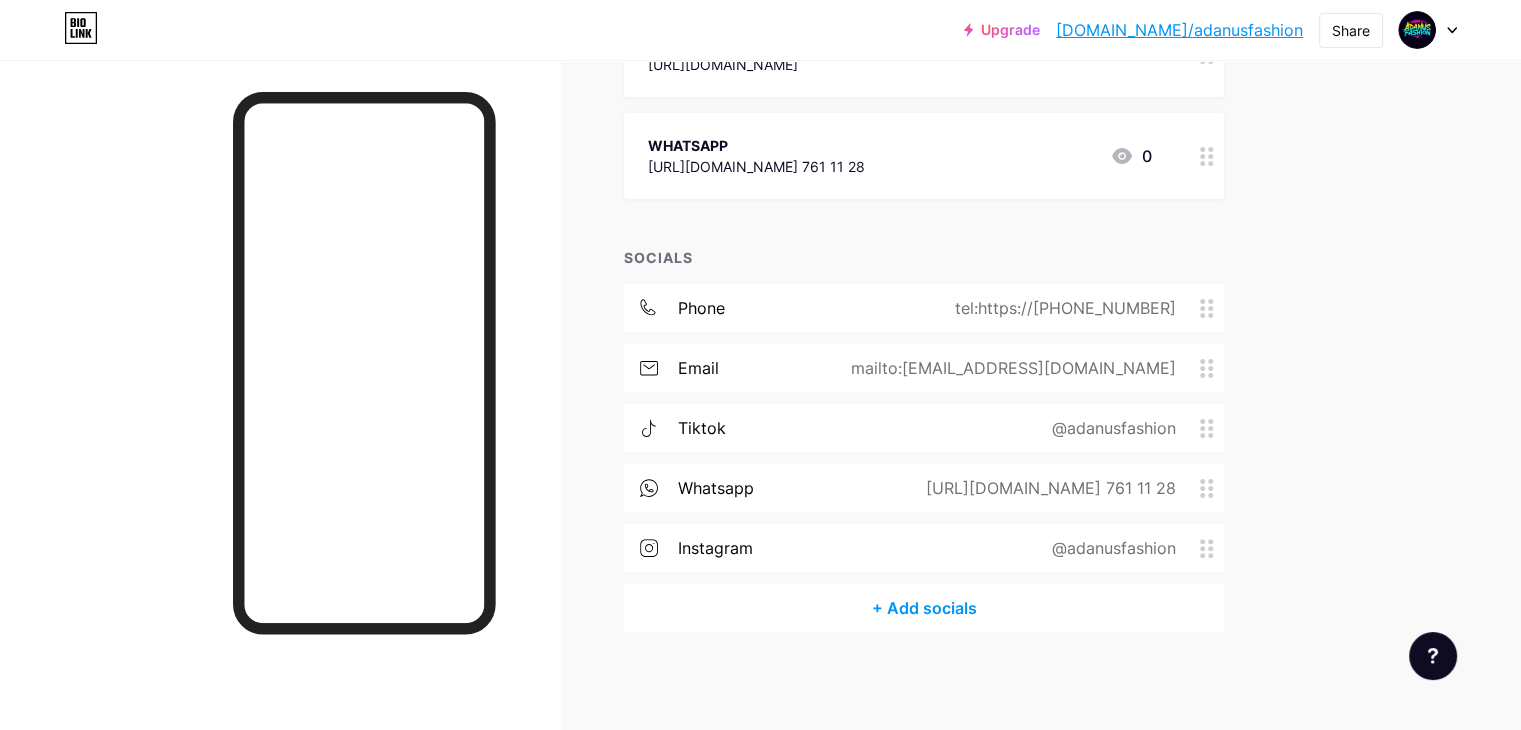 drag, startPoint x: 992, startPoint y: 361, endPoint x: 1275, endPoint y: 357, distance: 283.02826 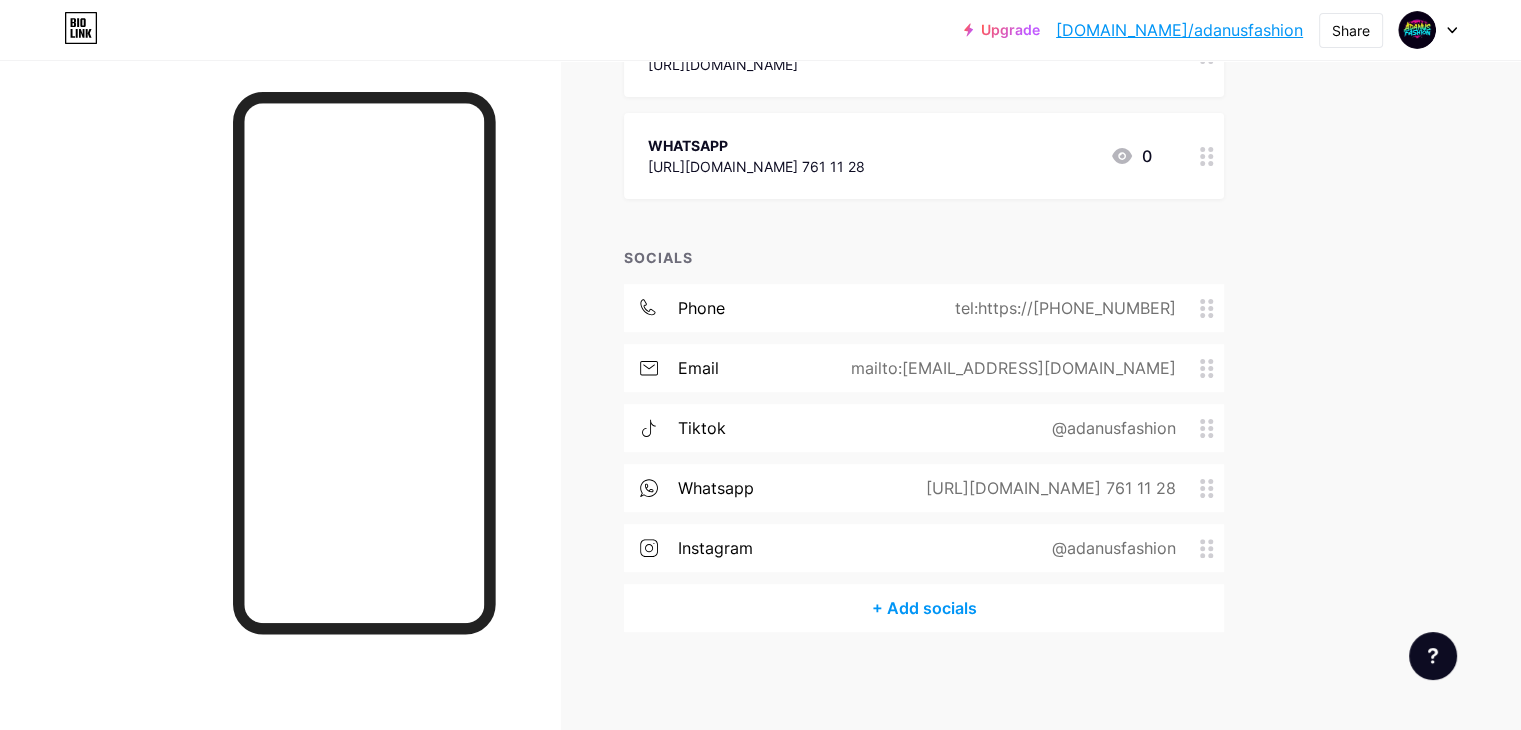 click on "mailto:[EMAIL_ADDRESS][DOMAIN_NAME]" at bounding box center (1009, 368) 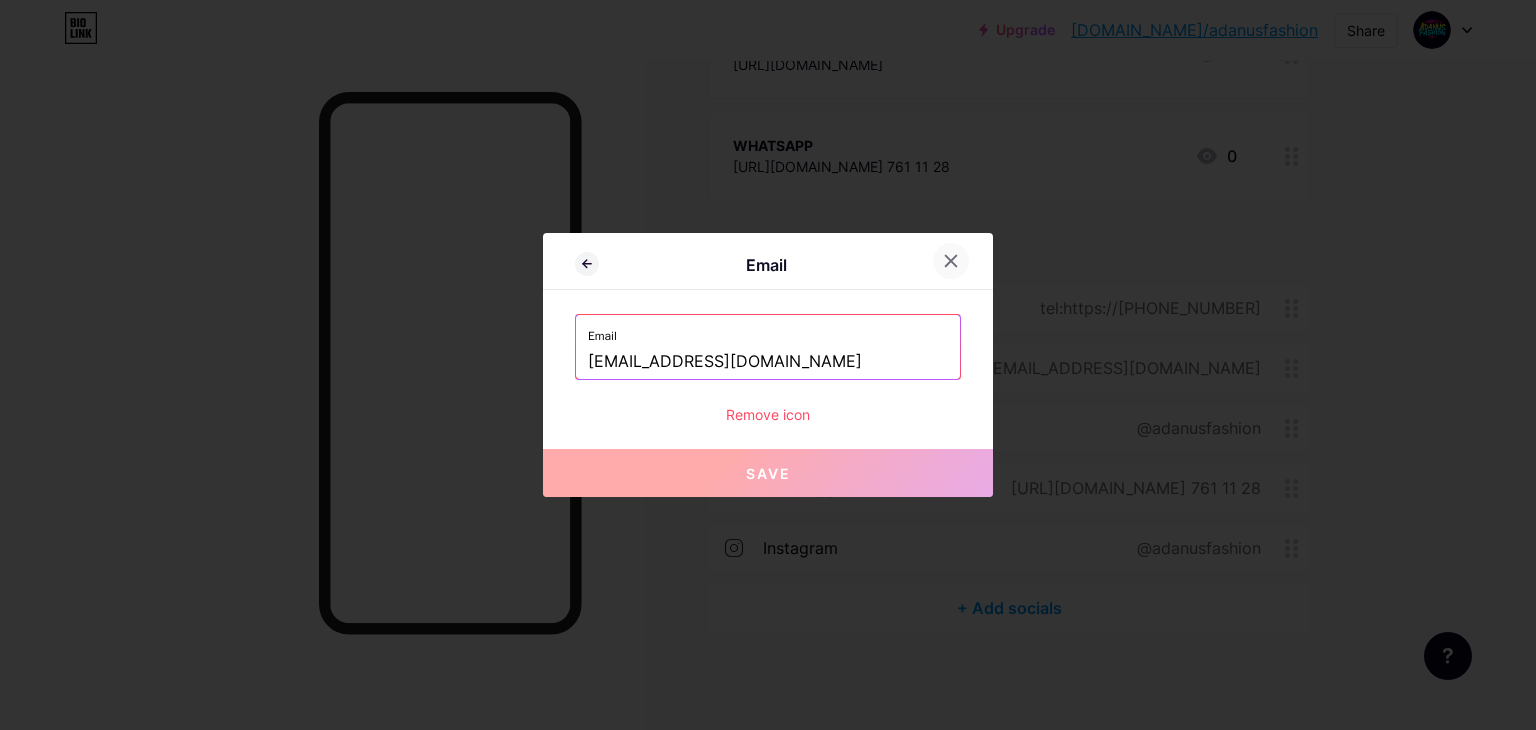 click 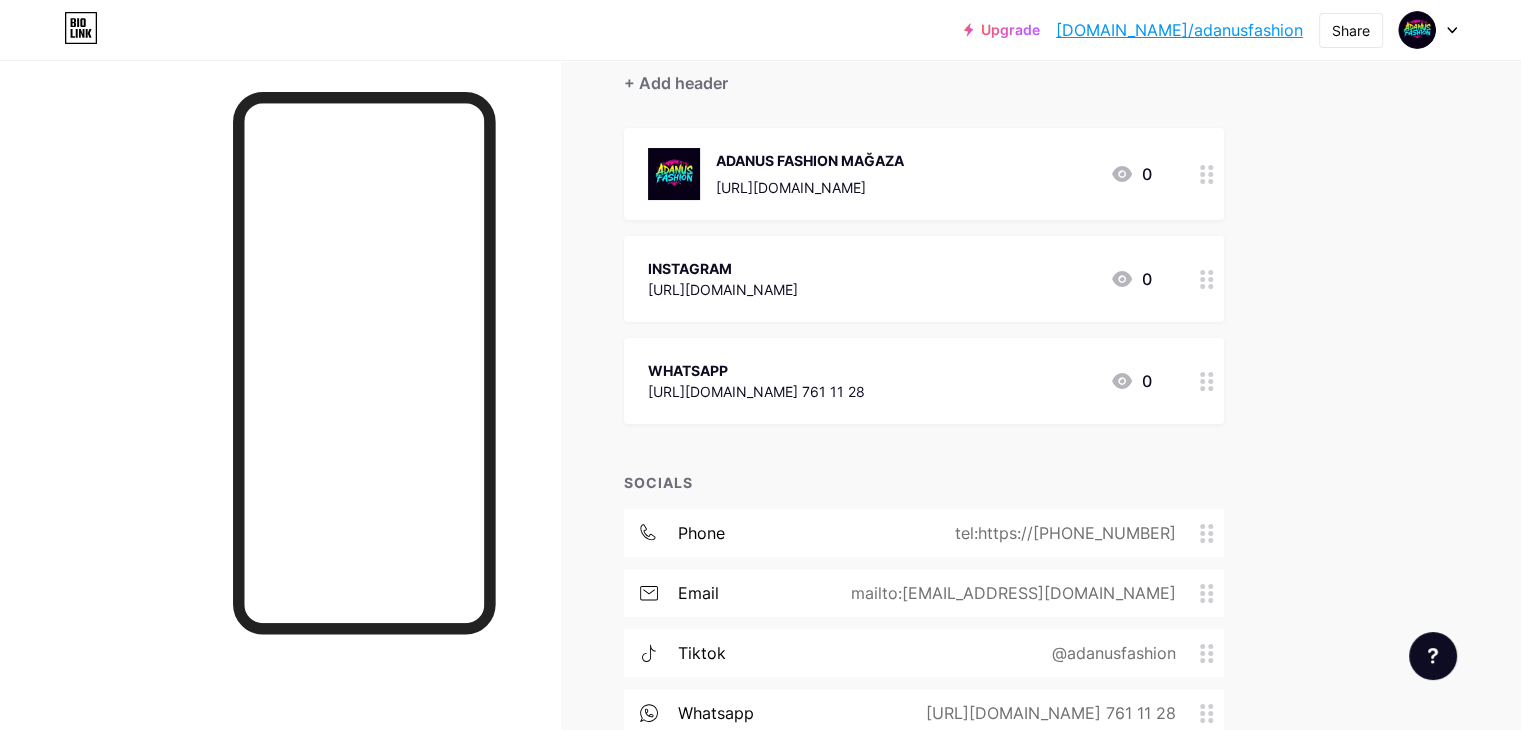 scroll, scrollTop: 0, scrollLeft: 0, axis: both 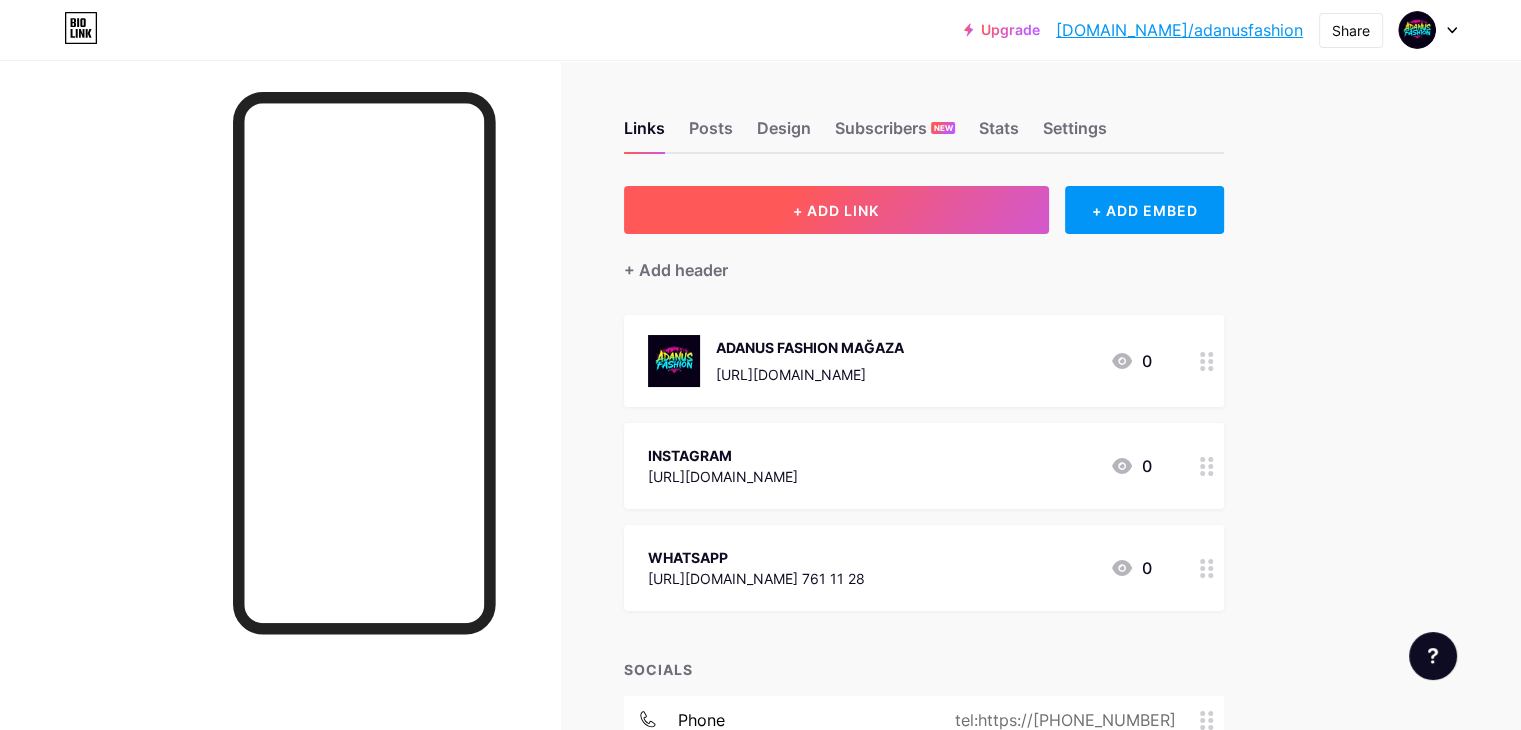 click on "+ ADD LINK" at bounding box center [836, 210] 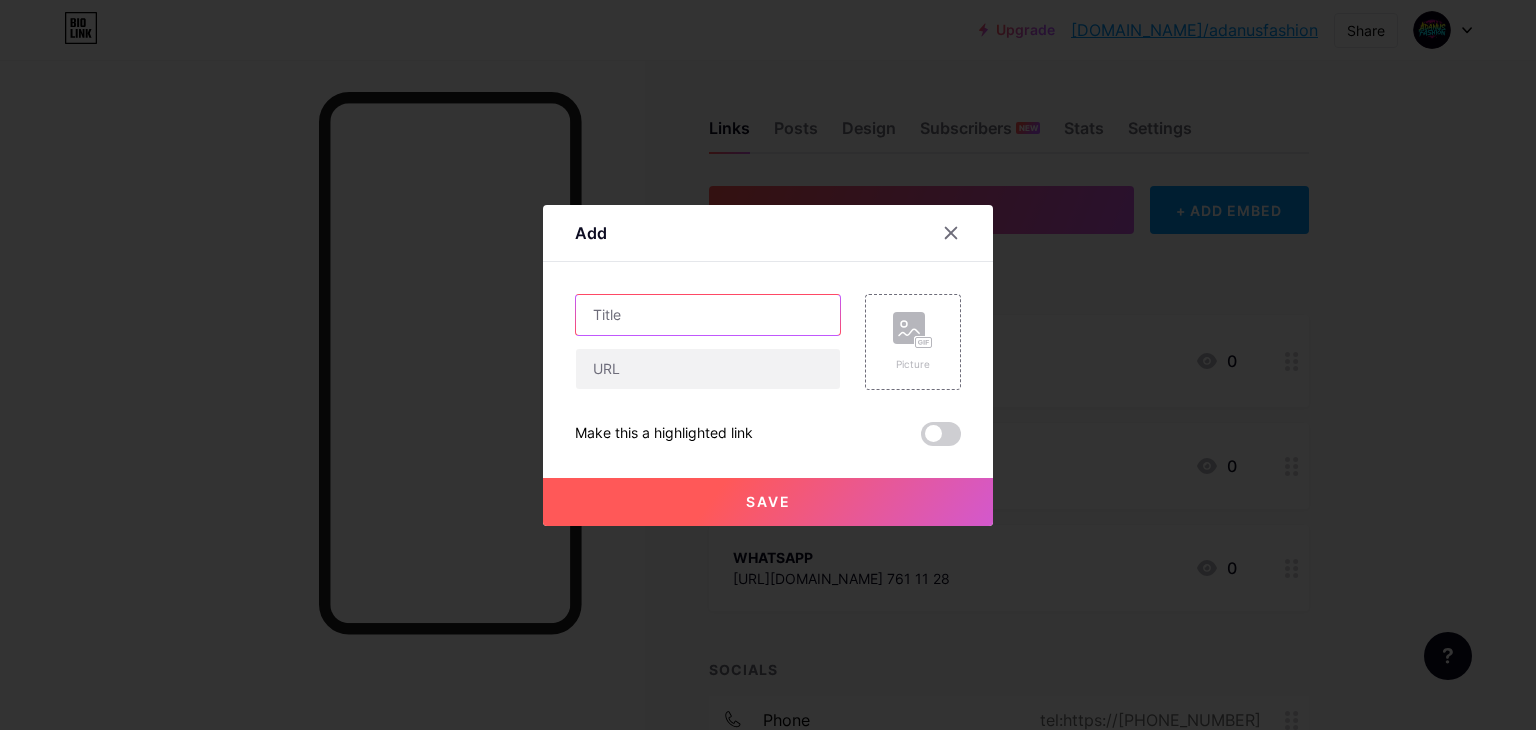 click at bounding box center [708, 315] 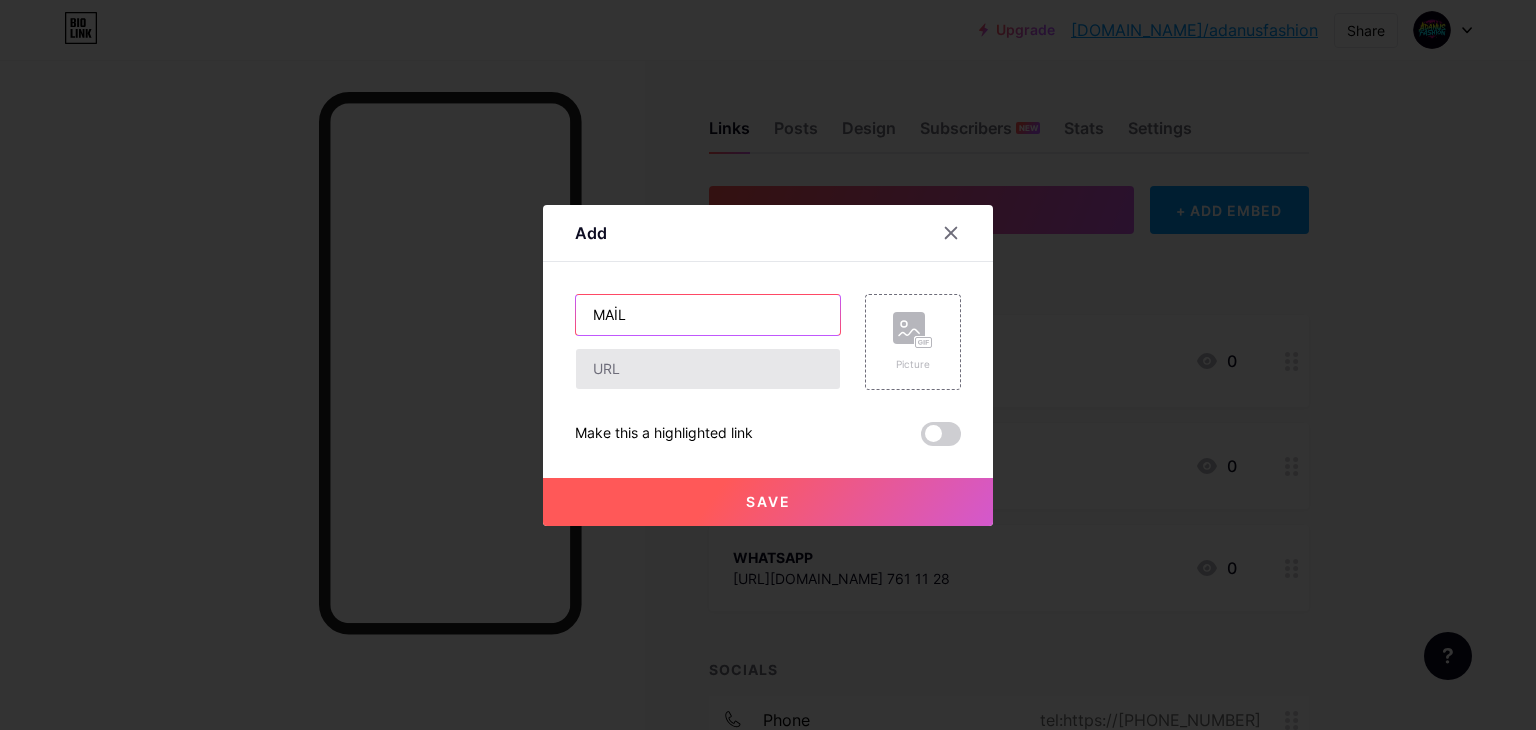 type on "MAİL" 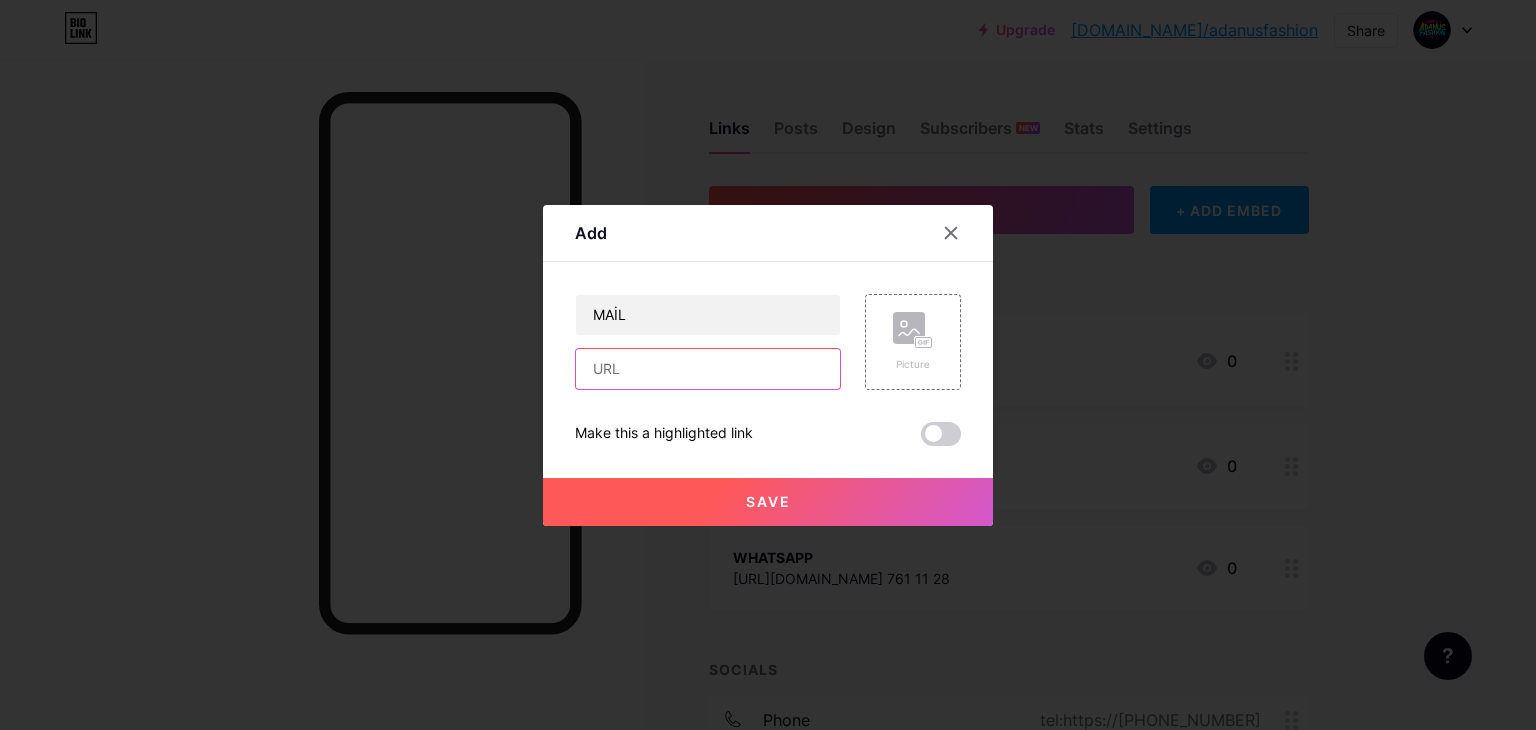 click at bounding box center [708, 369] 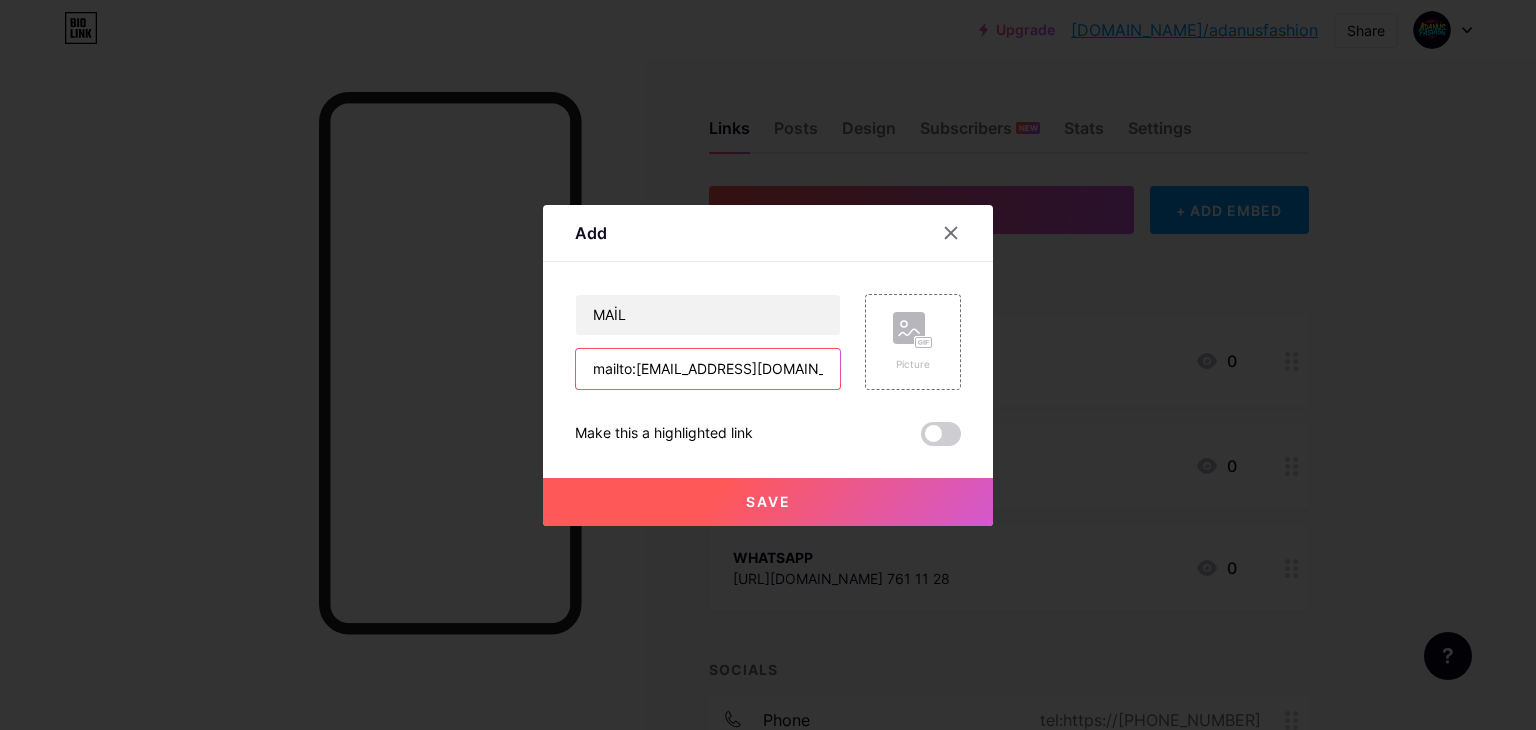type on "mailto:[EMAIL_ADDRESS][DOMAIN_NAME]" 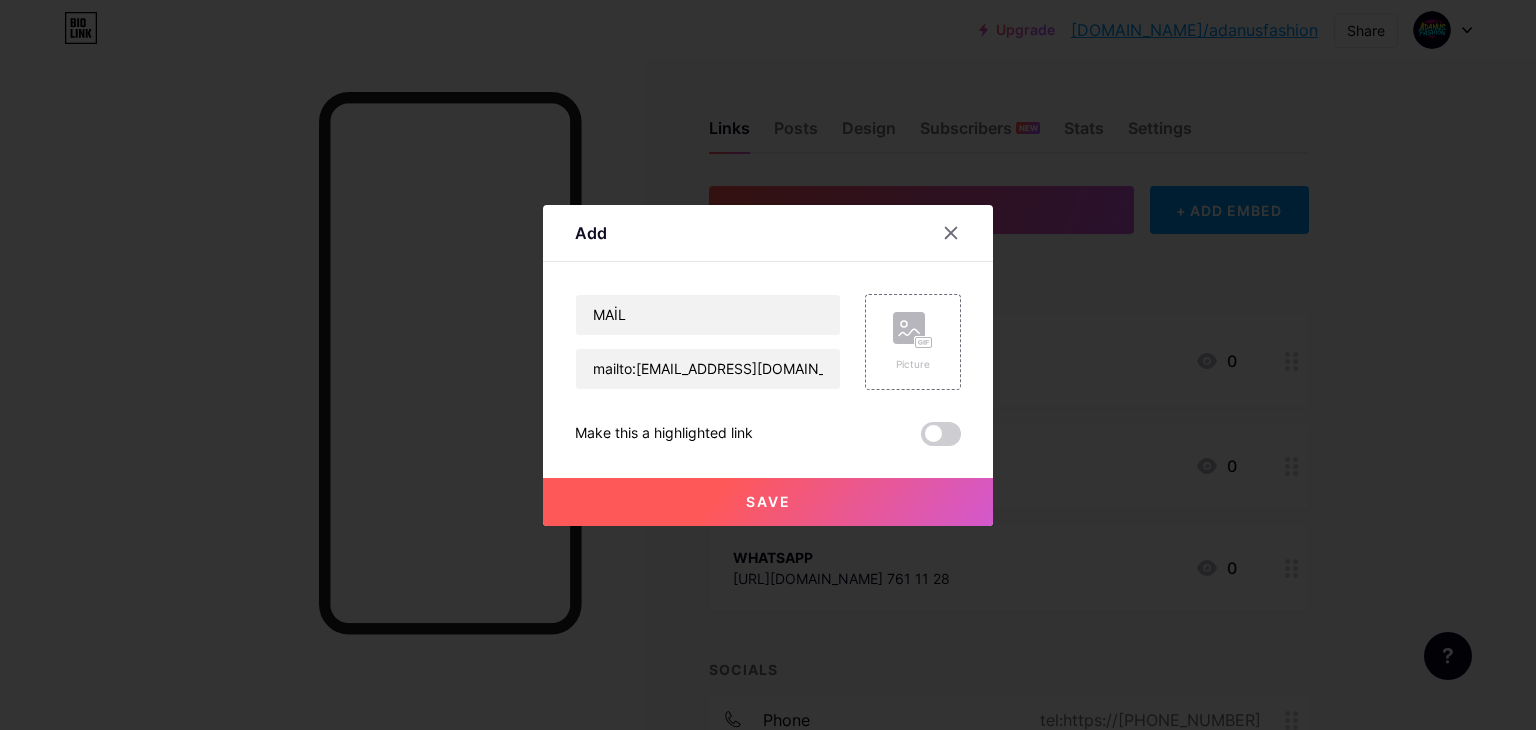 click on "Save" at bounding box center (768, 502) 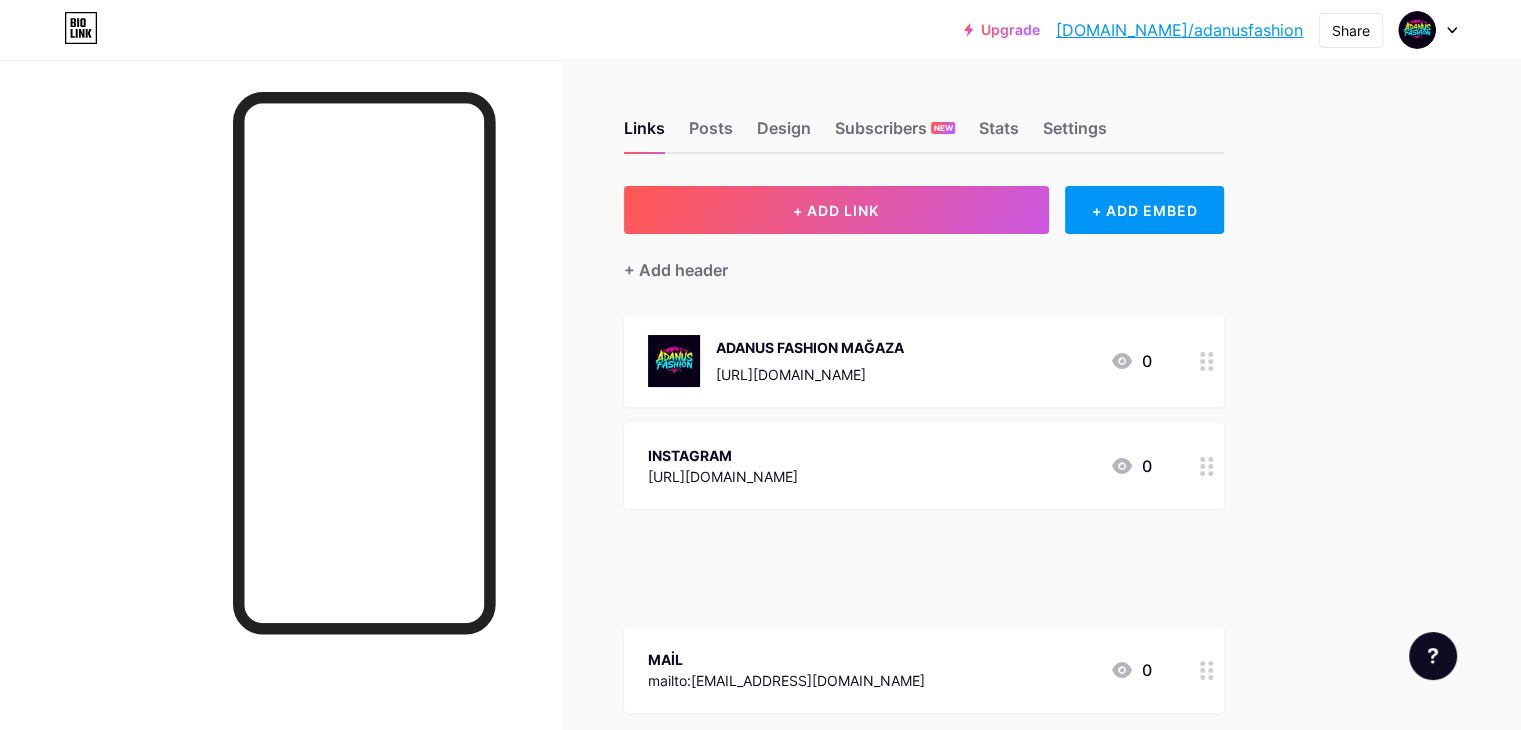 type 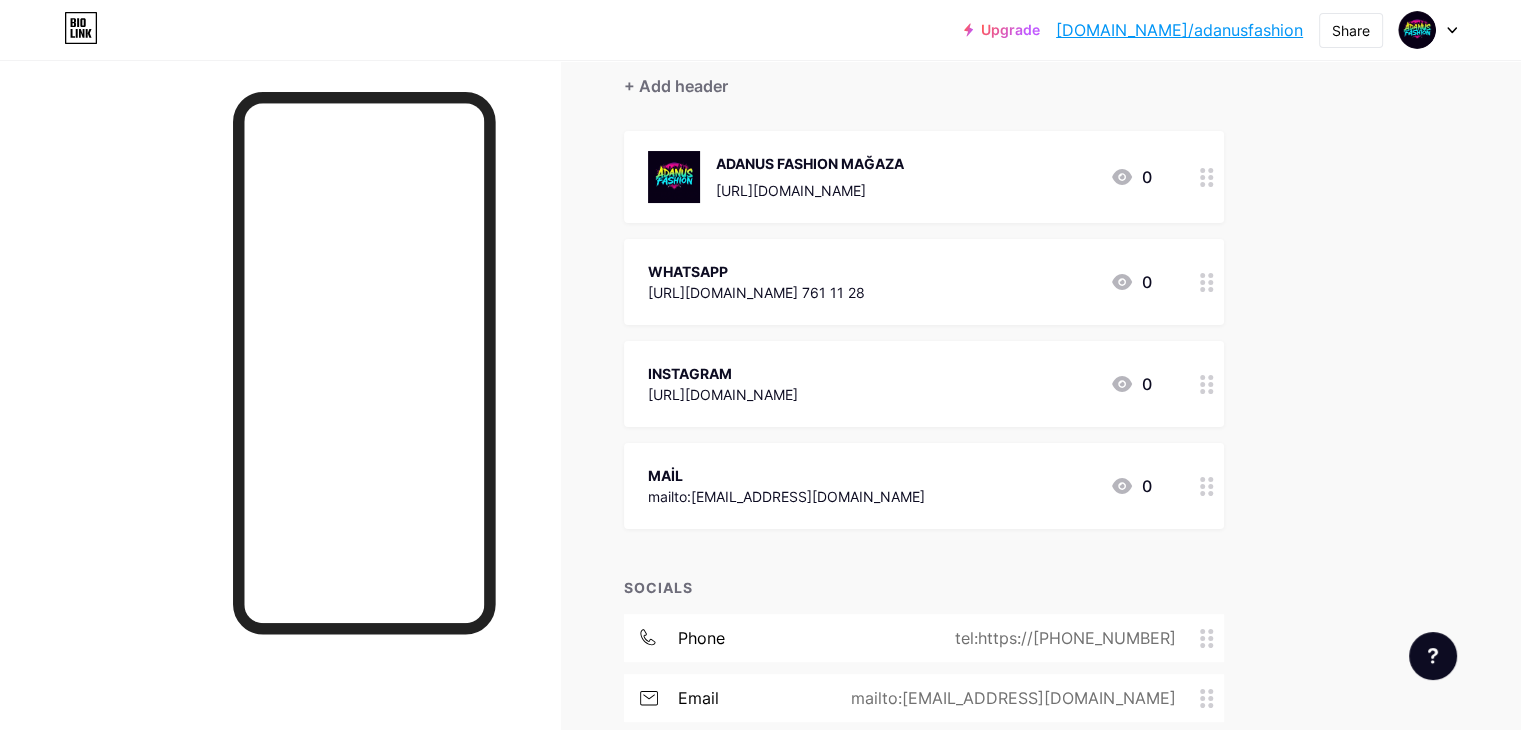 scroll, scrollTop: 400, scrollLeft: 0, axis: vertical 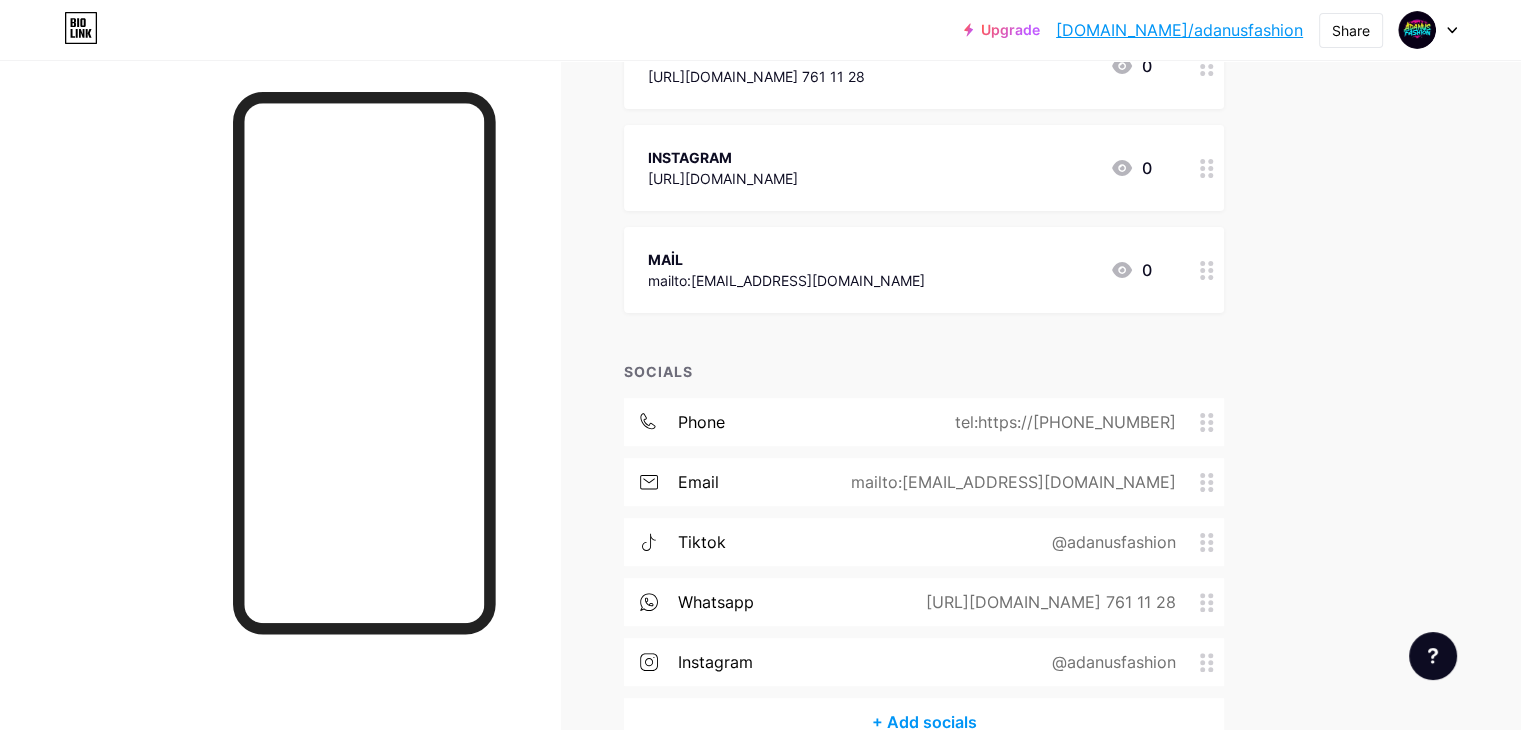 drag, startPoint x: 1076, startPoint y: 549, endPoint x: 1257, endPoint y: 549, distance: 181 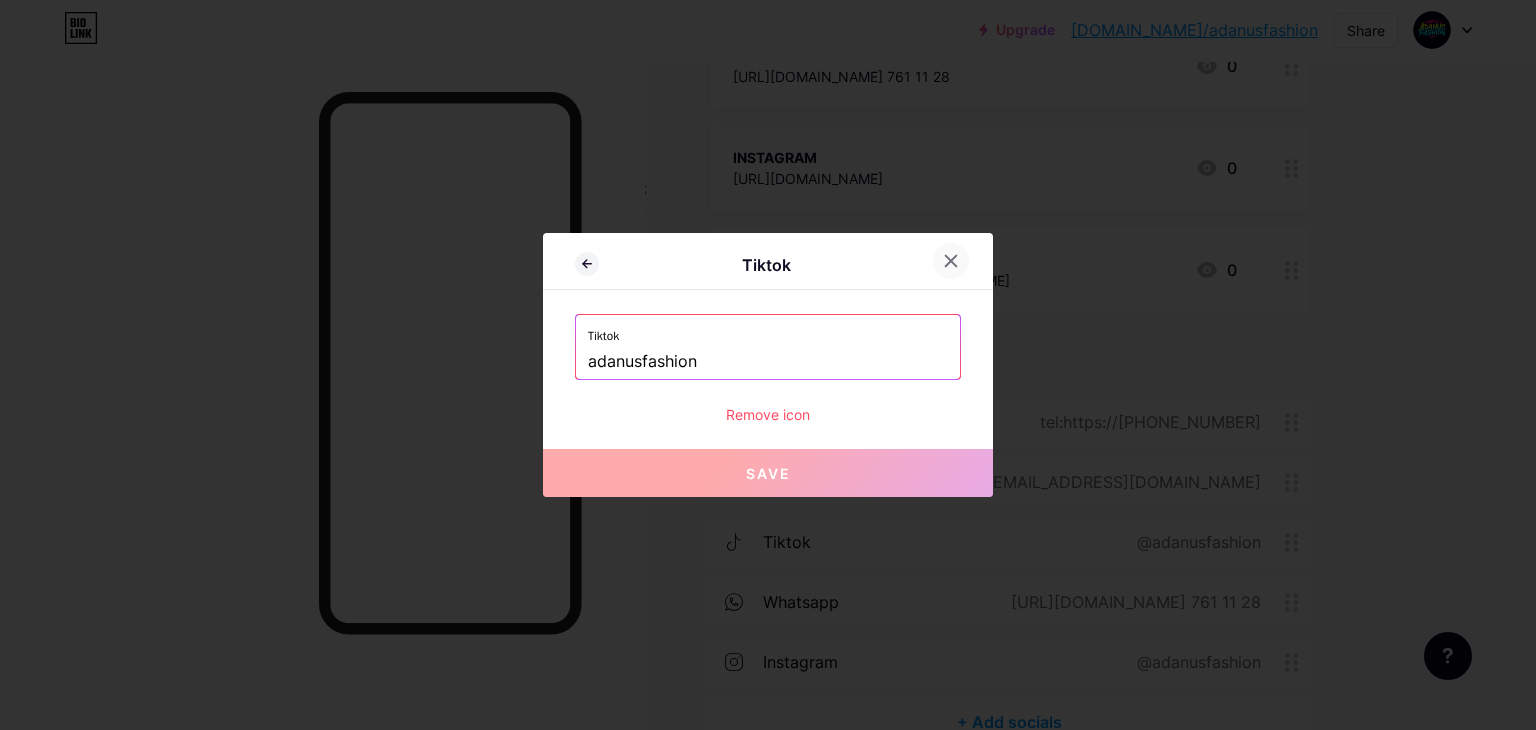 click 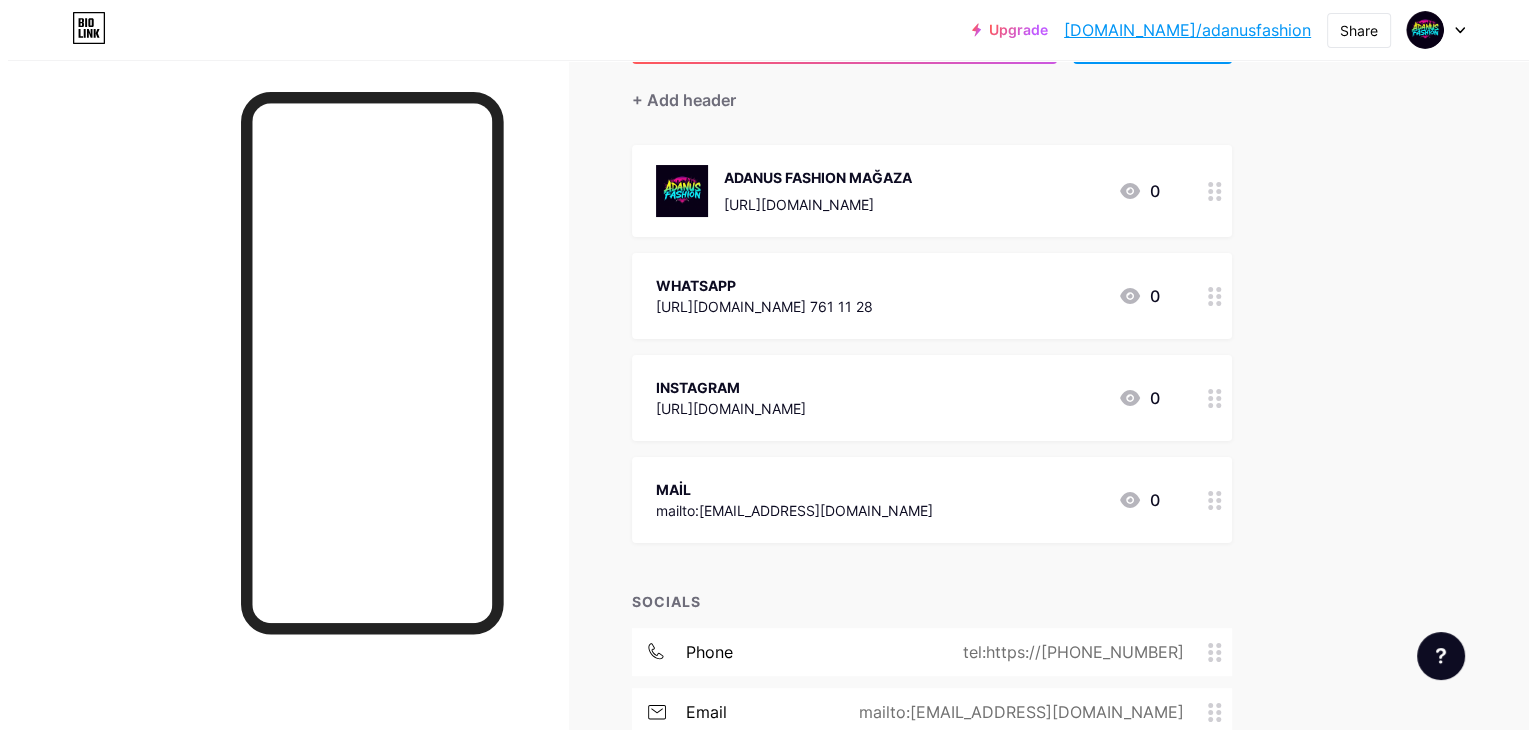 scroll, scrollTop: 0, scrollLeft: 0, axis: both 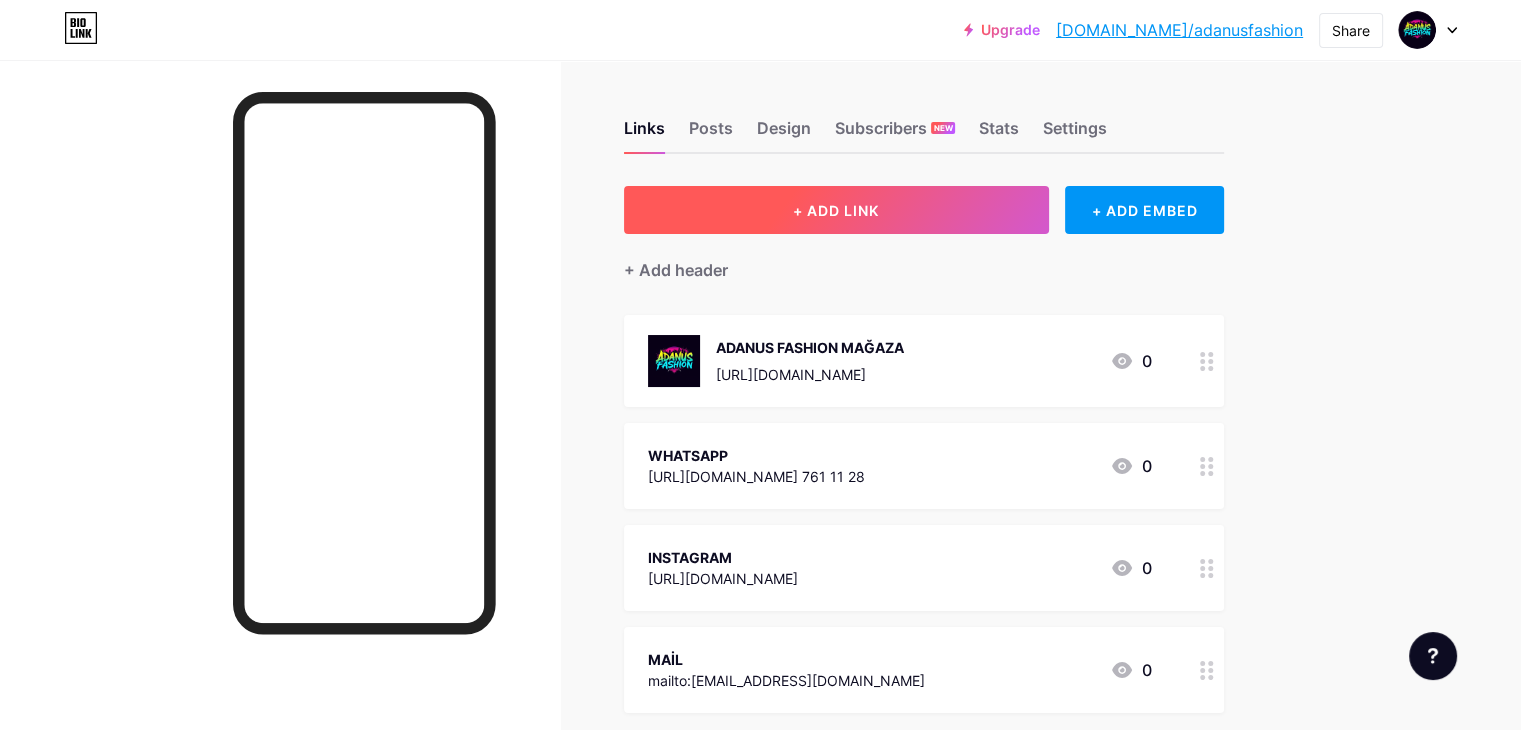 click on "+ ADD LINK" at bounding box center (836, 210) 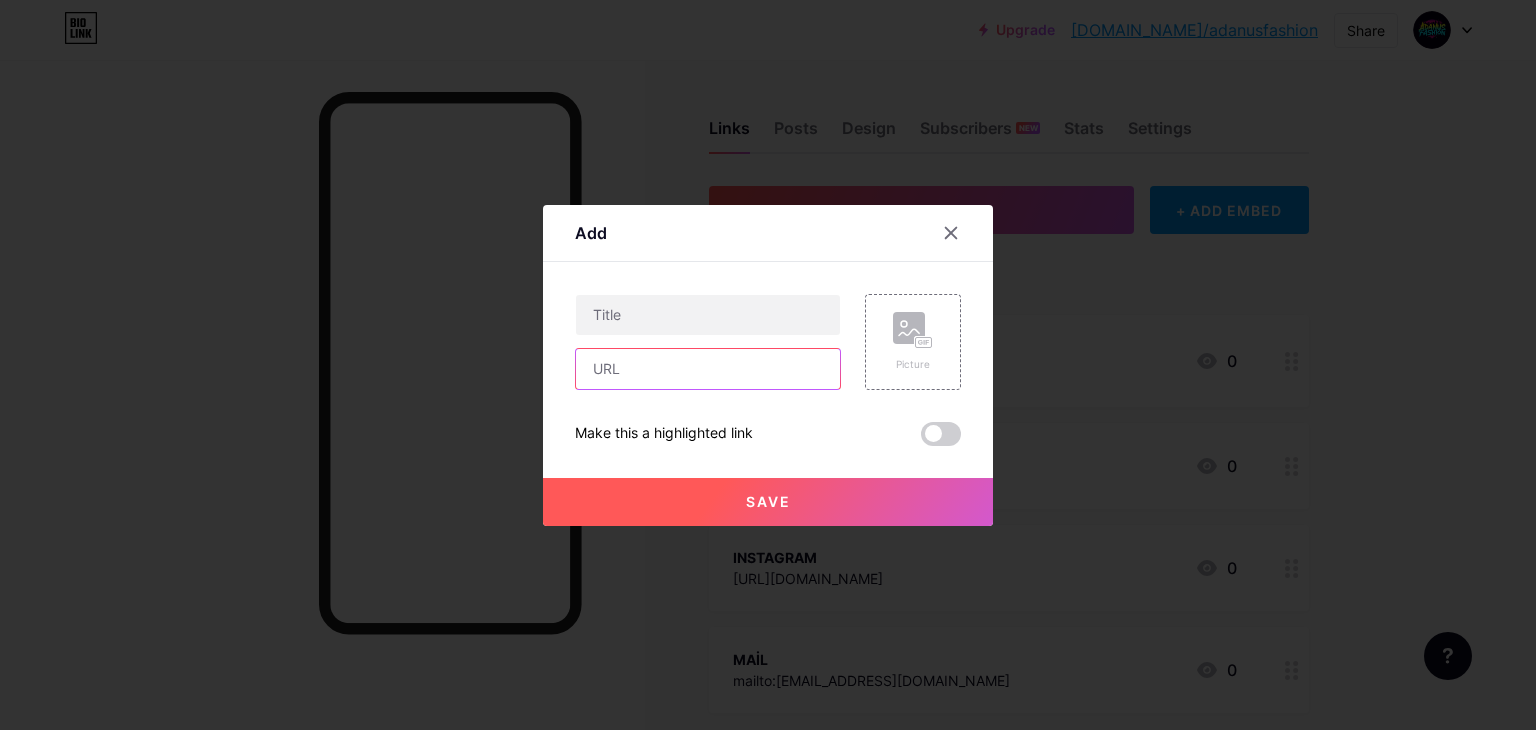click at bounding box center (708, 369) 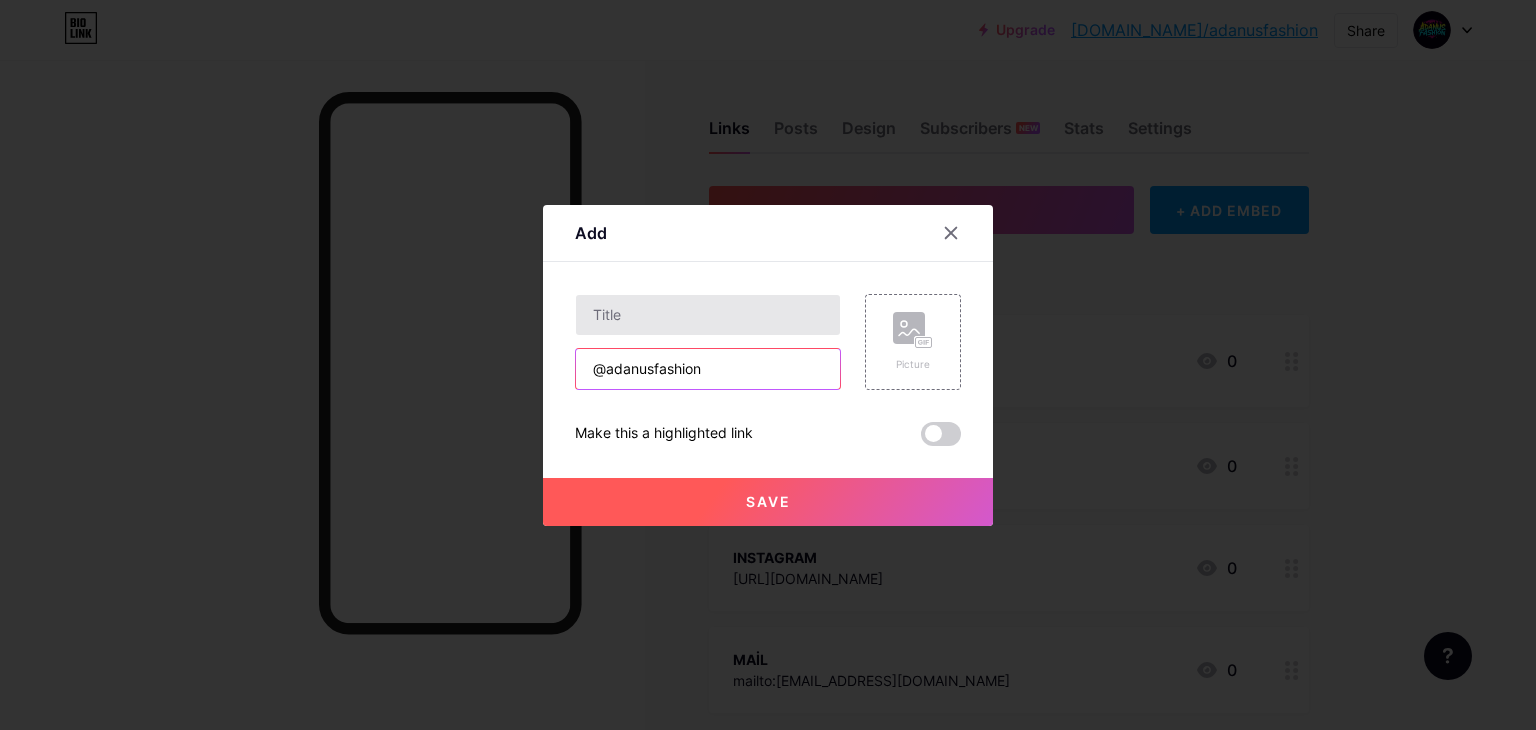 type on "@adanusfashion" 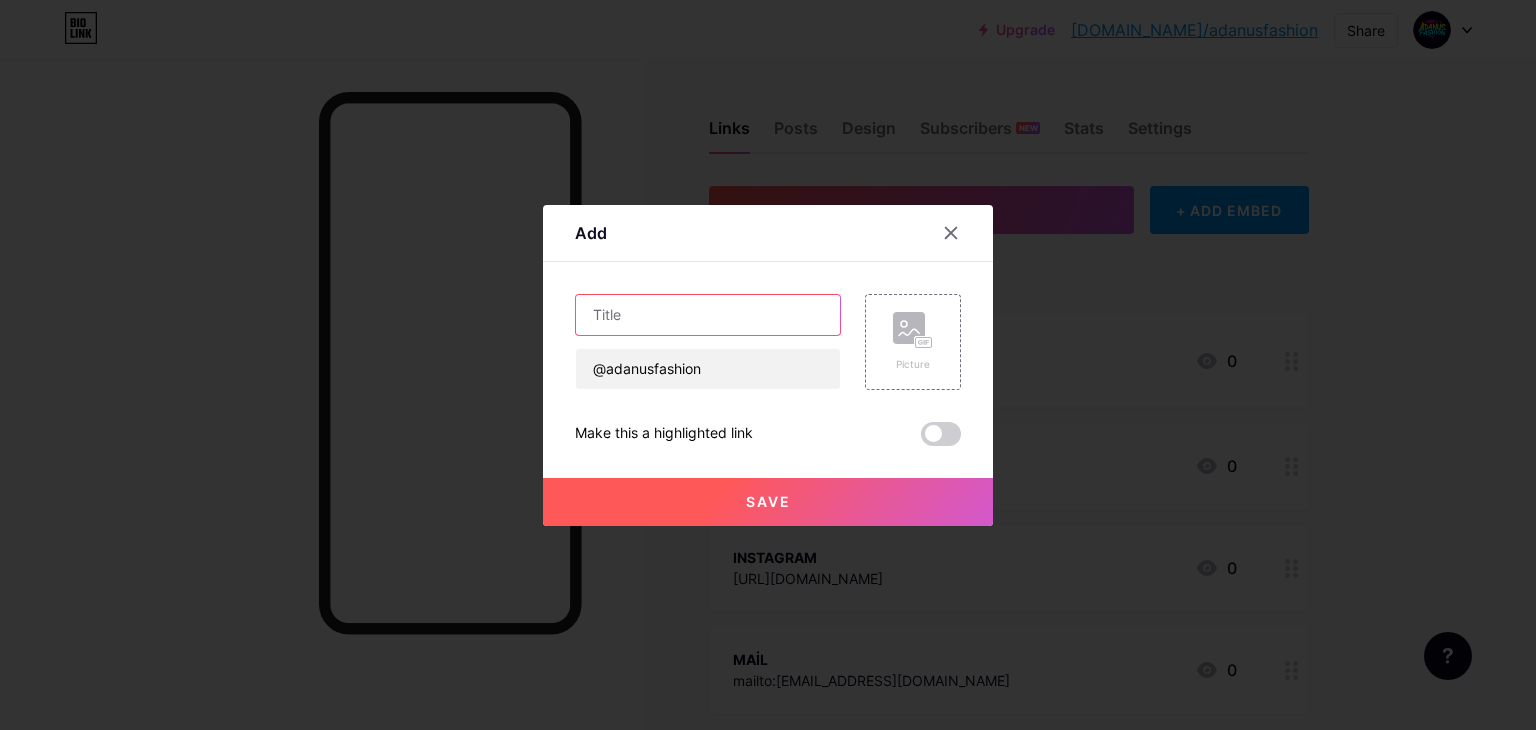 click at bounding box center (708, 315) 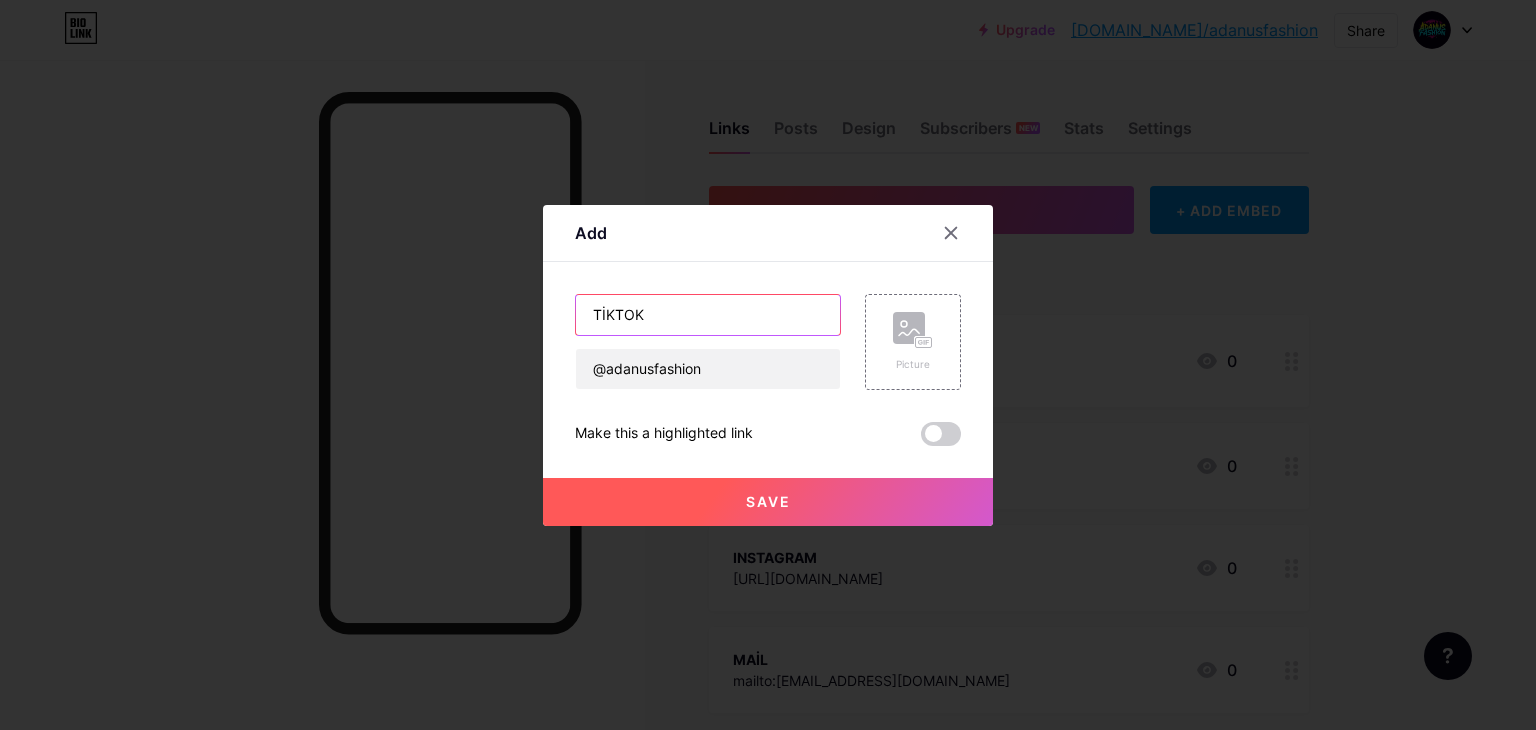 type on "TİKTOK" 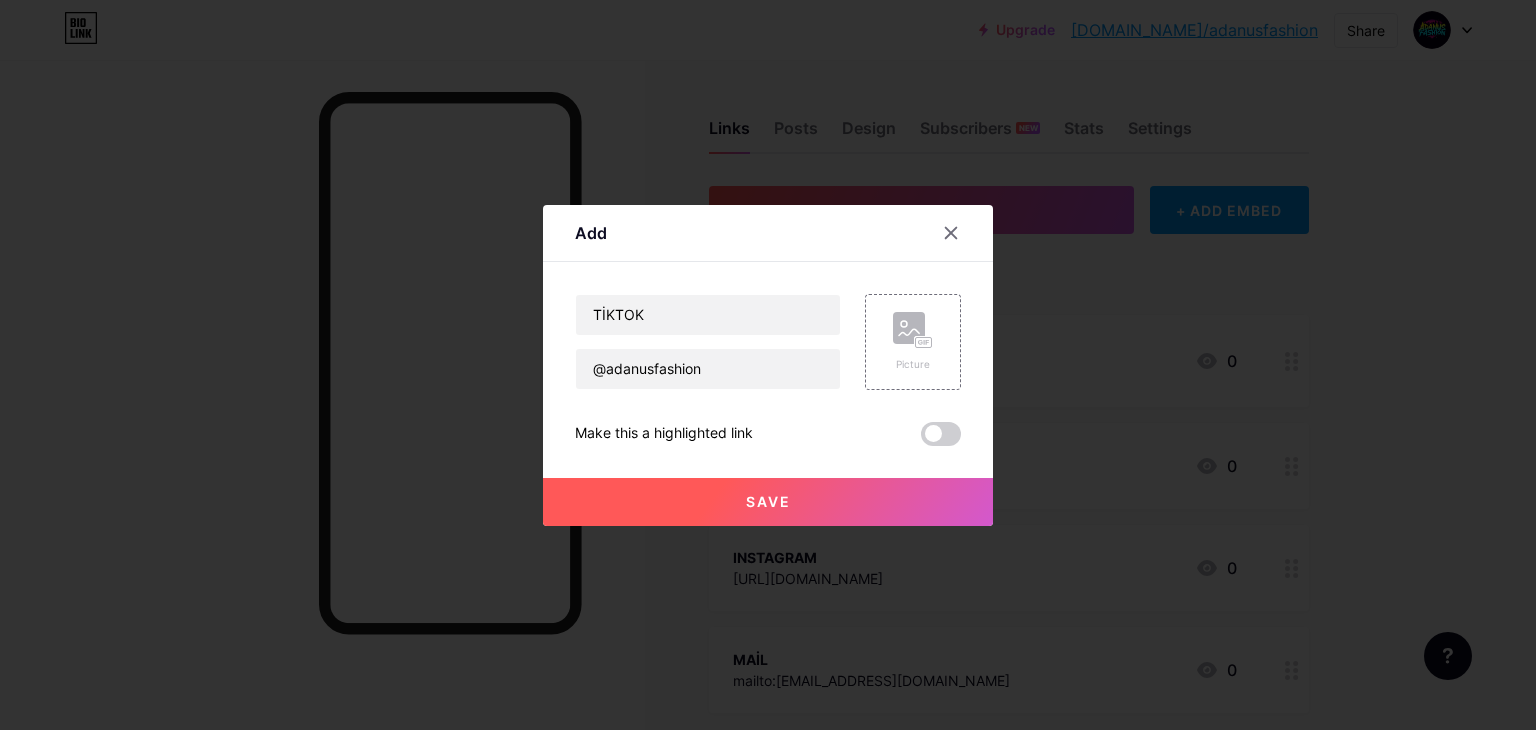 click on "Save" at bounding box center [768, 501] 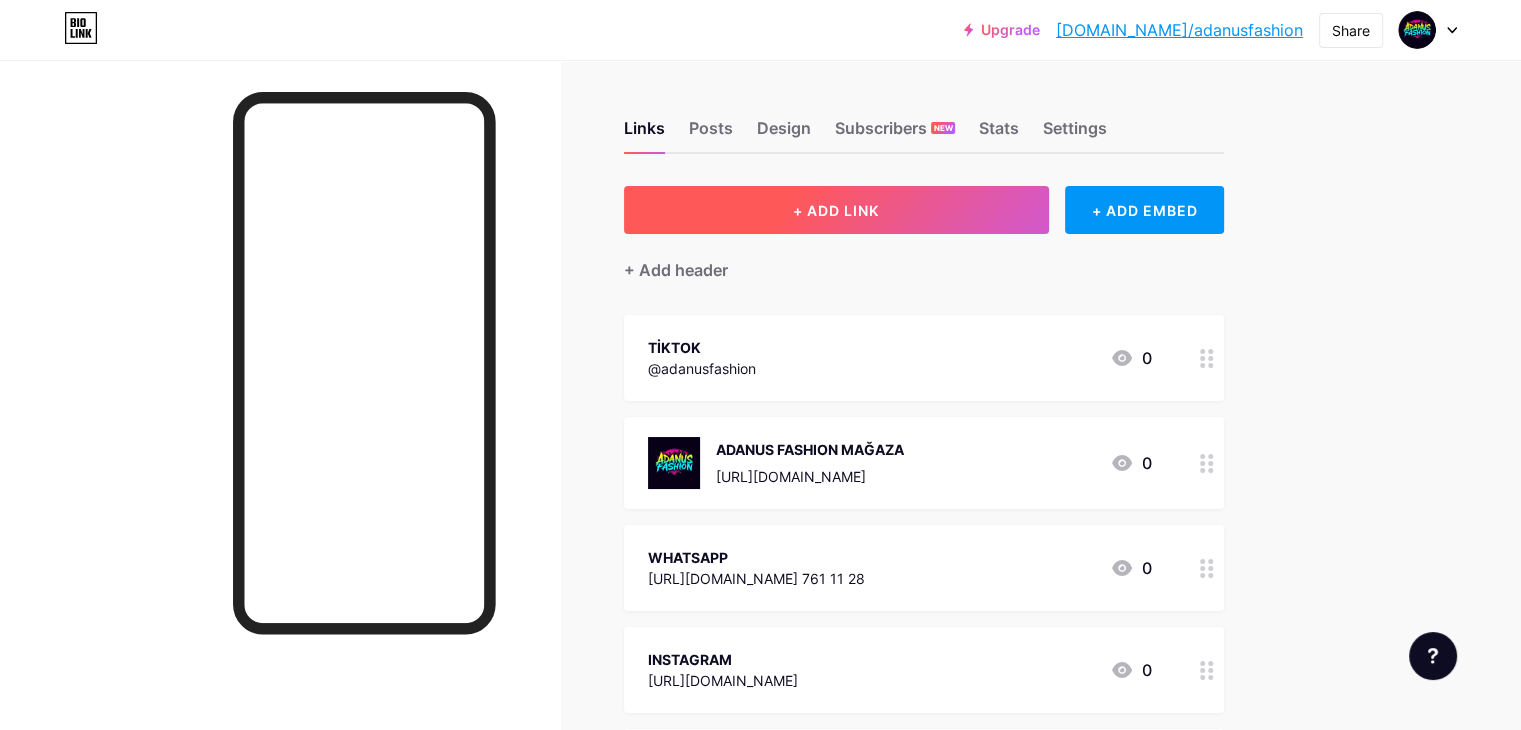 click on "+ ADD LINK" at bounding box center (836, 210) 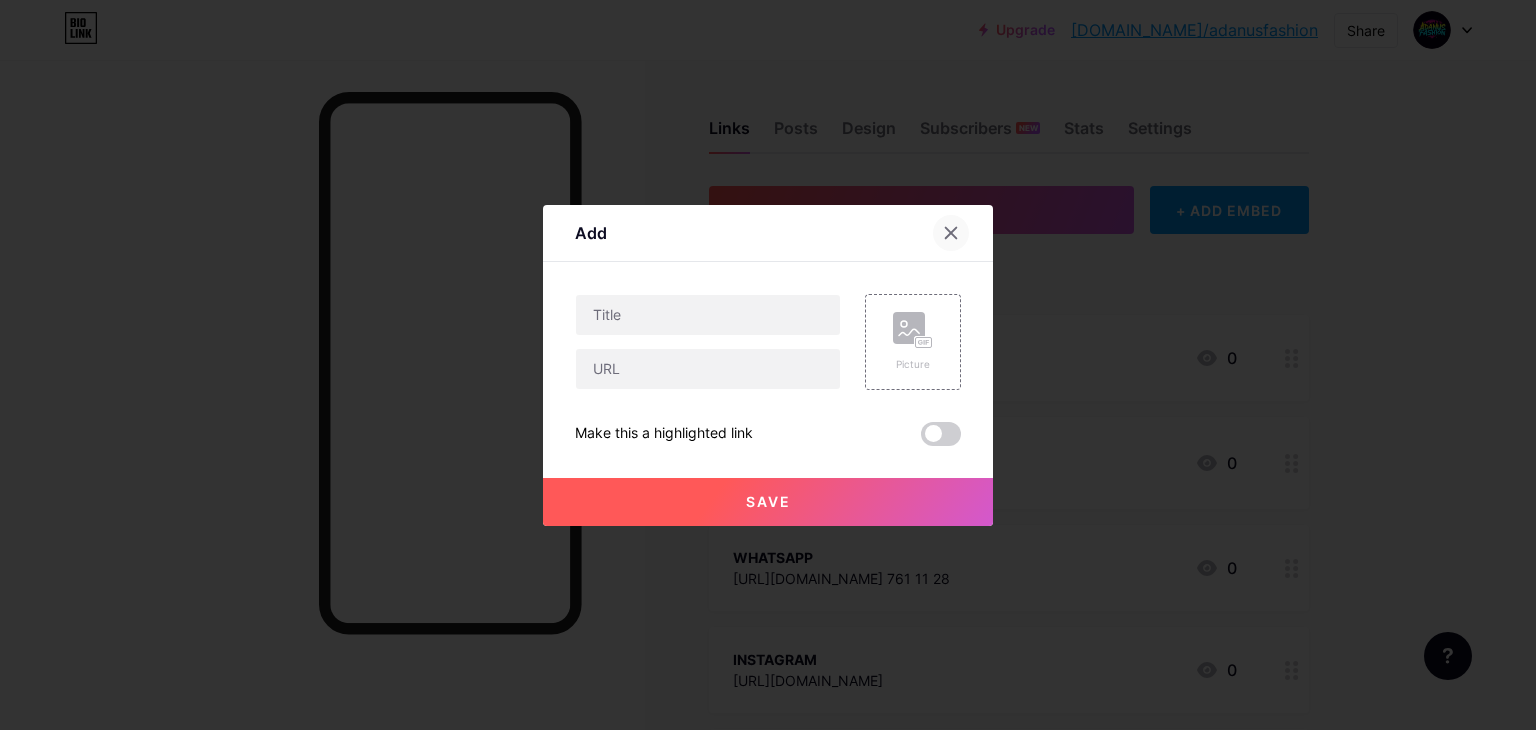 click at bounding box center [951, 233] 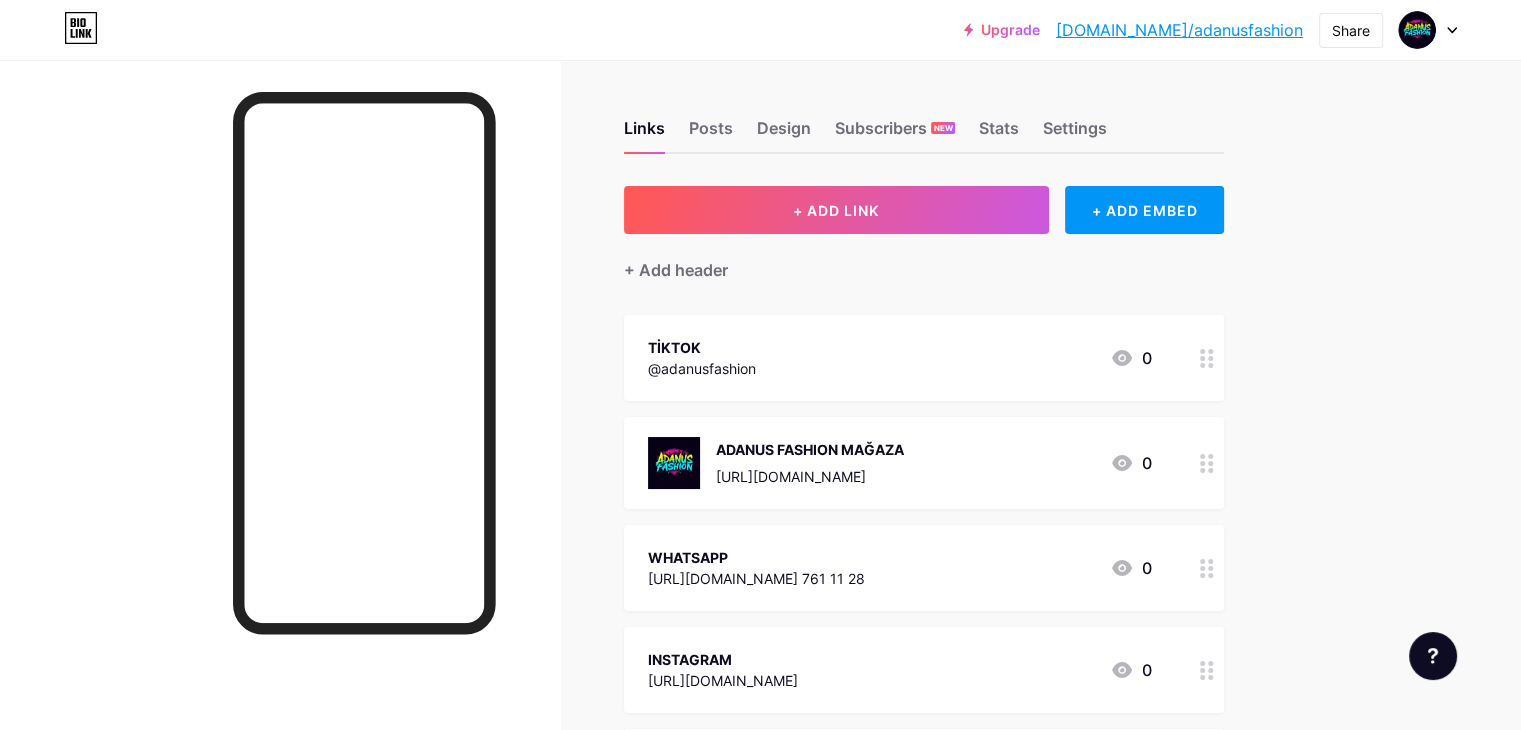 click 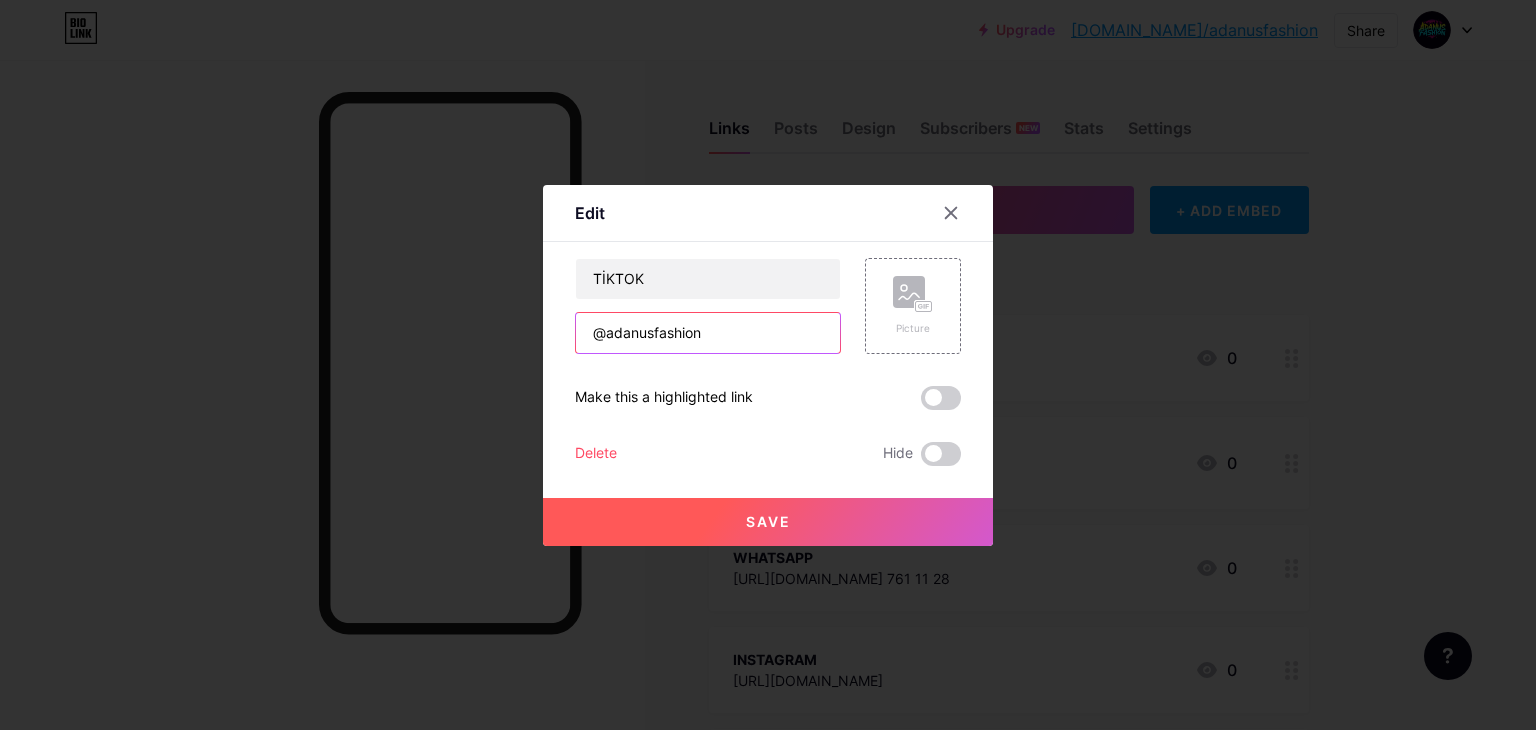 drag, startPoint x: 724, startPoint y: 337, endPoint x: 540, endPoint y: 340, distance: 184.02446 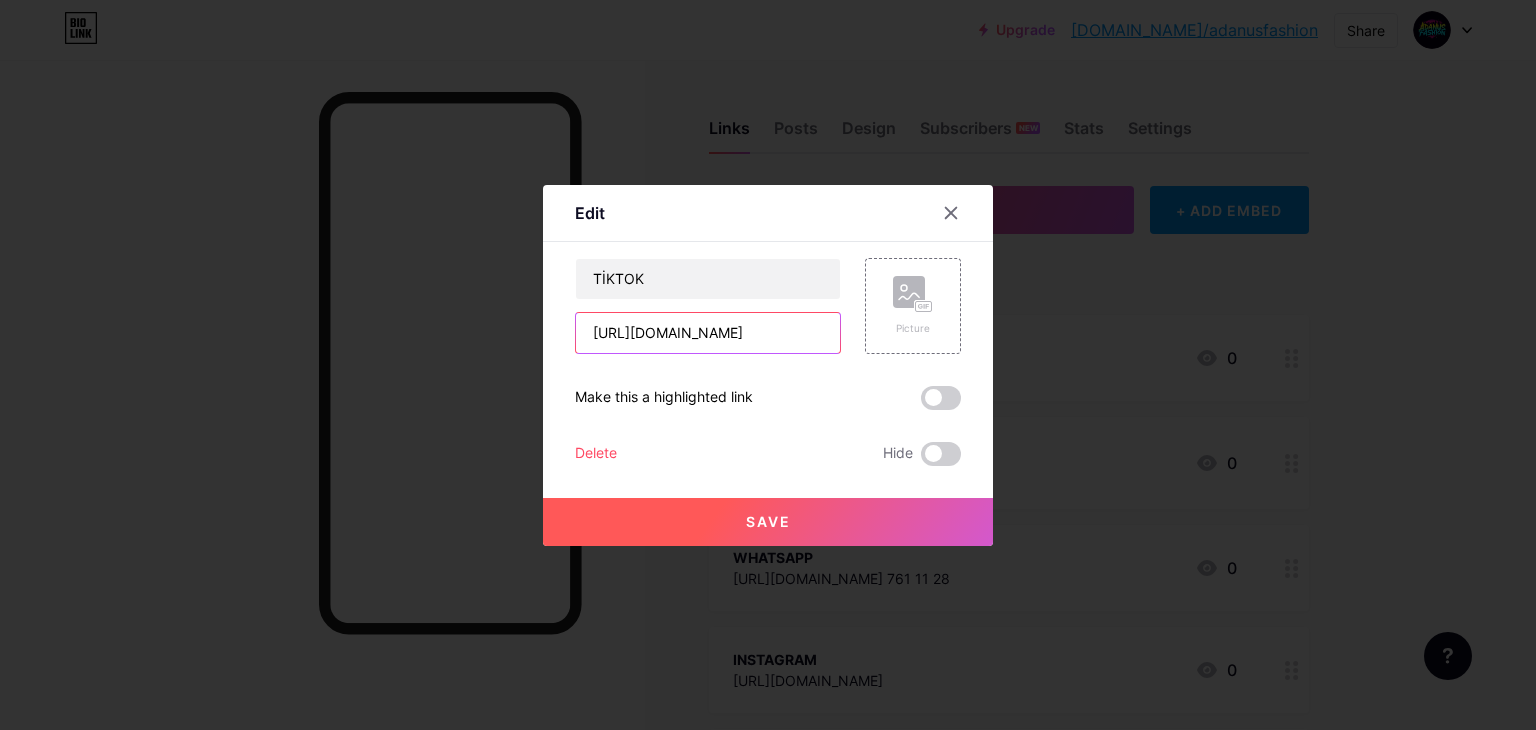 scroll, scrollTop: 0, scrollLeft: 37, axis: horizontal 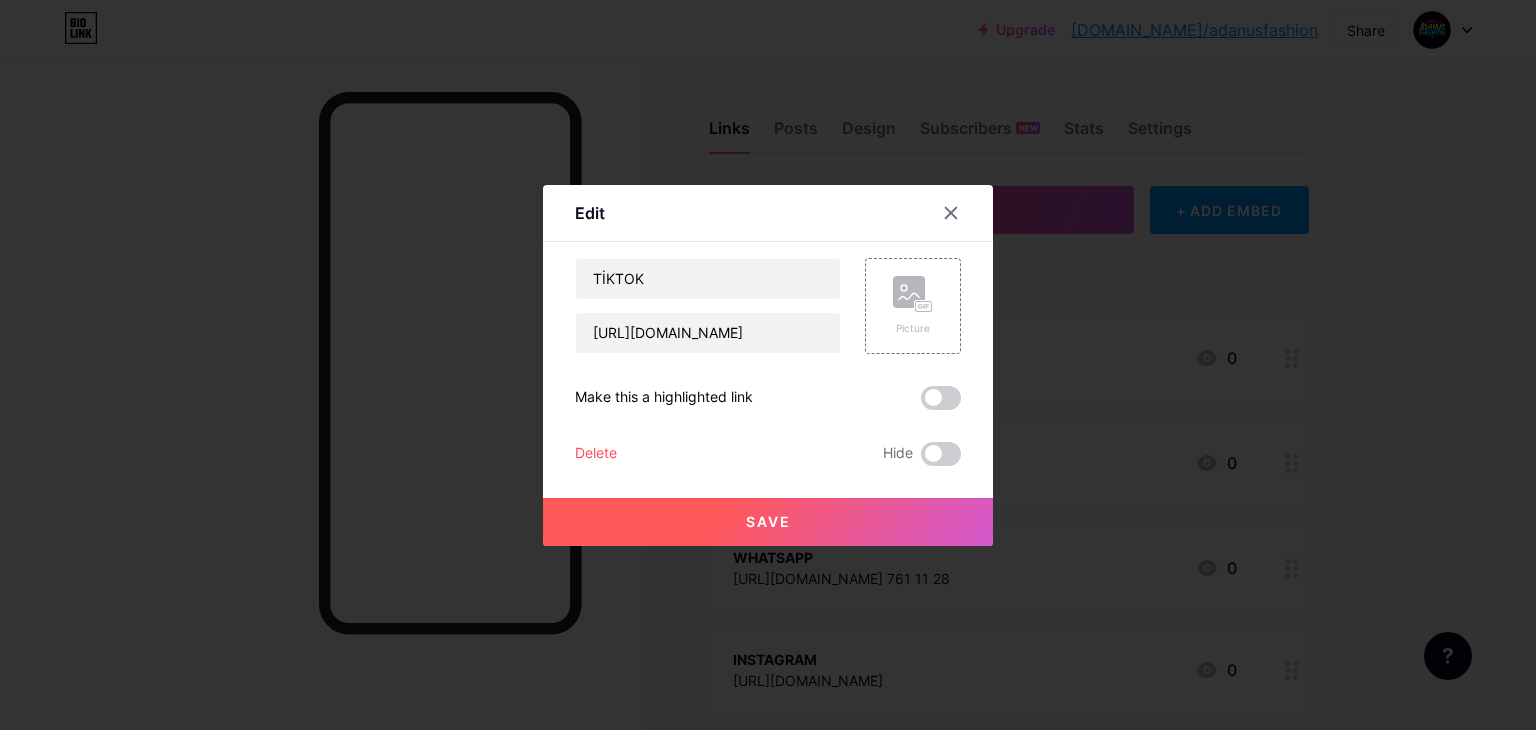click on "Save" at bounding box center (768, 522) 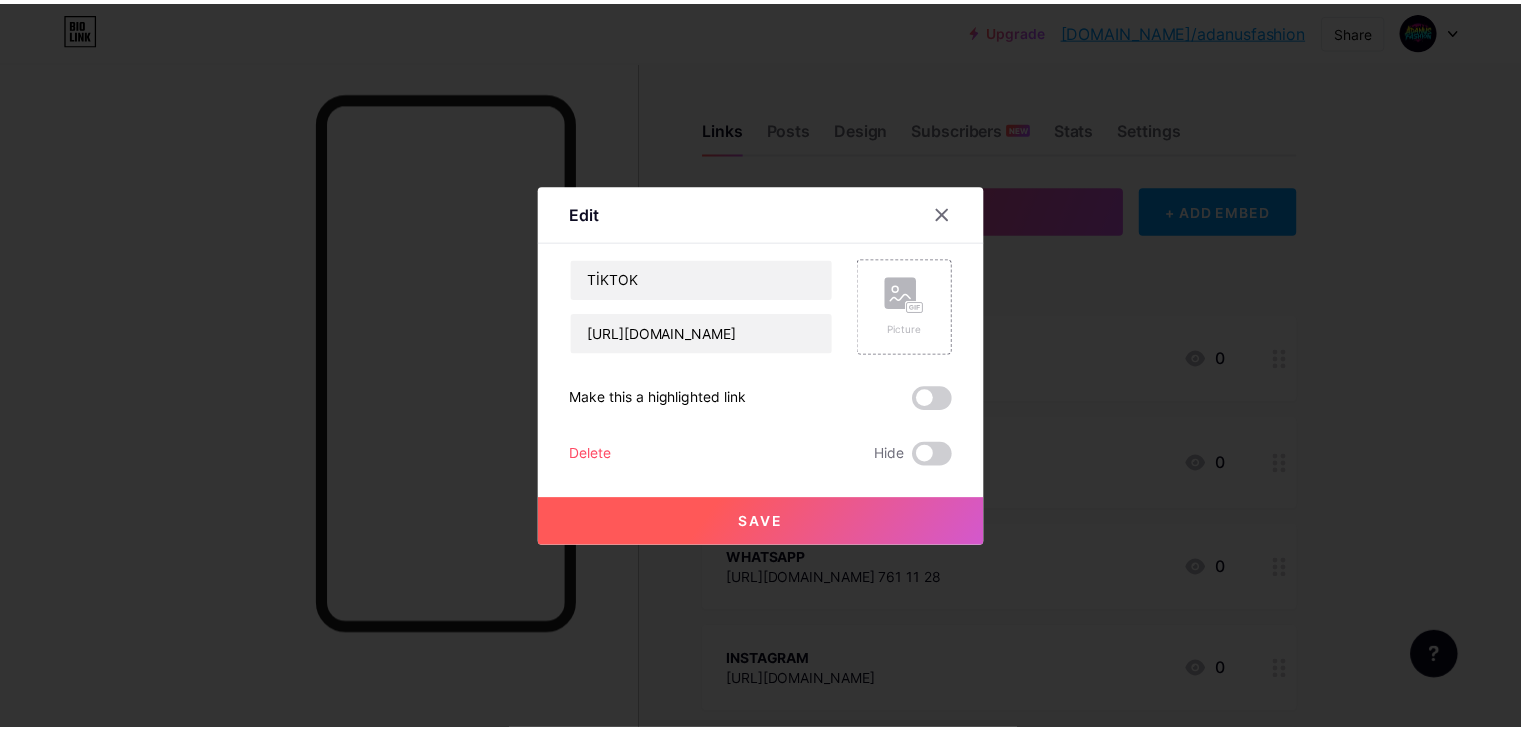 scroll, scrollTop: 0, scrollLeft: 0, axis: both 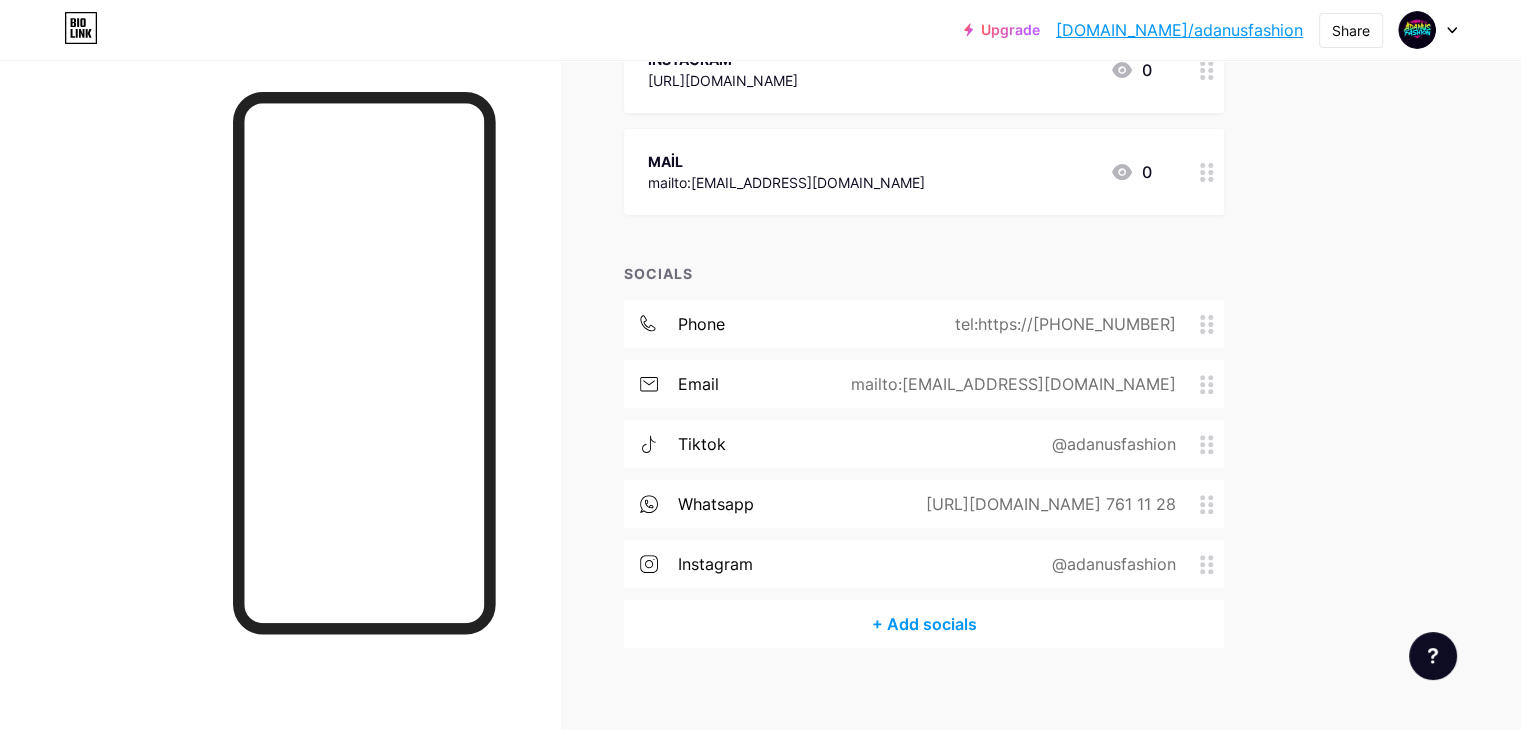 click 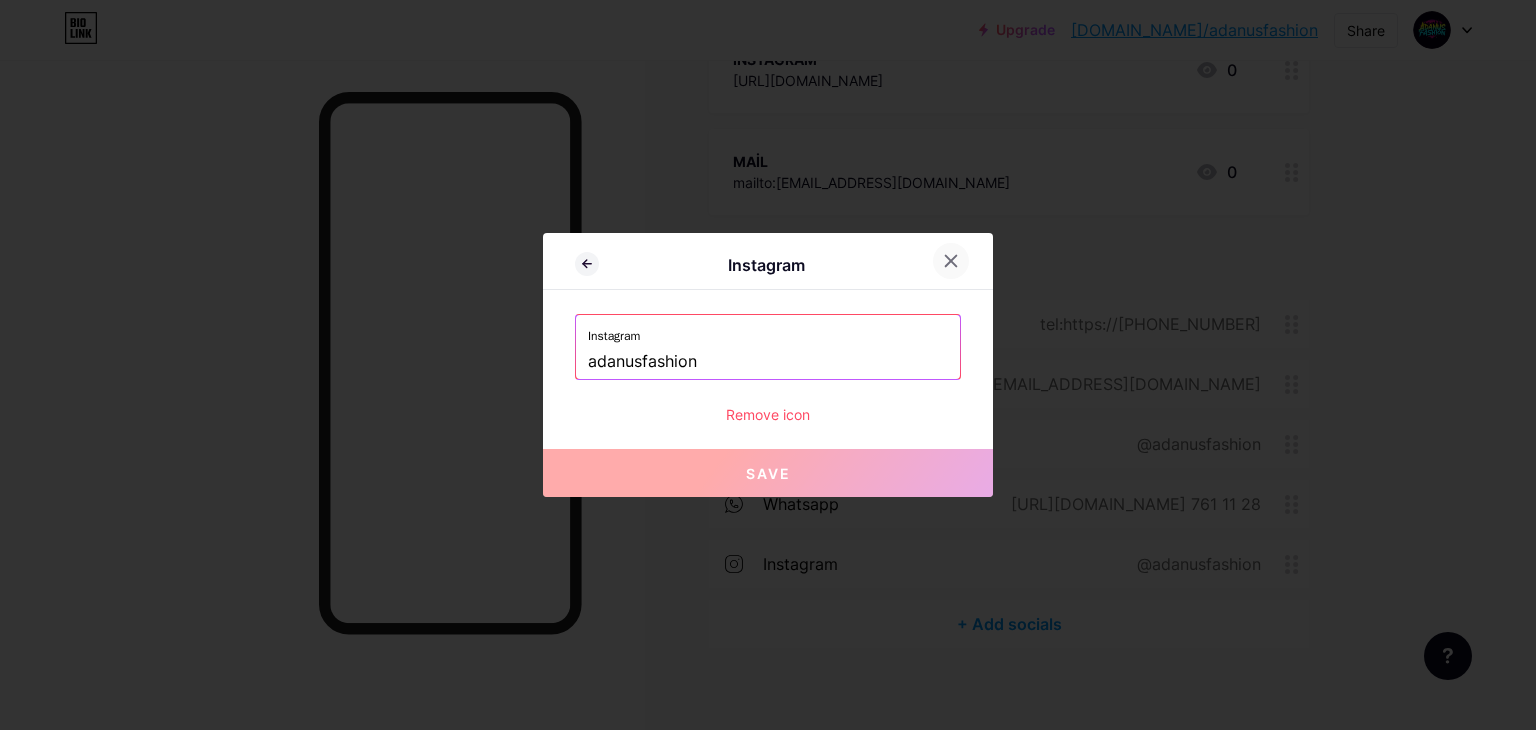 click 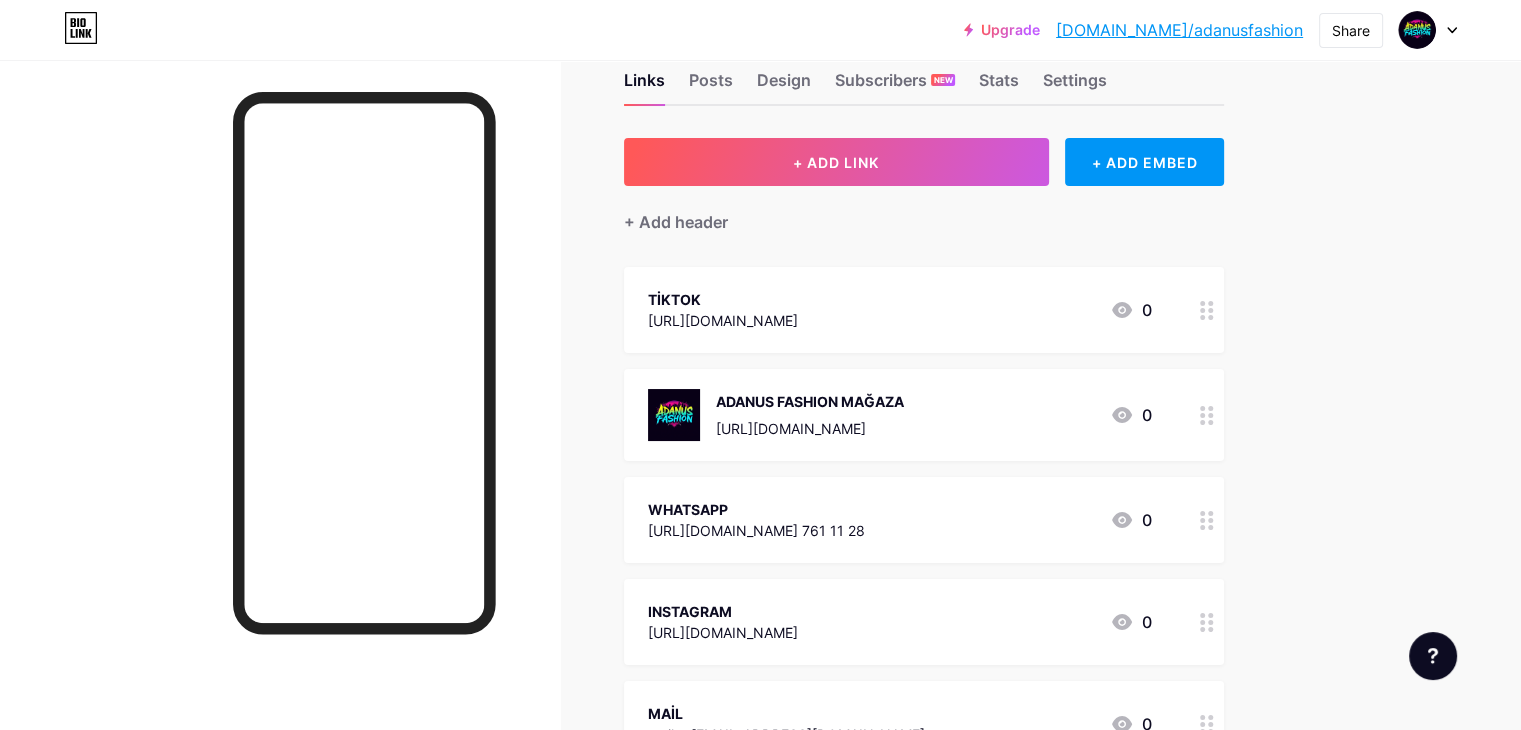 scroll, scrollTop: 0, scrollLeft: 0, axis: both 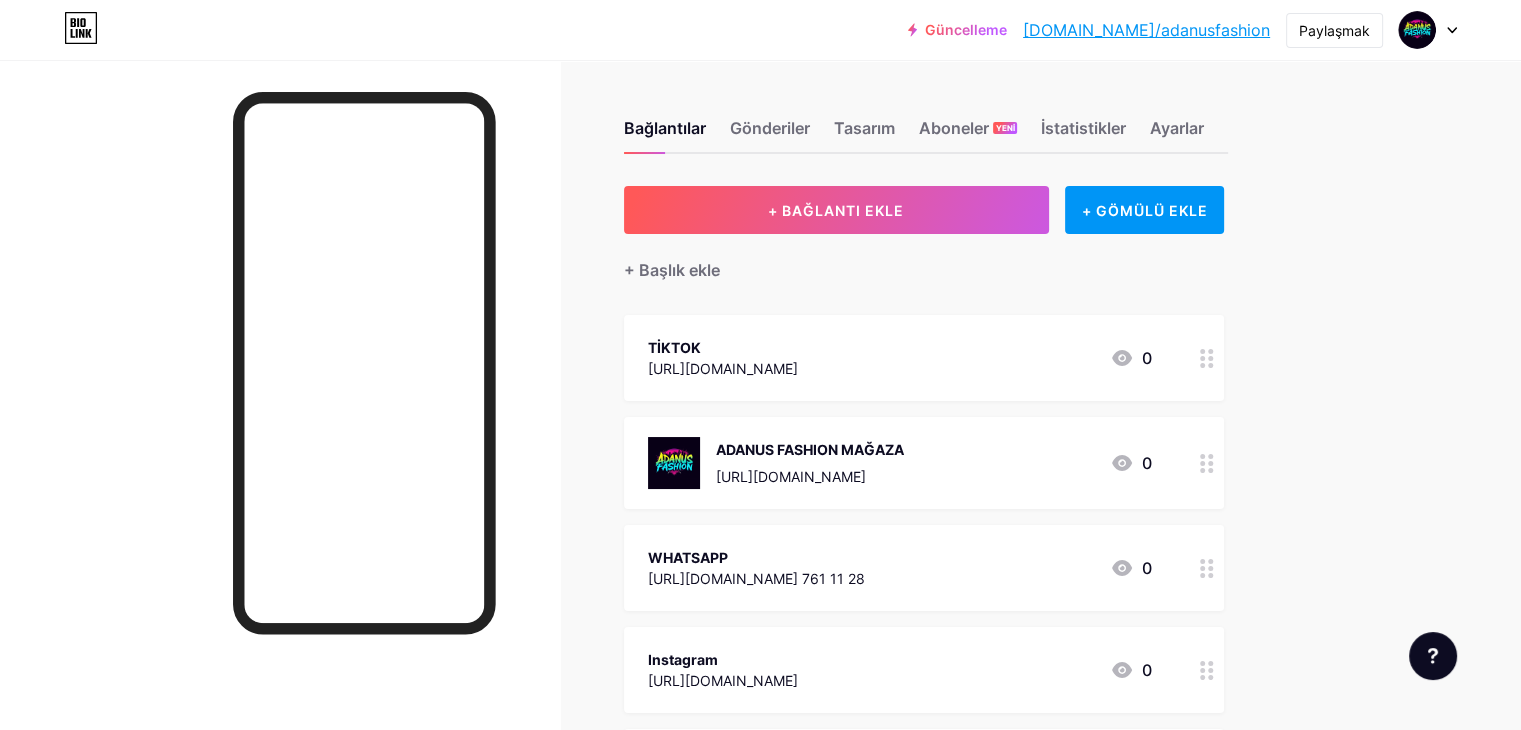 click on "Bağlantılar
Gönderiler
Tasarım
Aboneler
YENİ
İstatistikler
Ayarlar" at bounding box center [926, 119] 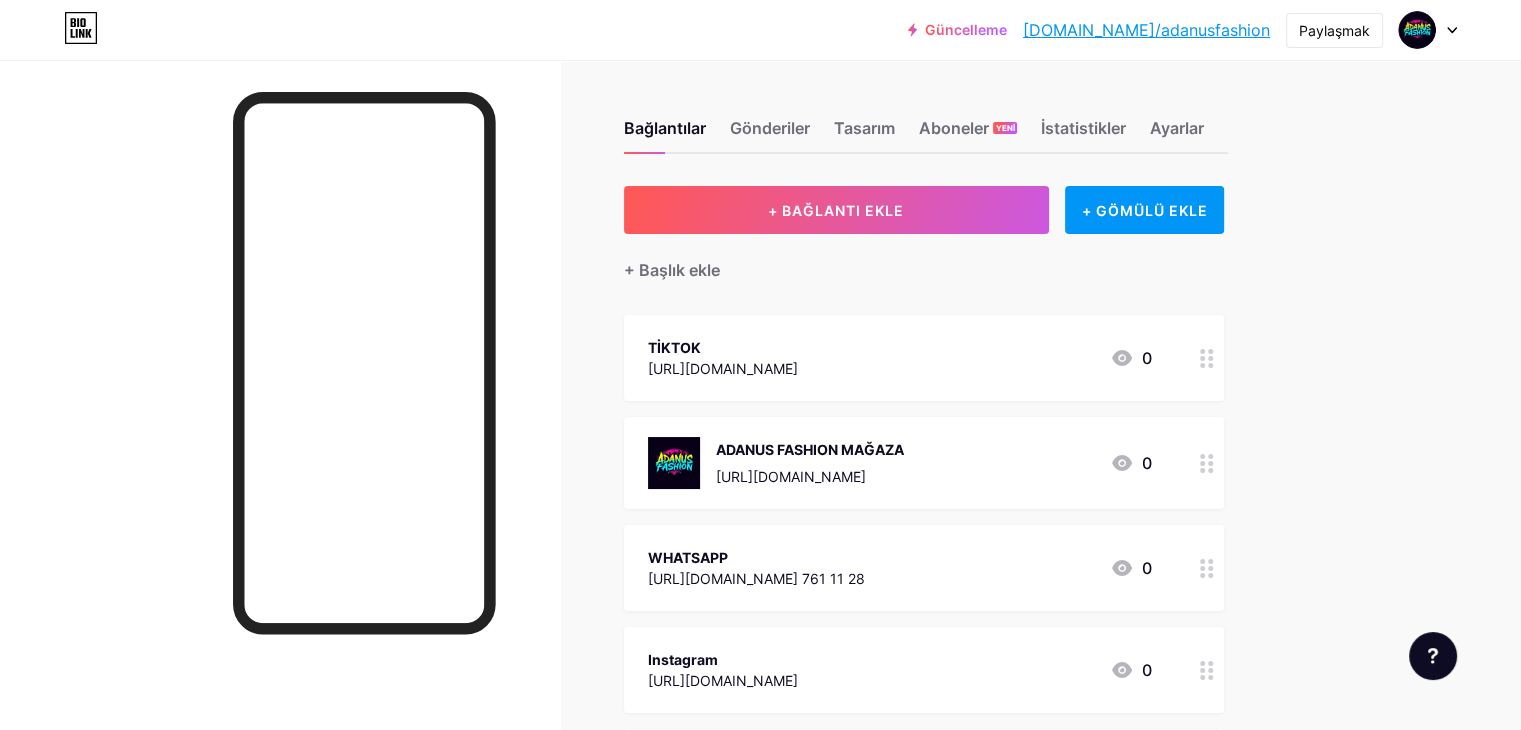 click on "Bağlantılar
Gönderiler
Tasarım
Aboneler
YENİ
İstatistikler
Ayarlar" at bounding box center [926, 119] 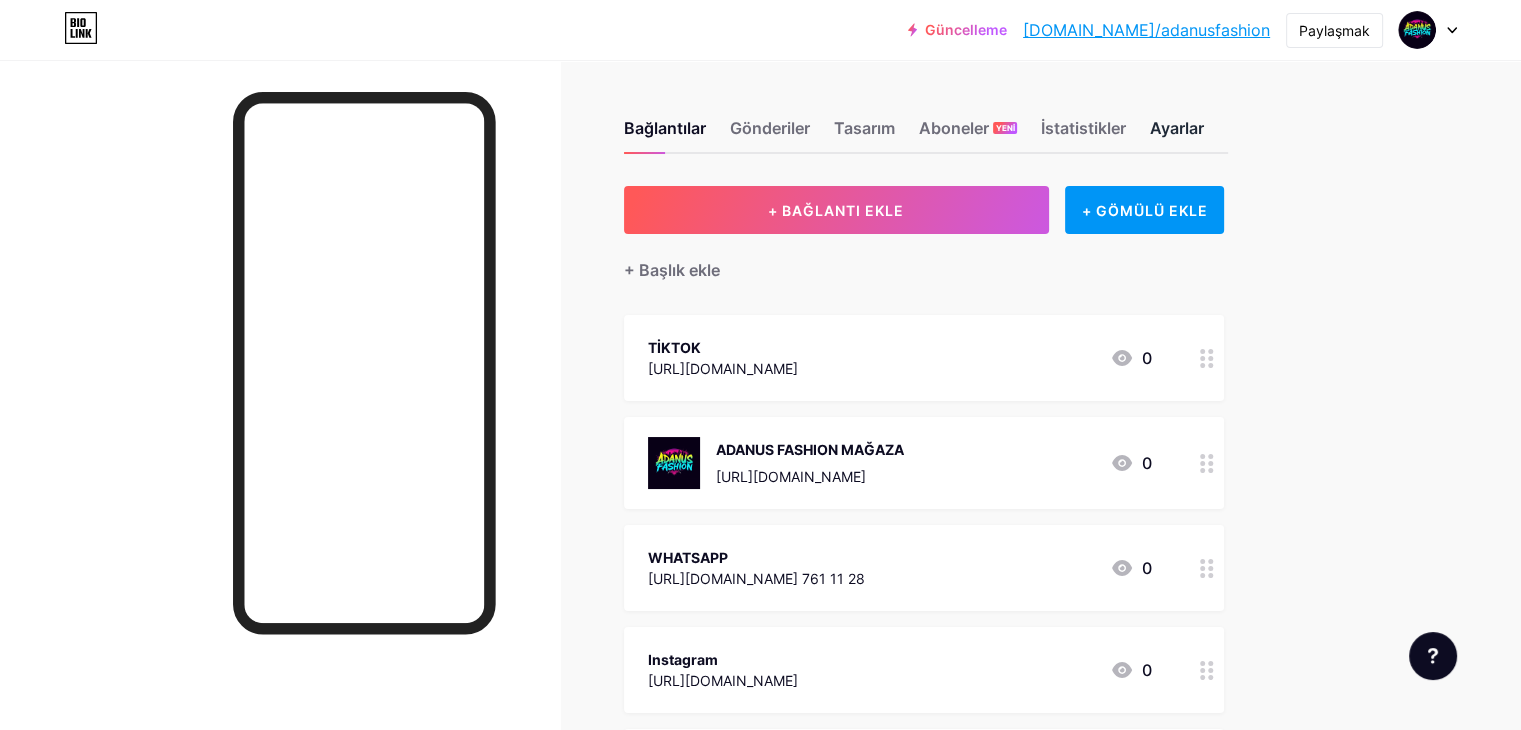 click on "Ayarlar" at bounding box center (1177, 128) 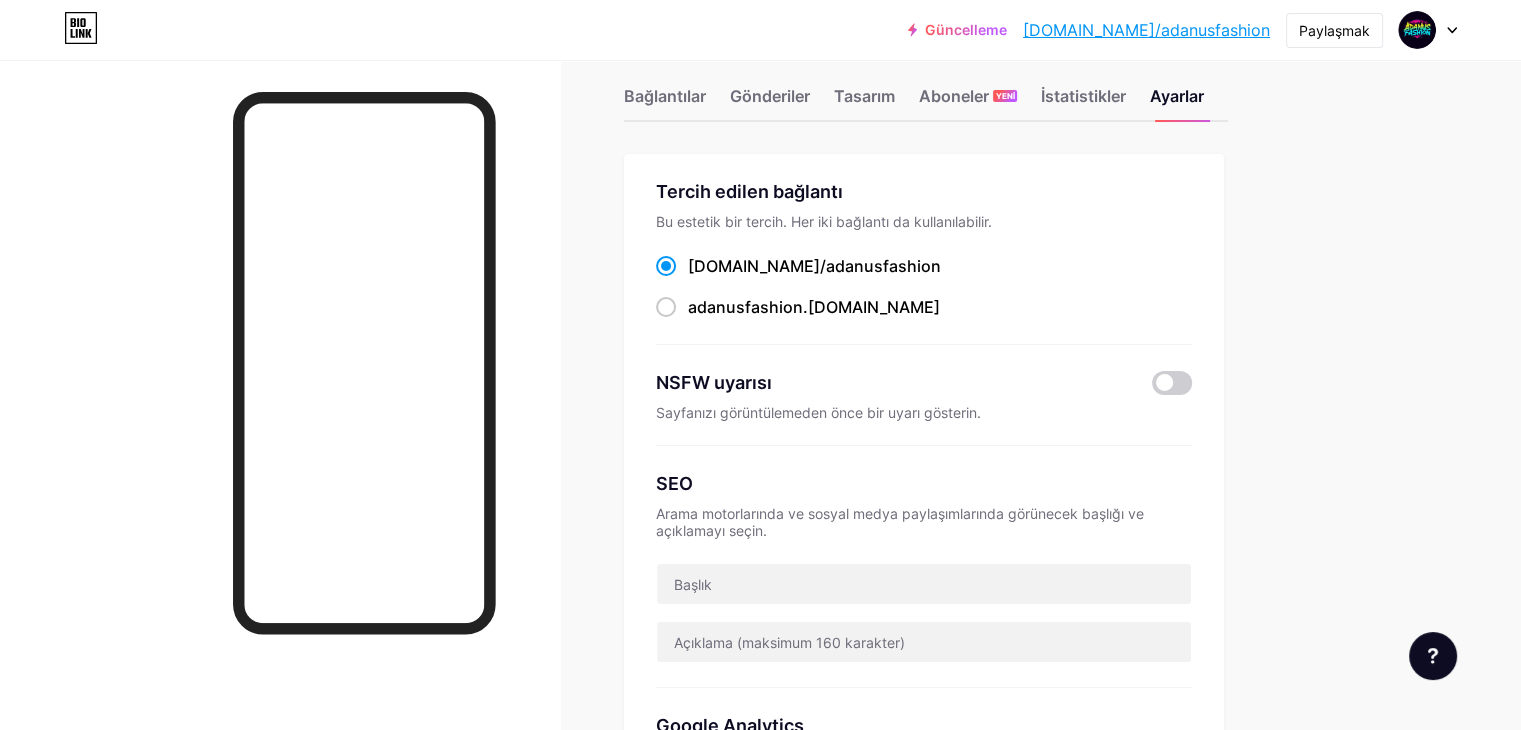 scroll, scrollTop: 0, scrollLeft: 0, axis: both 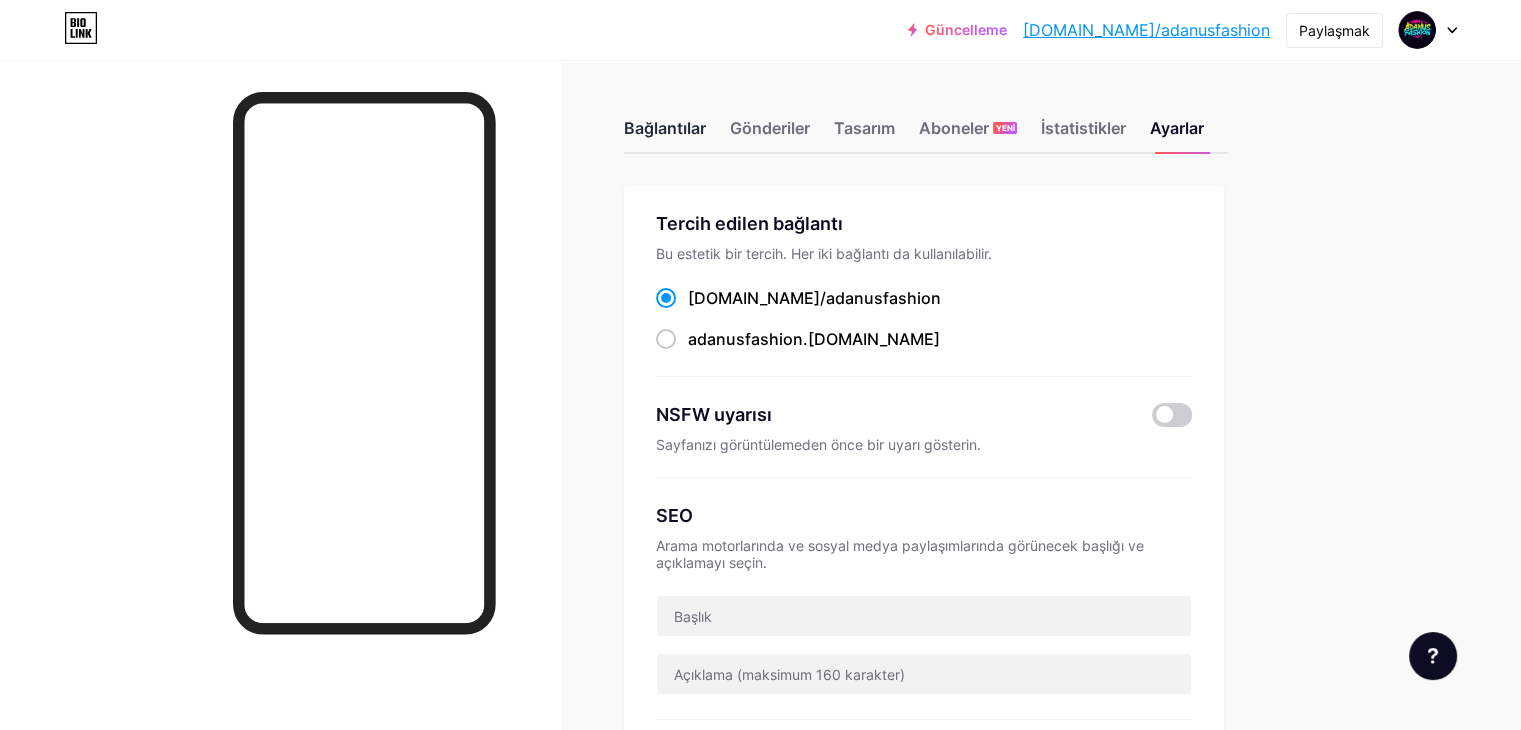 click on "Bağlantılar" at bounding box center (665, 128) 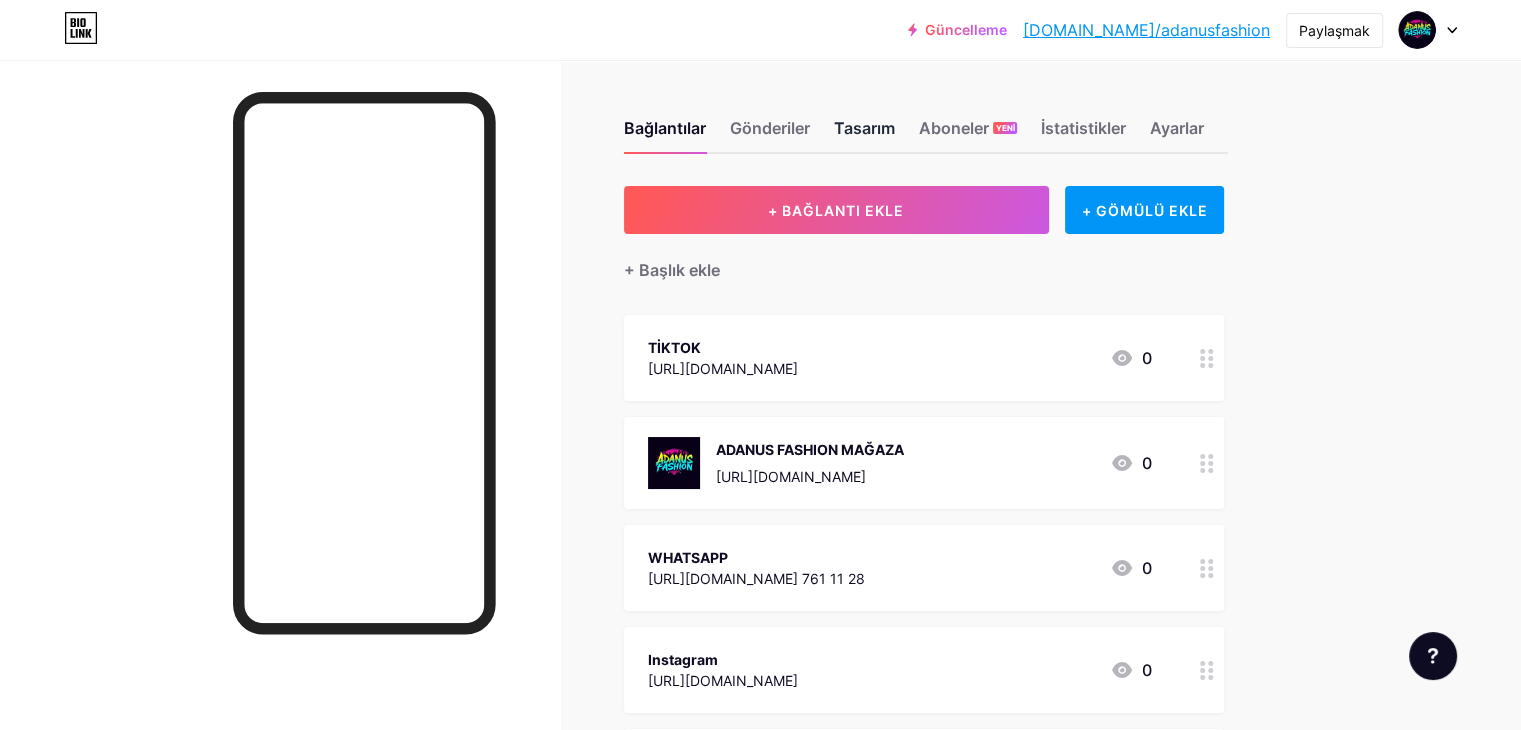 click on "Tasarım" at bounding box center [864, 128] 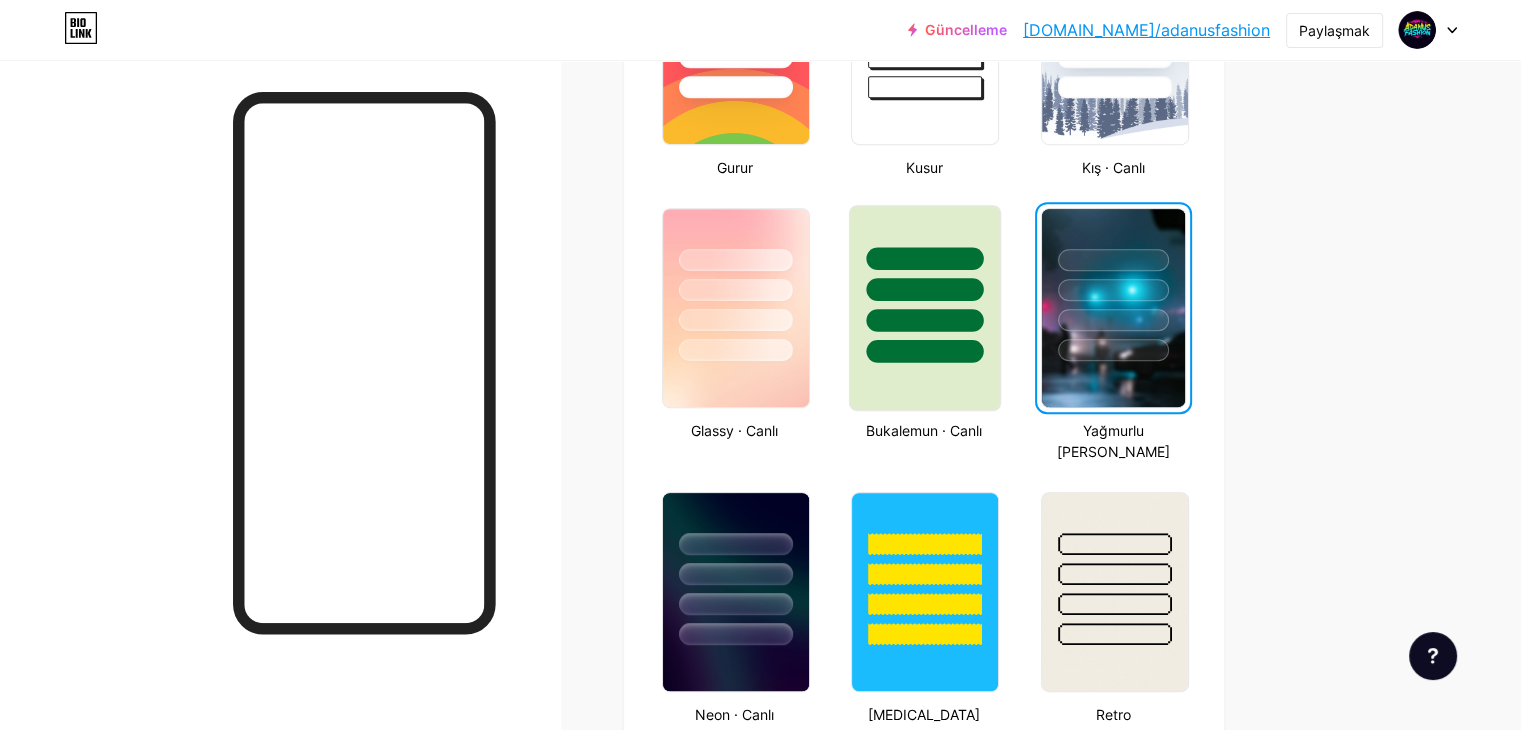 scroll, scrollTop: 1000, scrollLeft: 0, axis: vertical 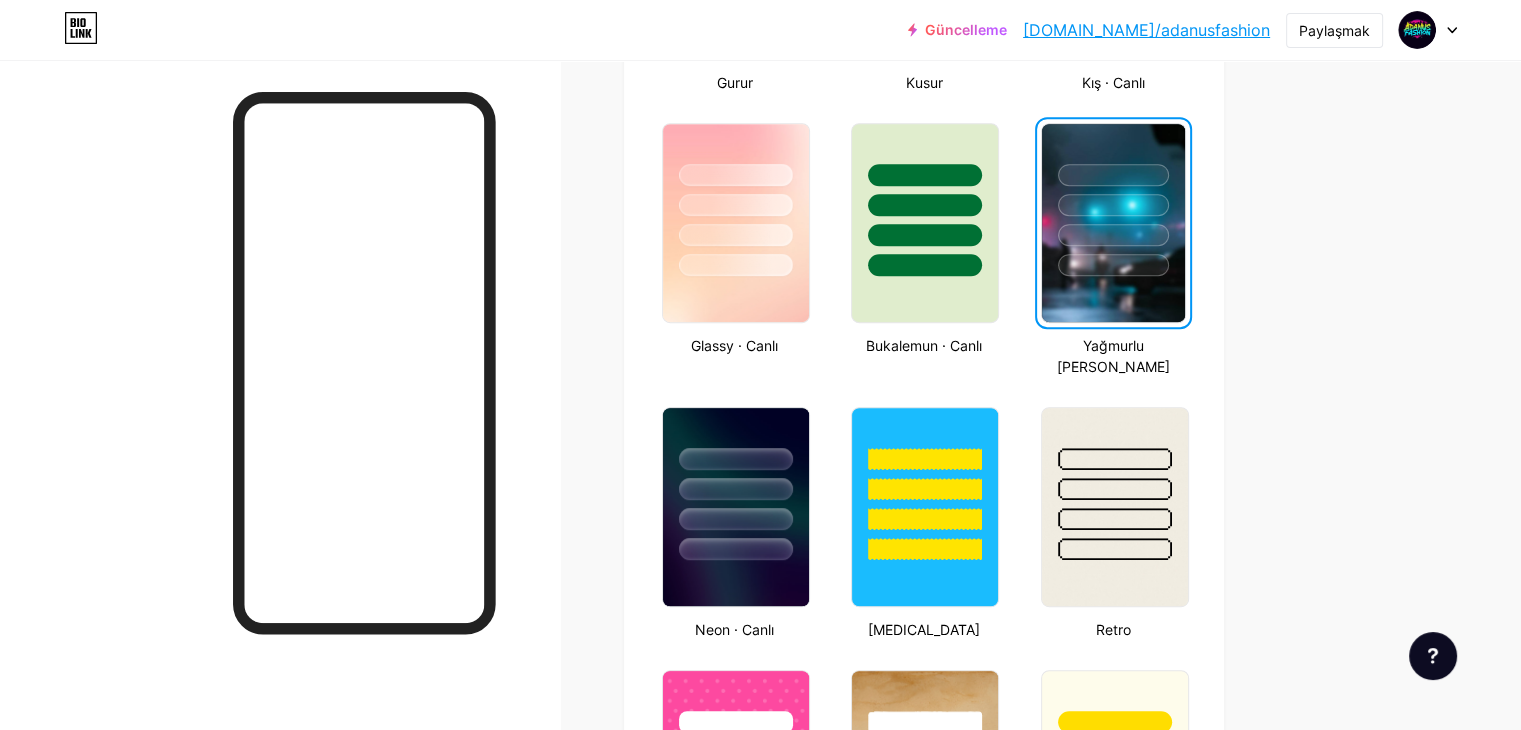 click at bounding box center (1113, 205) 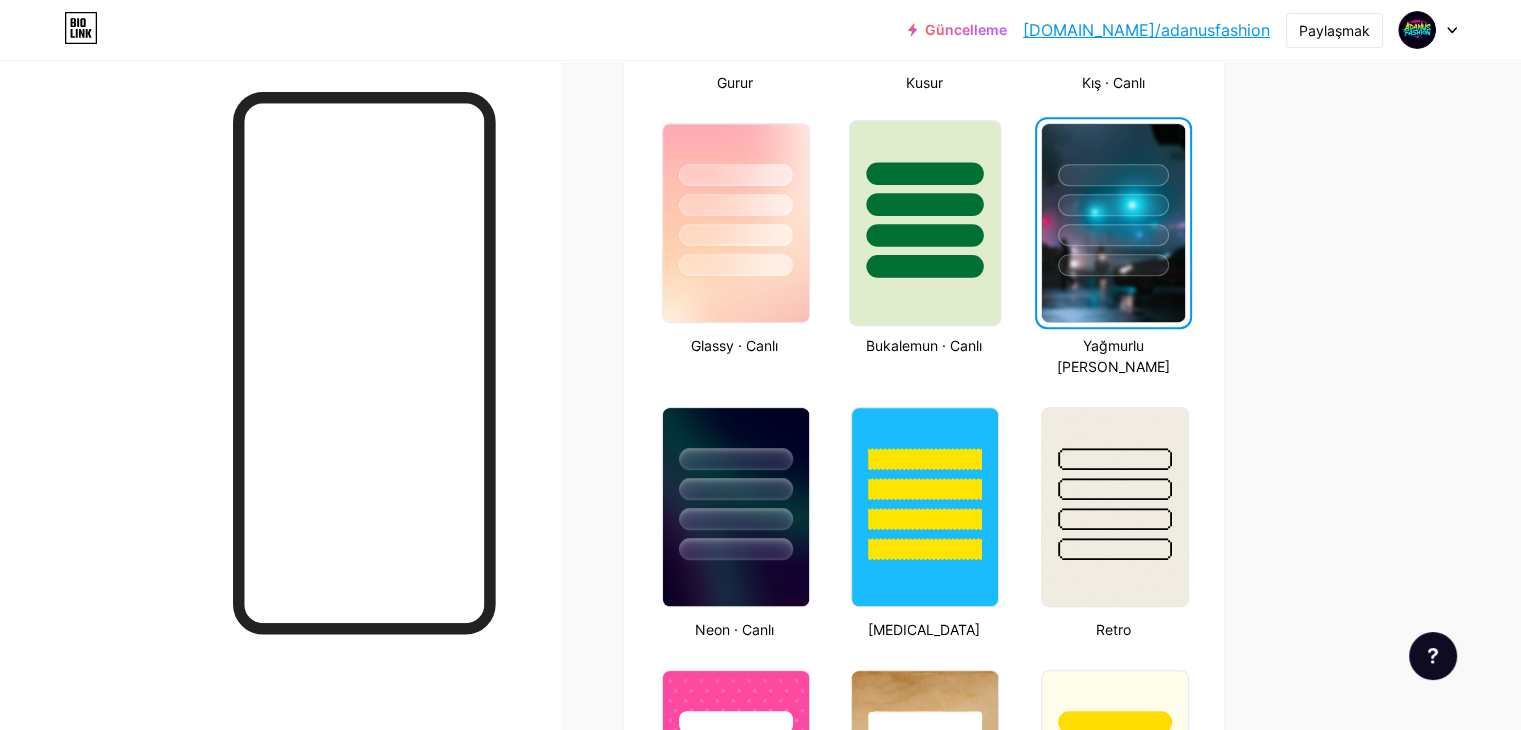 click at bounding box center [925, 235] 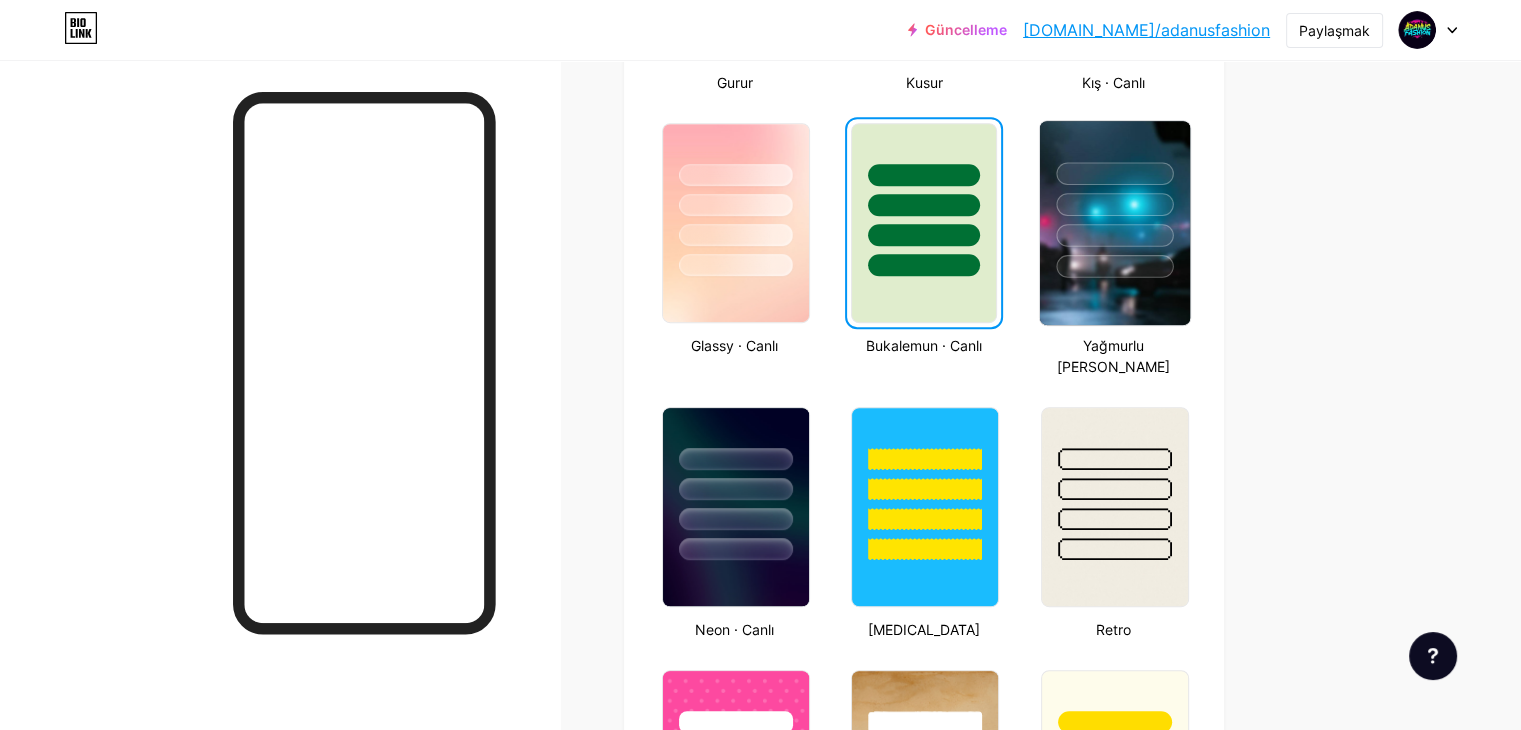 click at bounding box center (1114, 235) 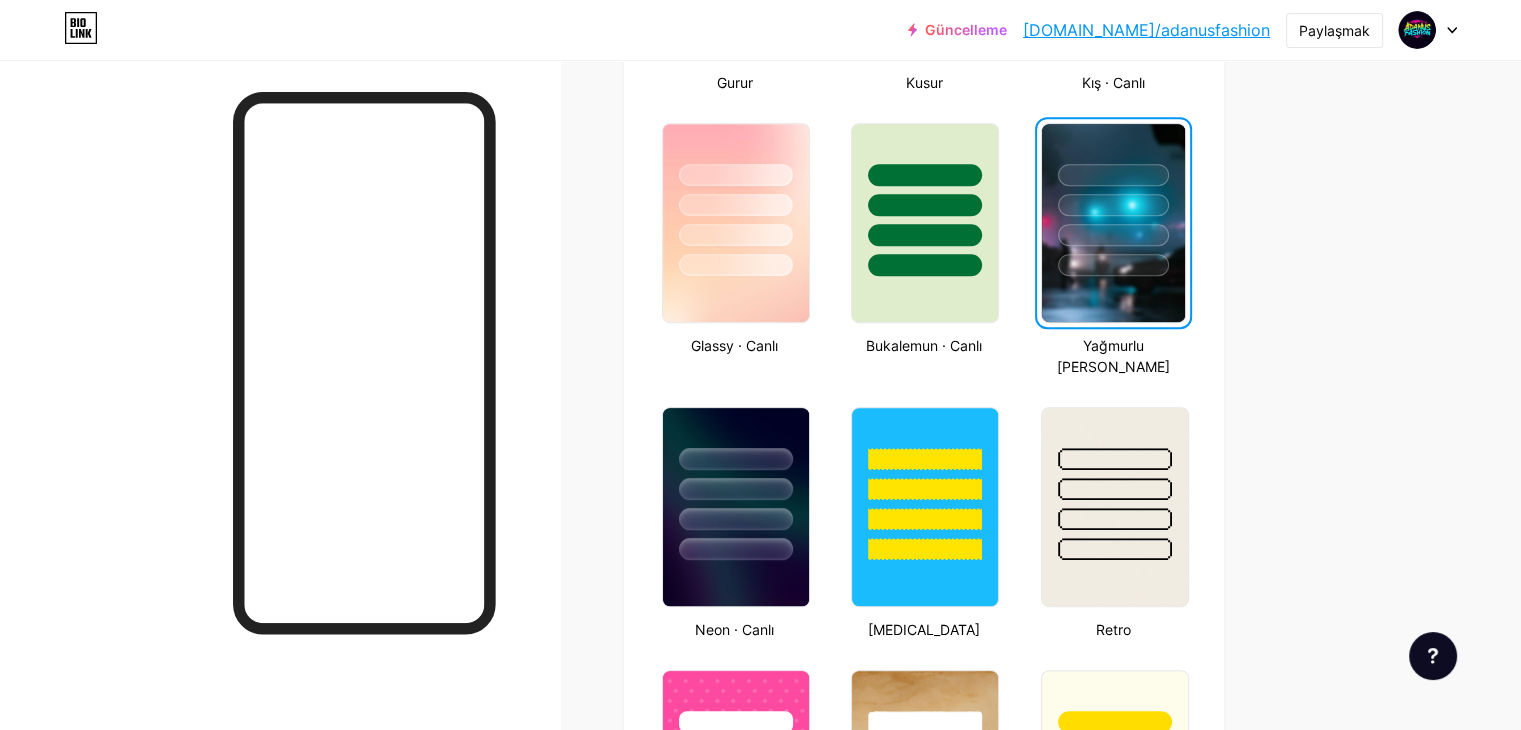 scroll, scrollTop: 1300, scrollLeft: 0, axis: vertical 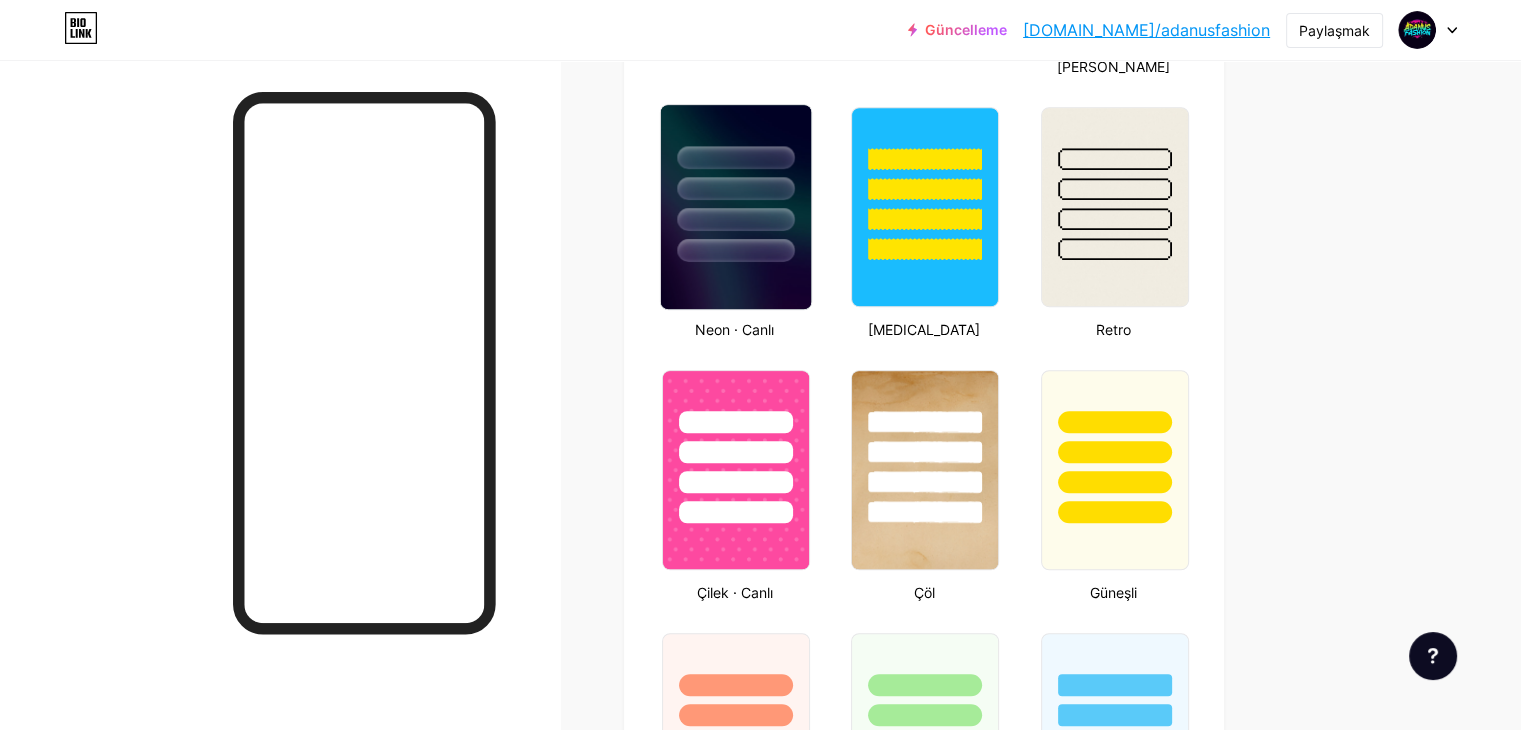 click at bounding box center [736, 207] 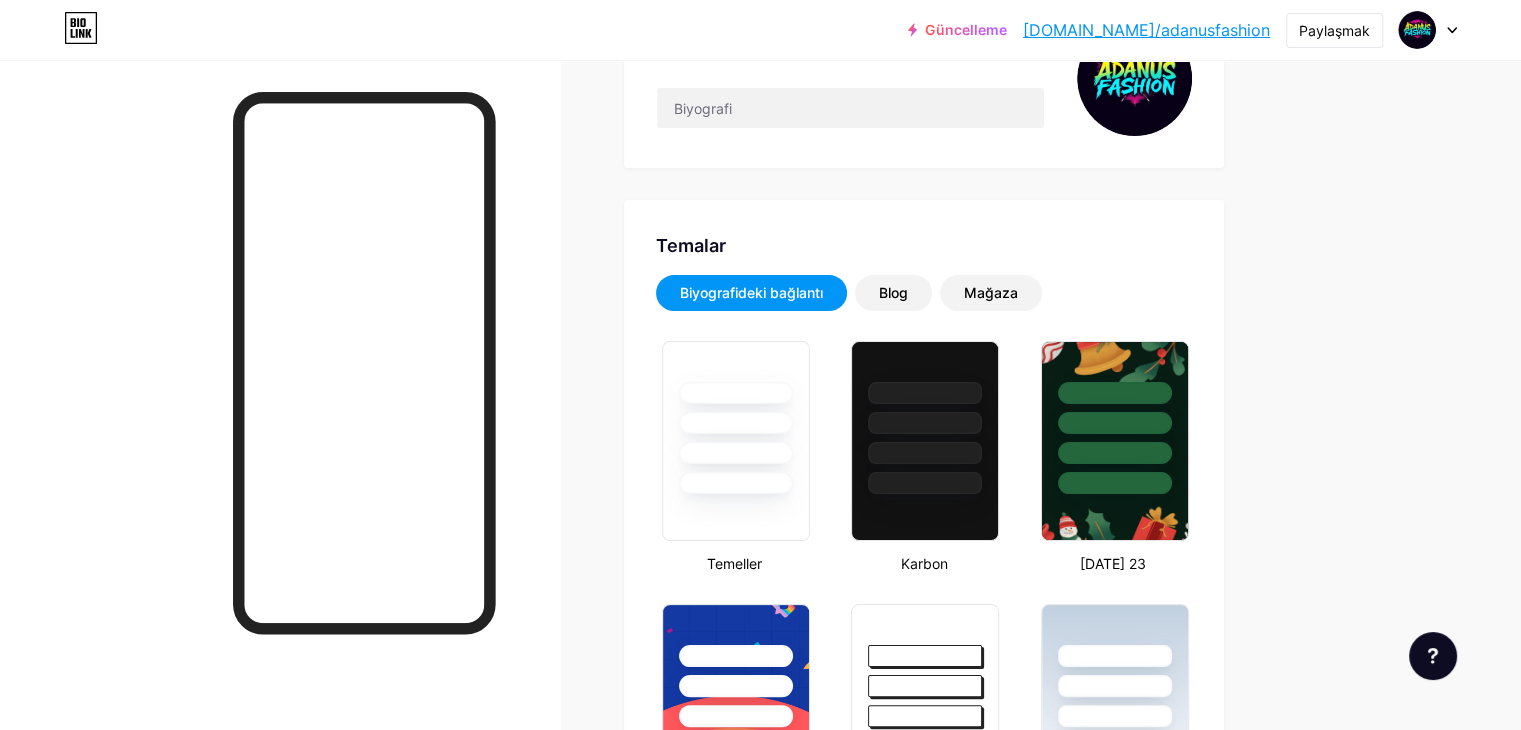 scroll, scrollTop: 0, scrollLeft: 0, axis: both 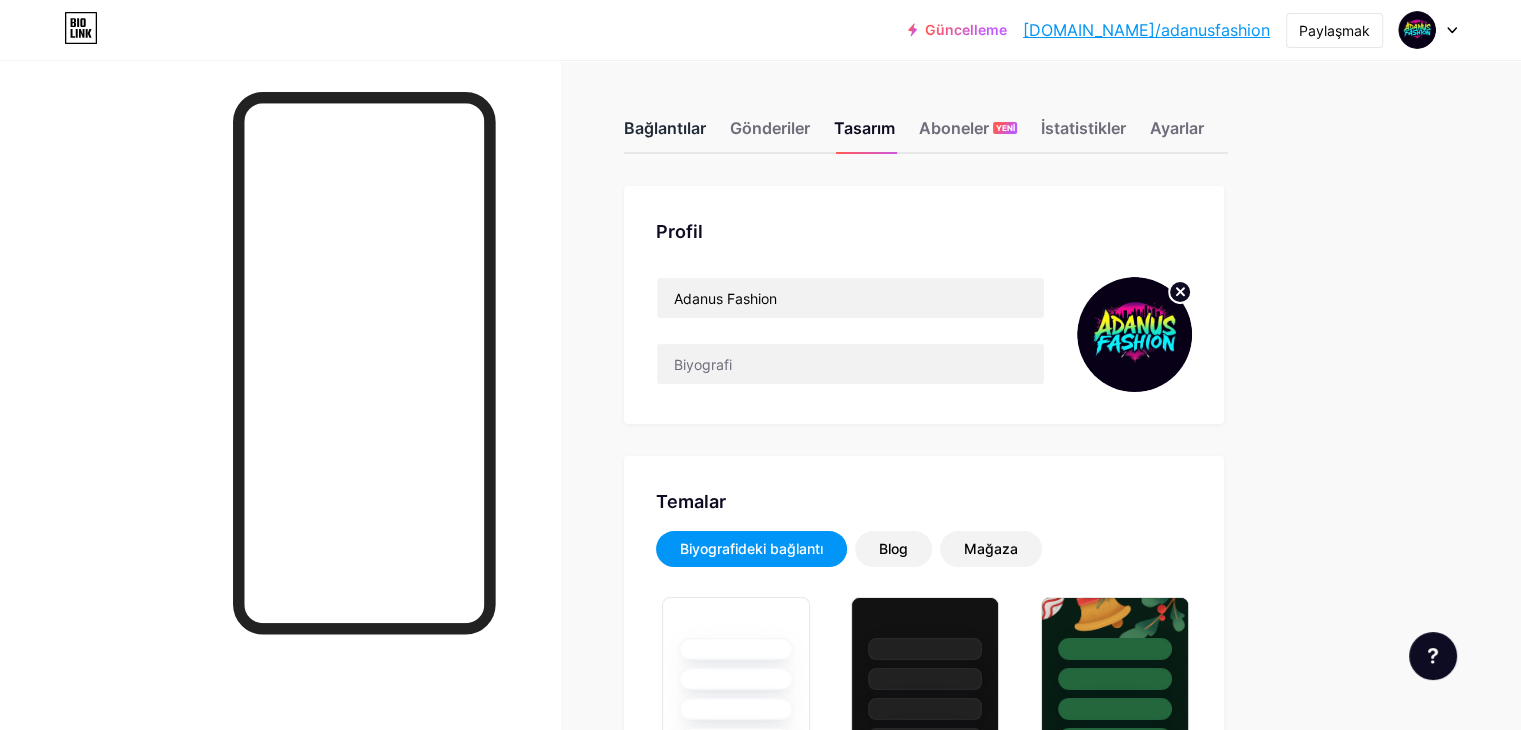 click on "Bağlantılar" at bounding box center [665, 128] 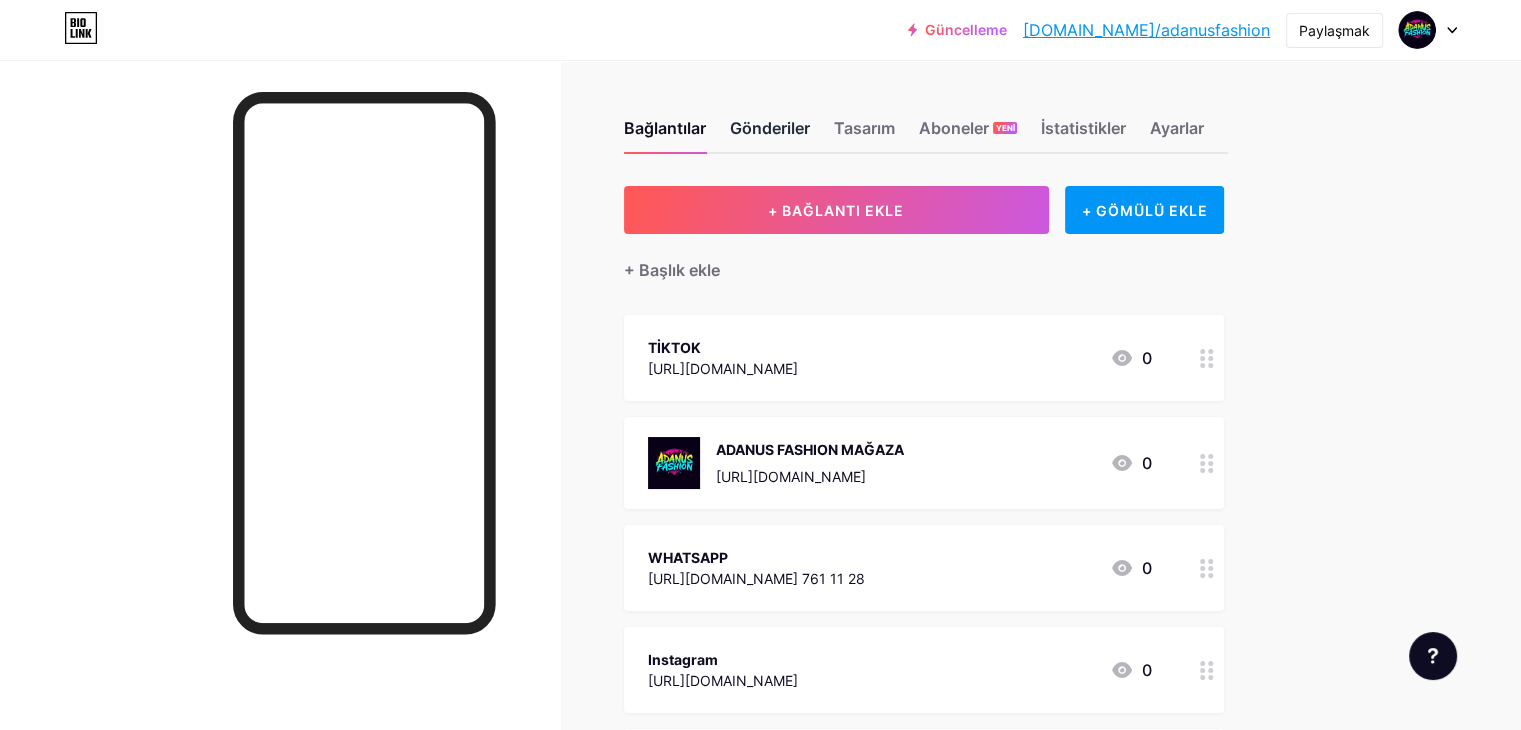 click on "Gönderiler" at bounding box center [770, 128] 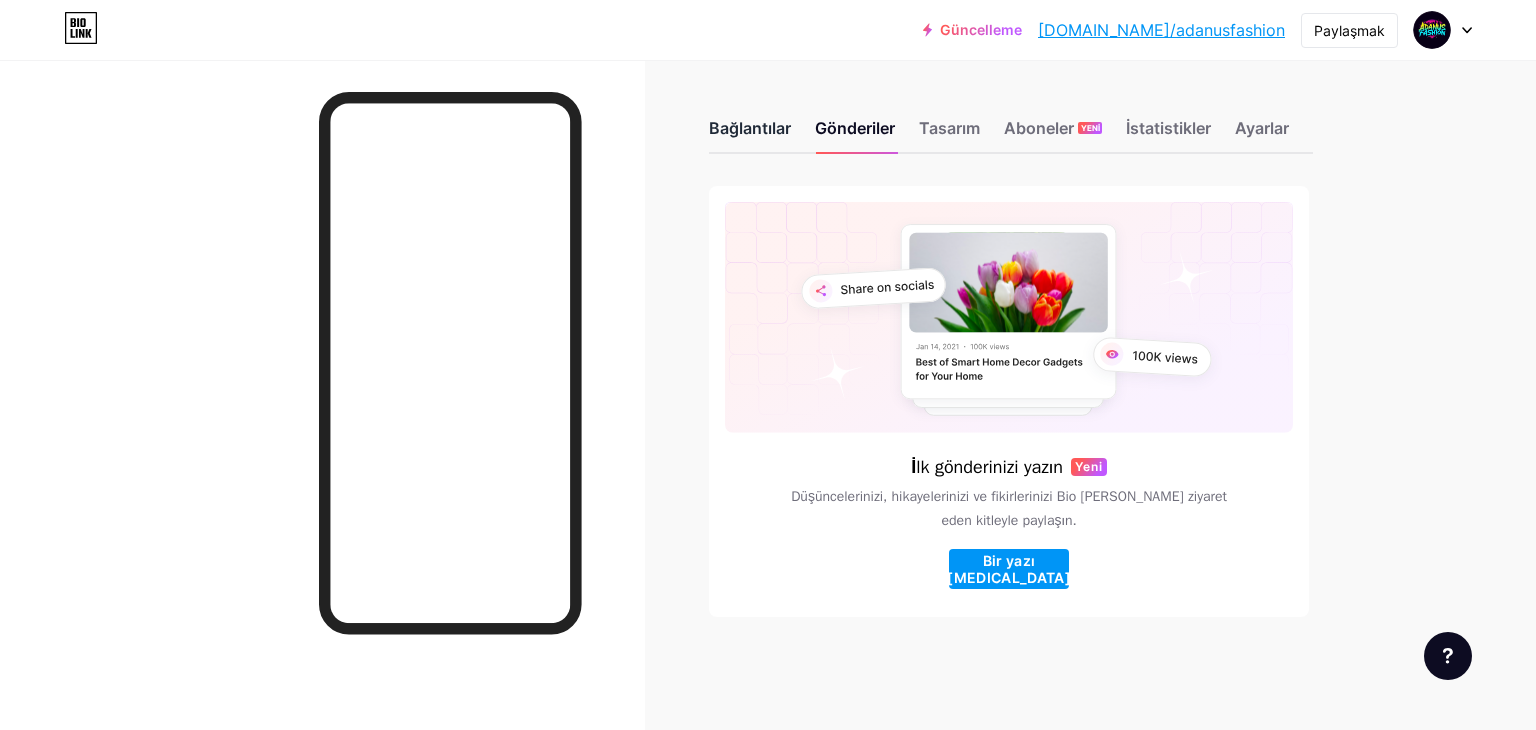 click on "Bağlantılar" at bounding box center (750, 134) 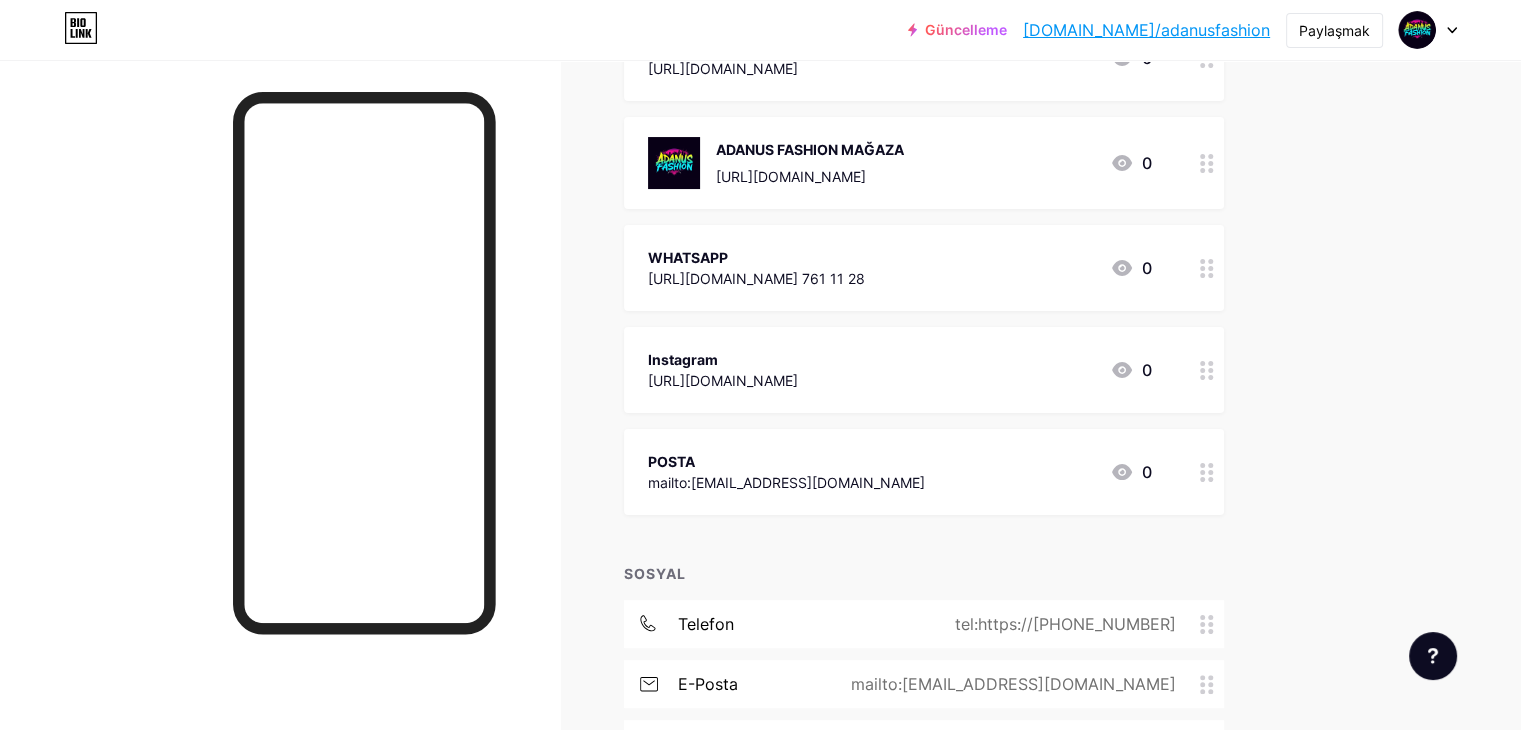 scroll, scrollTop: 616, scrollLeft: 0, axis: vertical 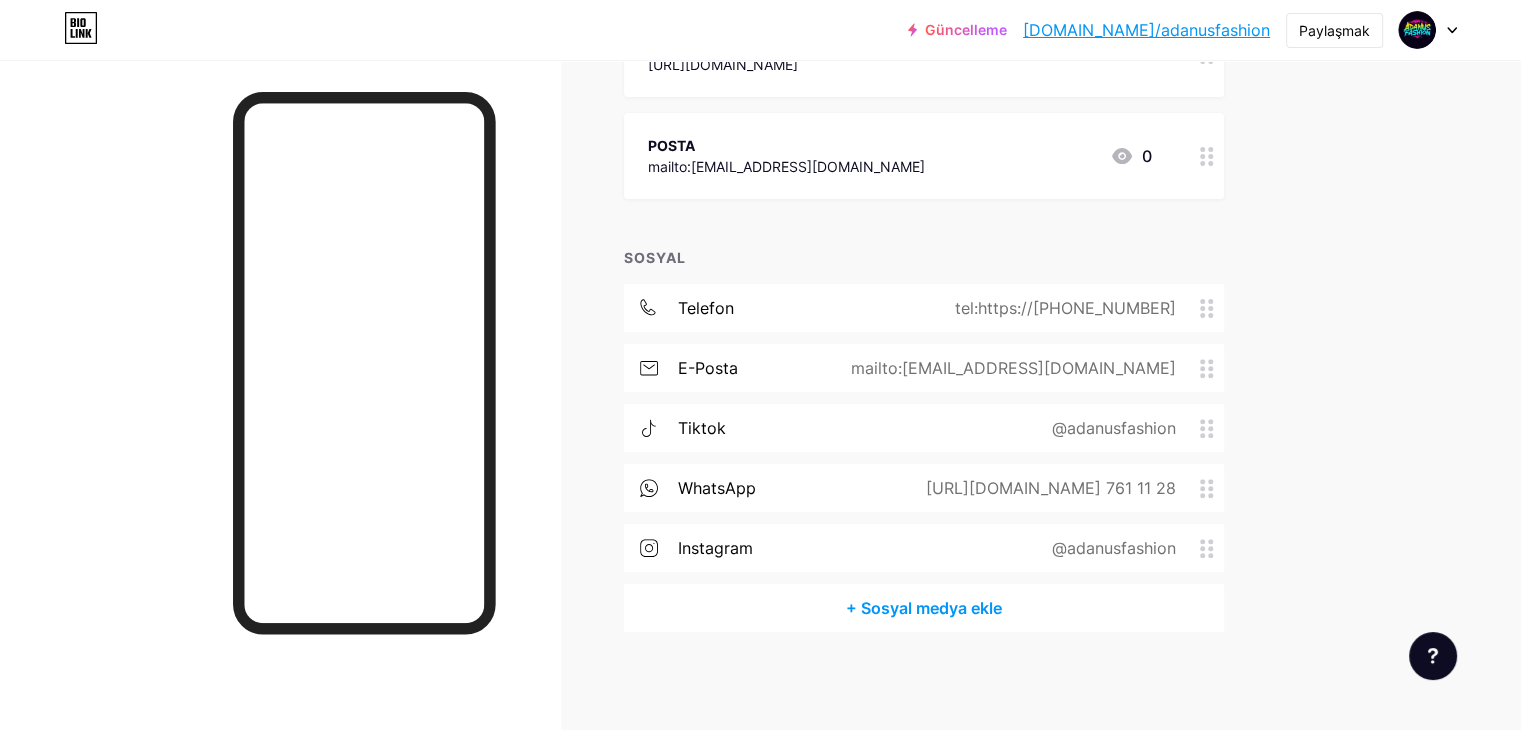 click on "@adanusfashion" at bounding box center [1110, 548] 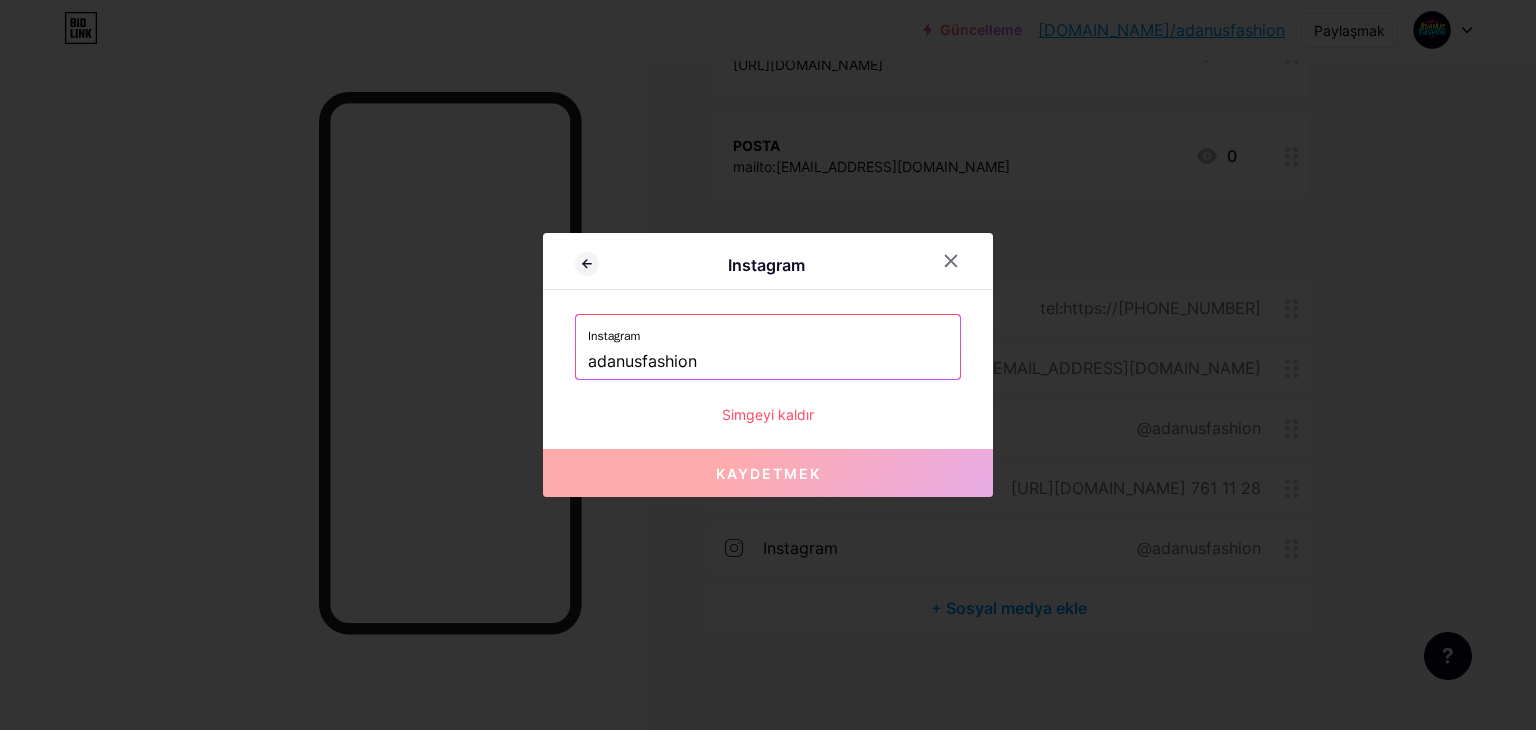 drag, startPoint x: 714, startPoint y: 366, endPoint x: 328, endPoint y: 334, distance: 387.32416 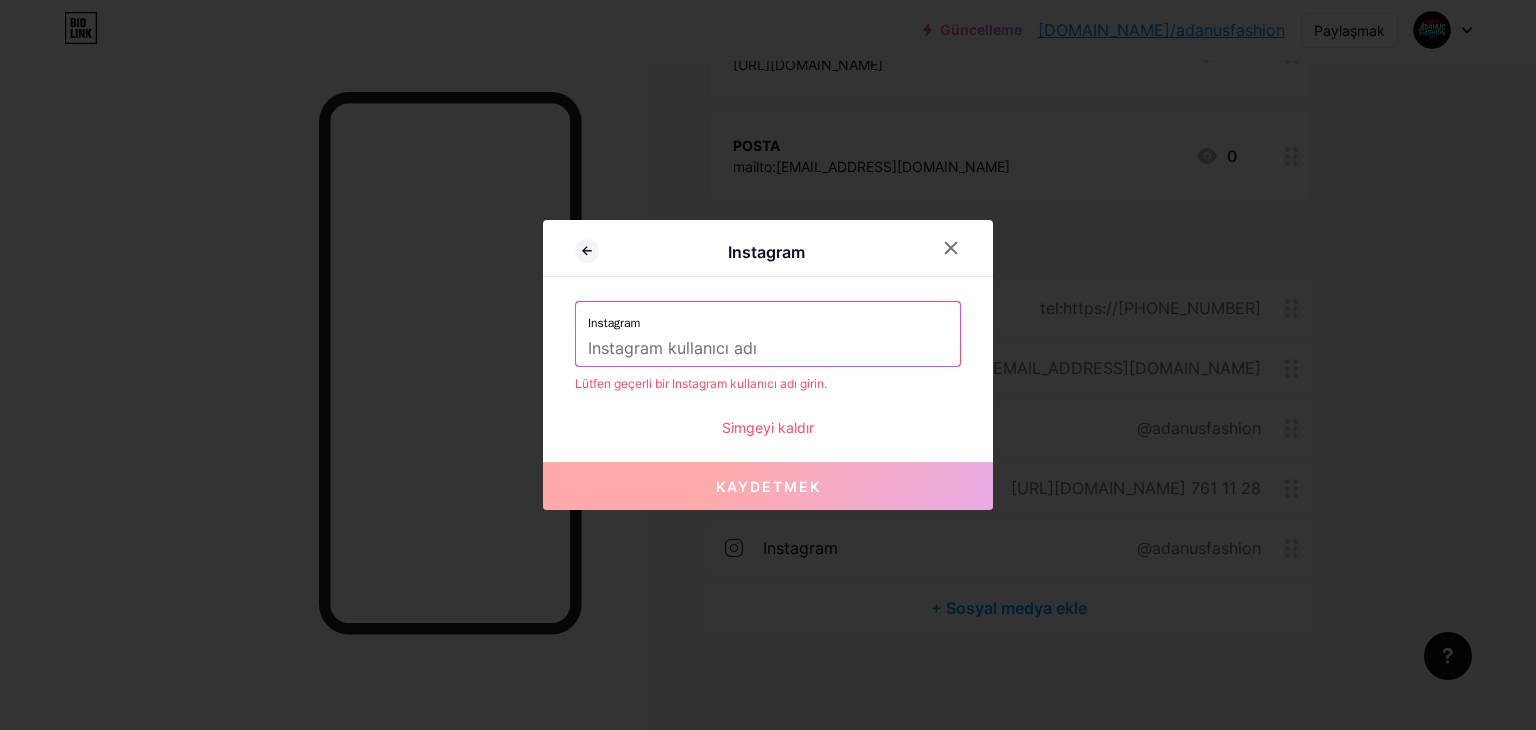 type 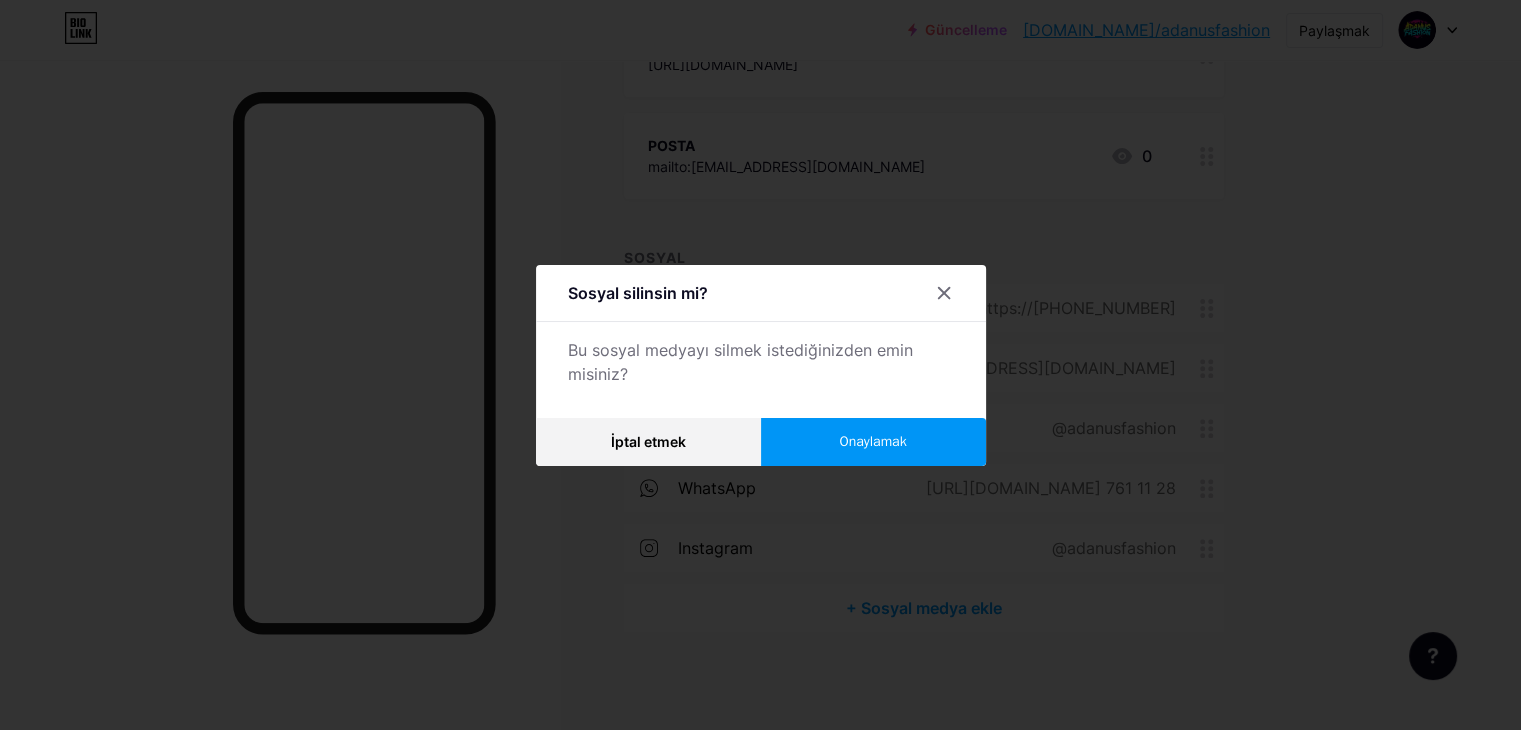 click on "Onaylamak" at bounding box center [873, 442] 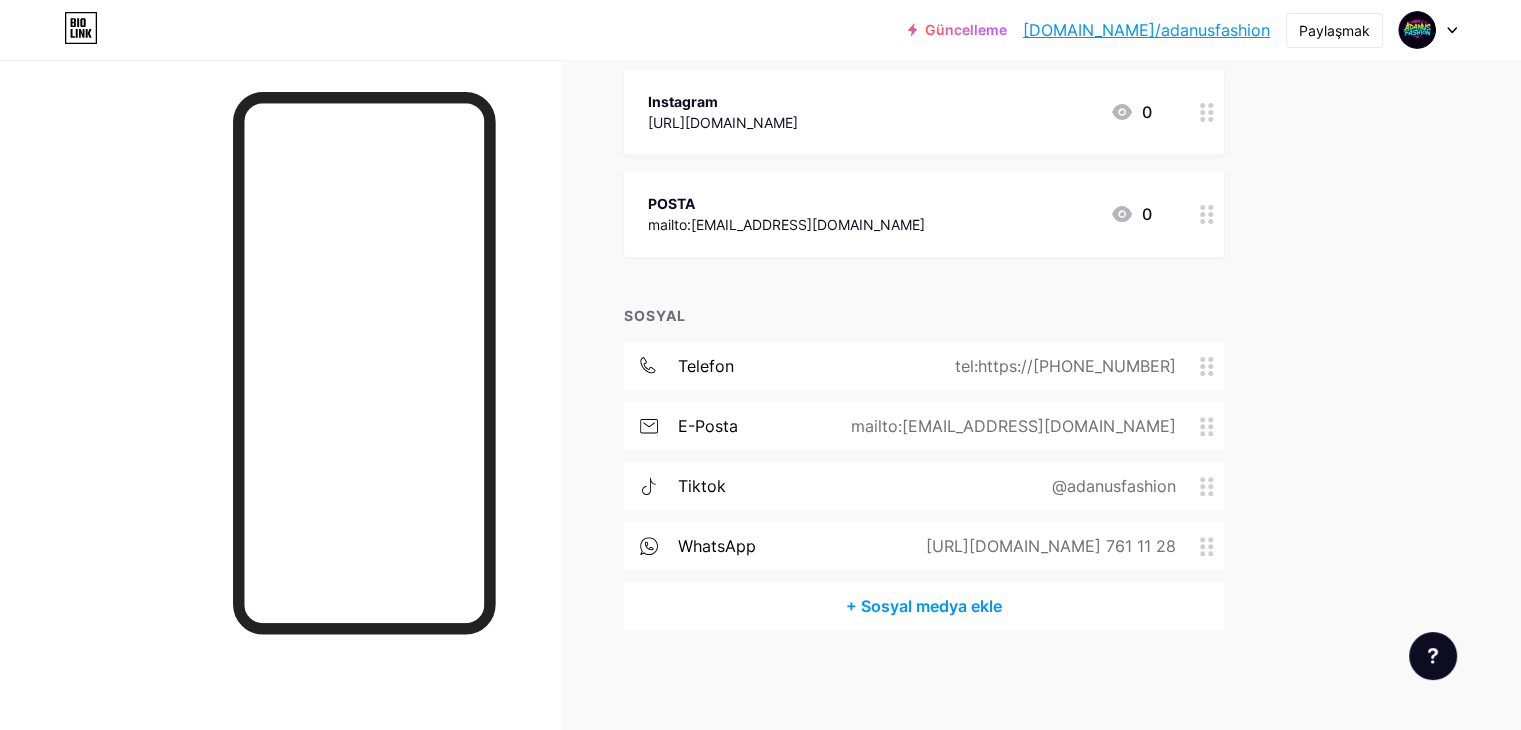 scroll, scrollTop: 556, scrollLeft: 0, axis: vertical 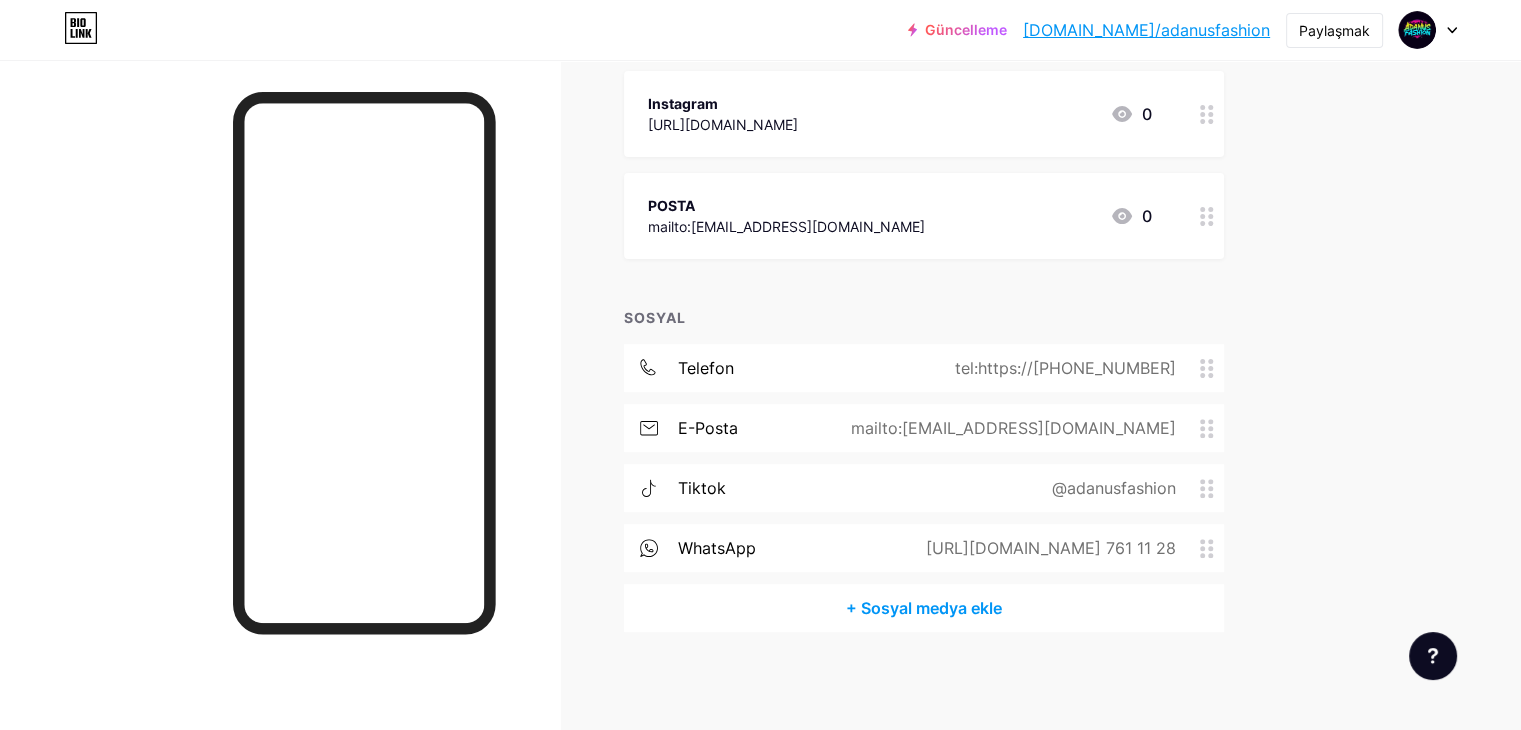 click on "tiktok
@adanusfashion" at bounding box center [924, 488] 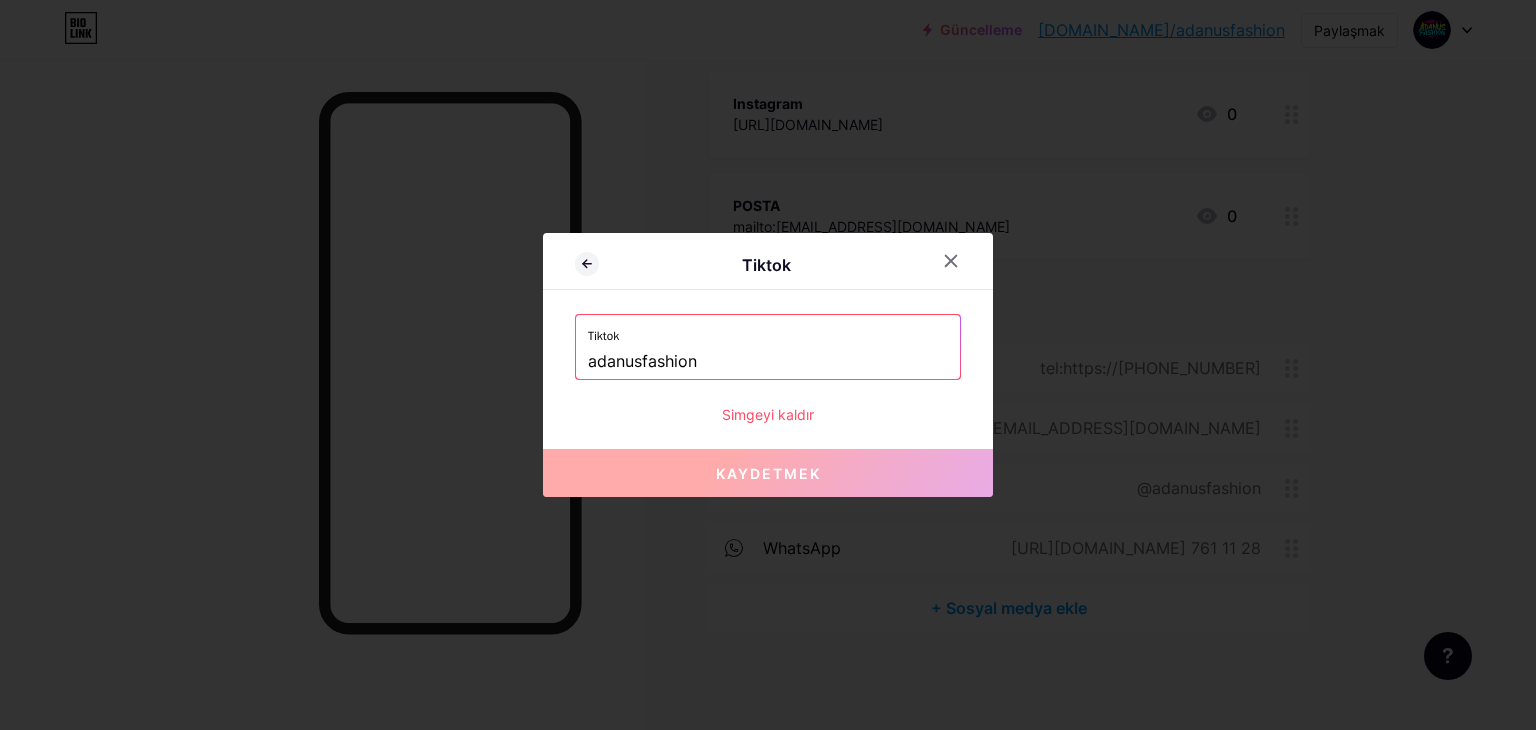 click on "Simgeyi kaldır" at bounding box center [768, 414] 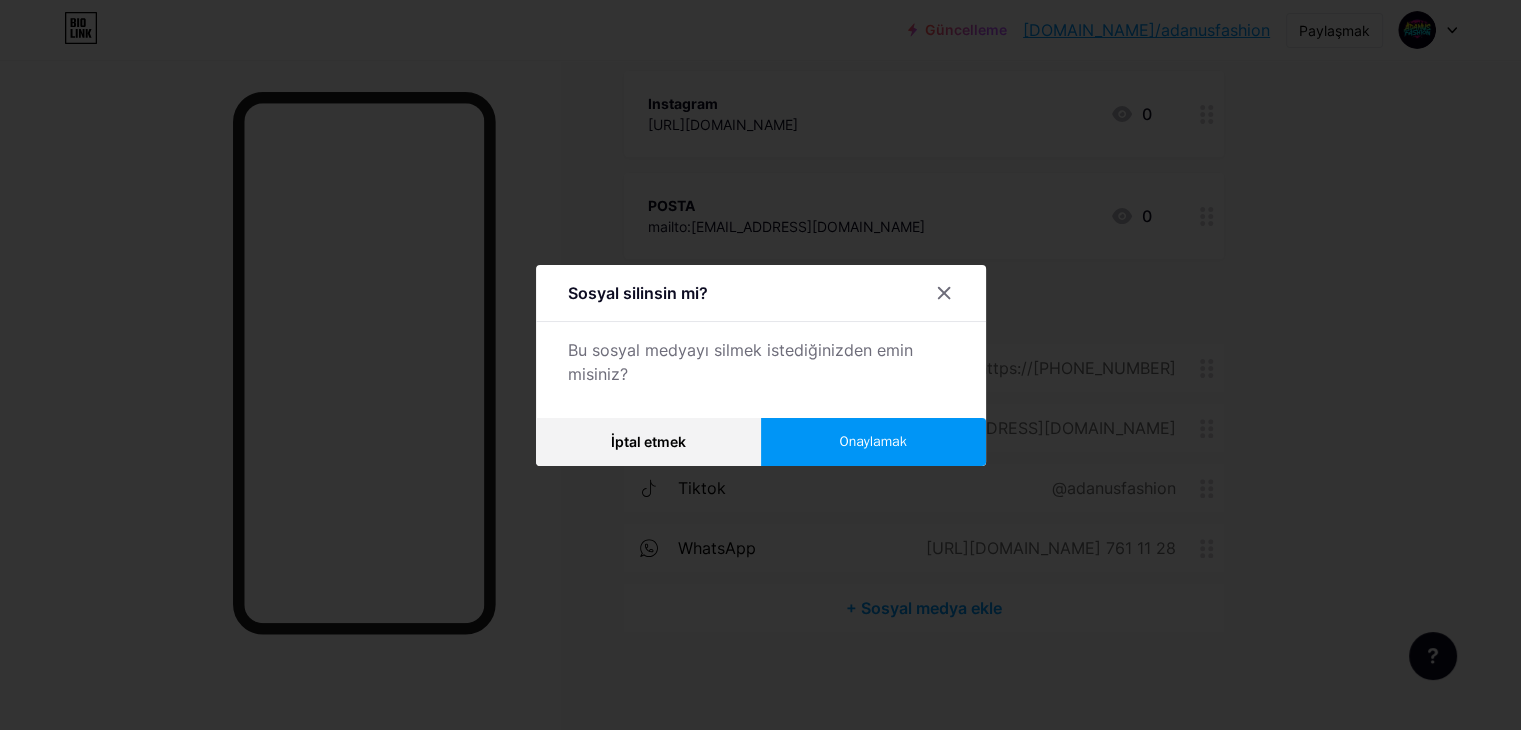 click on "Onaylamak" at bounding box center [873, 442] 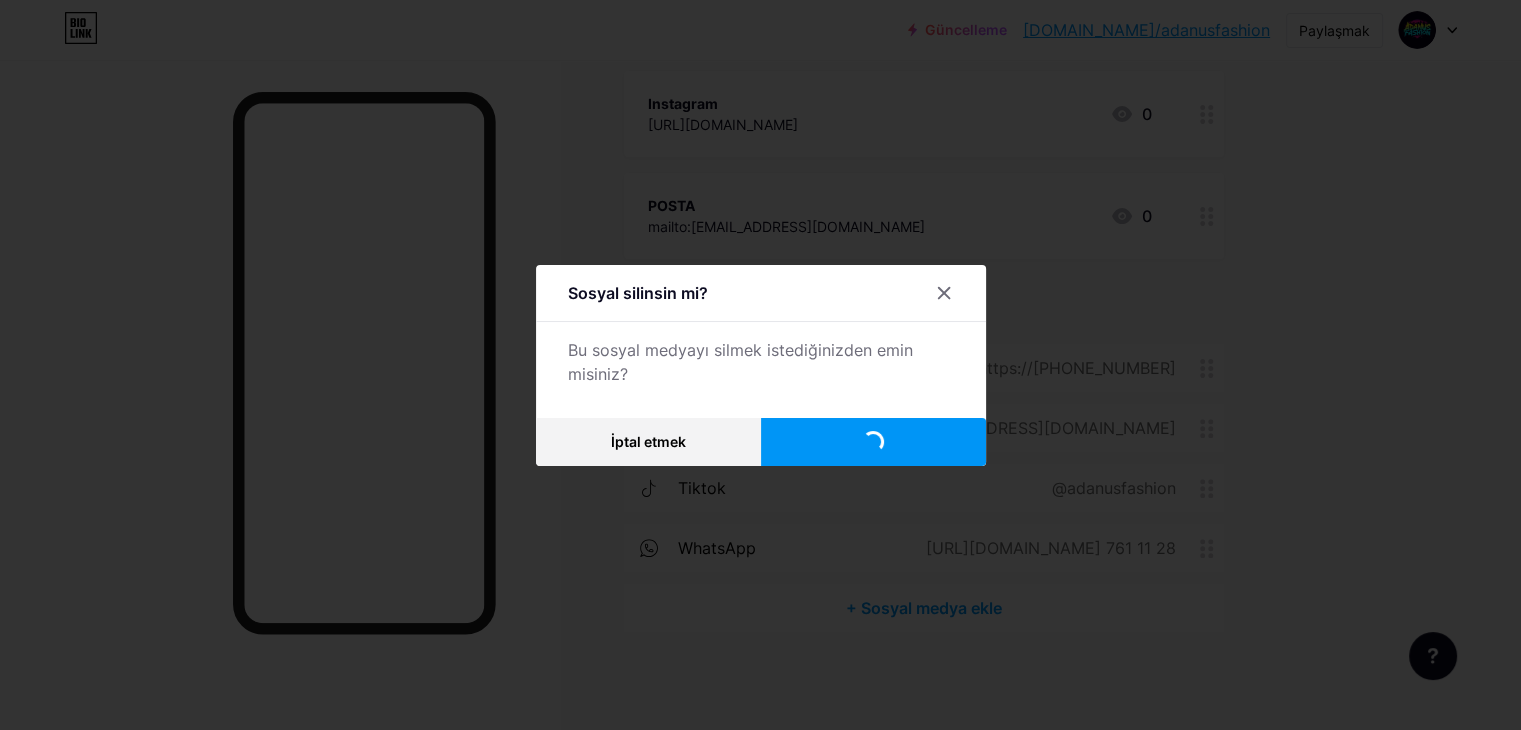 scroll, scrollTop: 496, scrollLeft: 0, axis: vertical 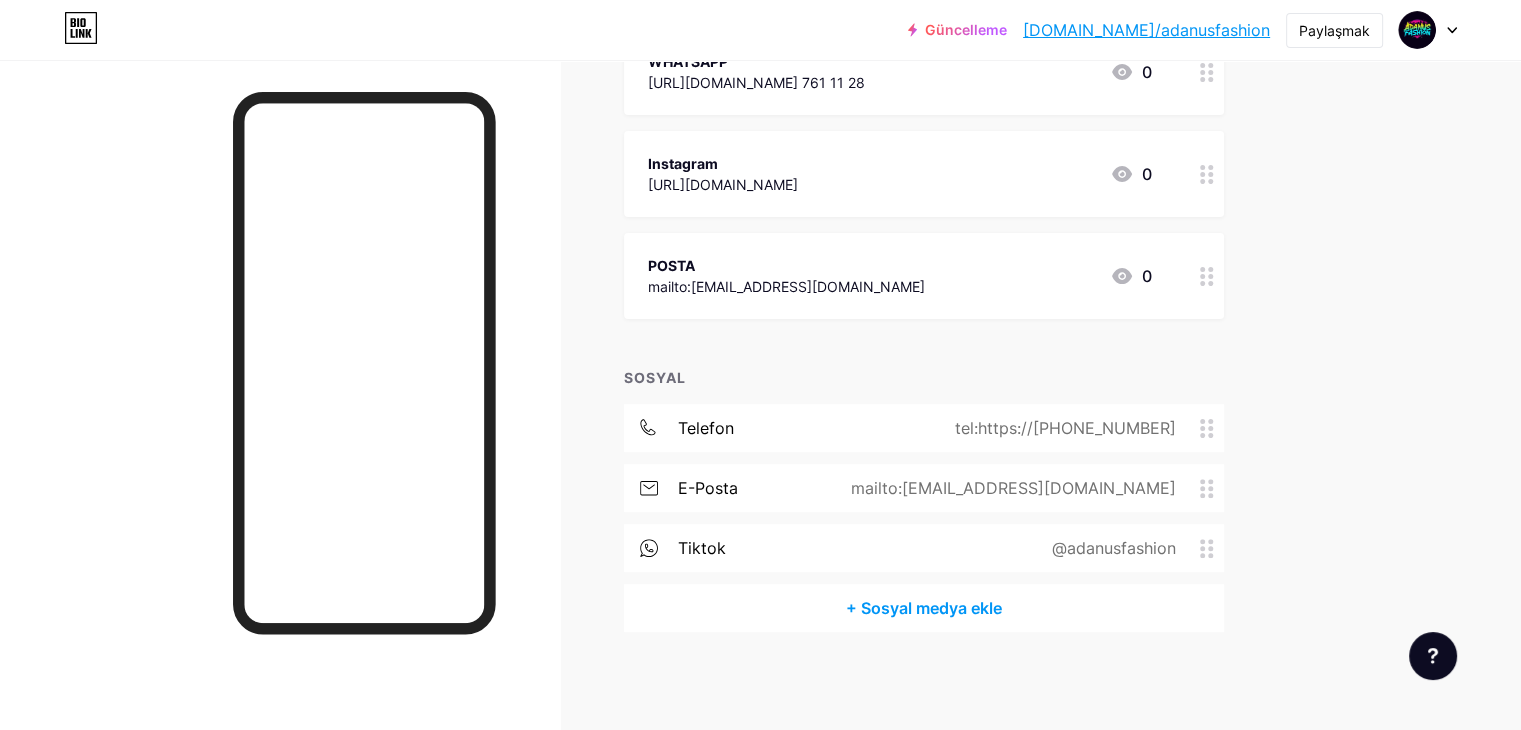 drag, startPoint x: 999, startPoint y: 429, endPoint x: 1269, endPoint y: 416, distance: 270.31277 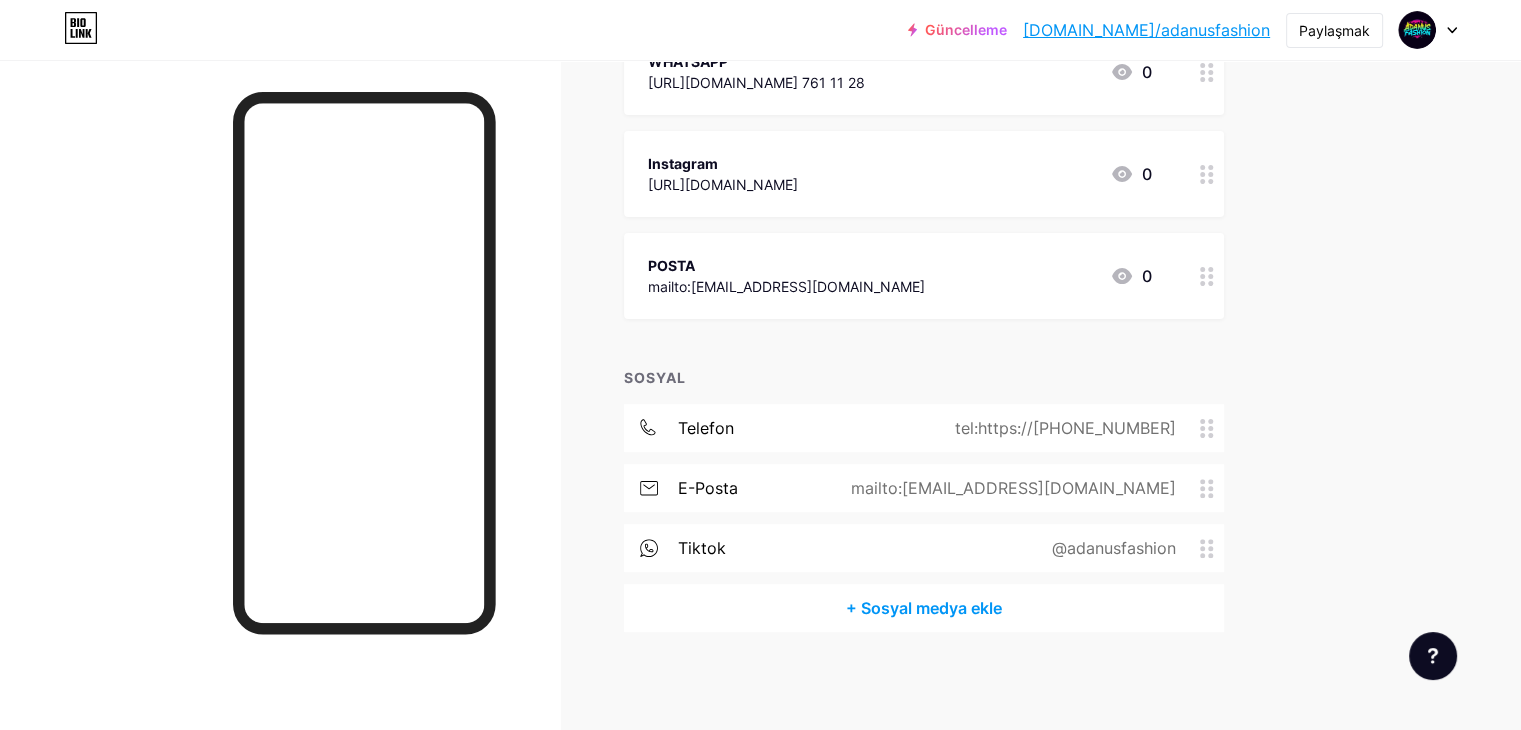 click on "telefon
tel:https://+90 536 761 11 28" at bounding box center [924, 428] 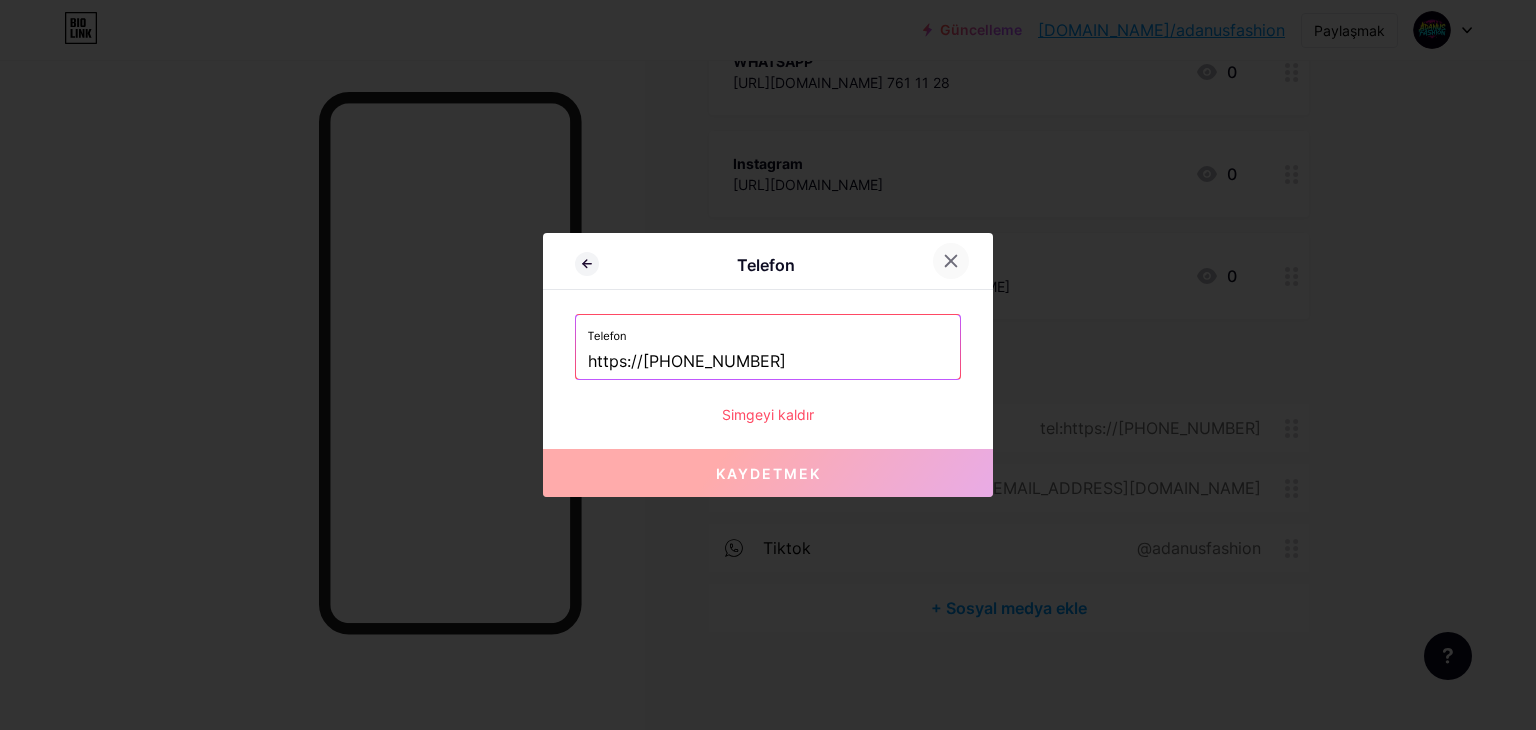 click at bounding box center [951, 261] 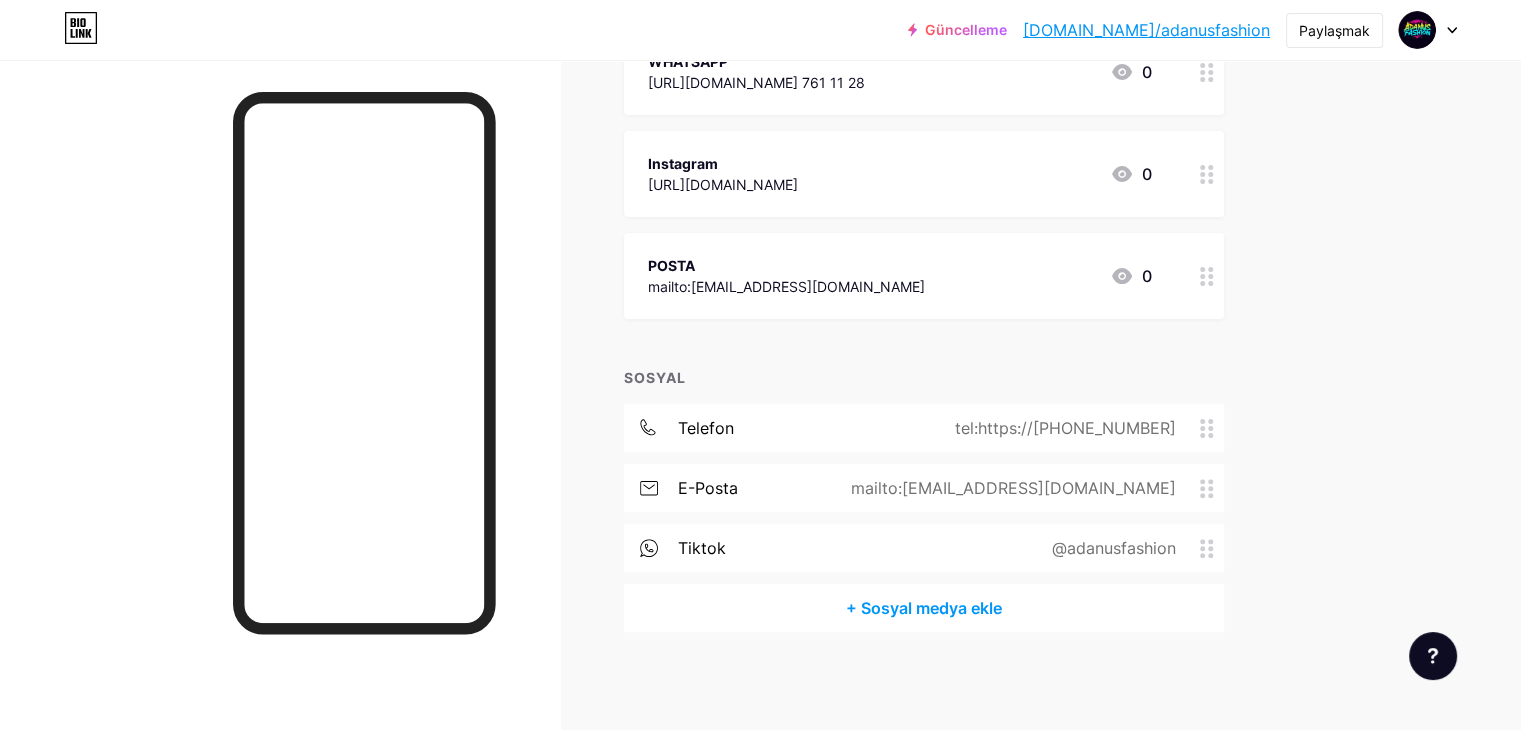 click on "tel:https://[PHONE_NUMBER]" at bounding box center (1065, 428) 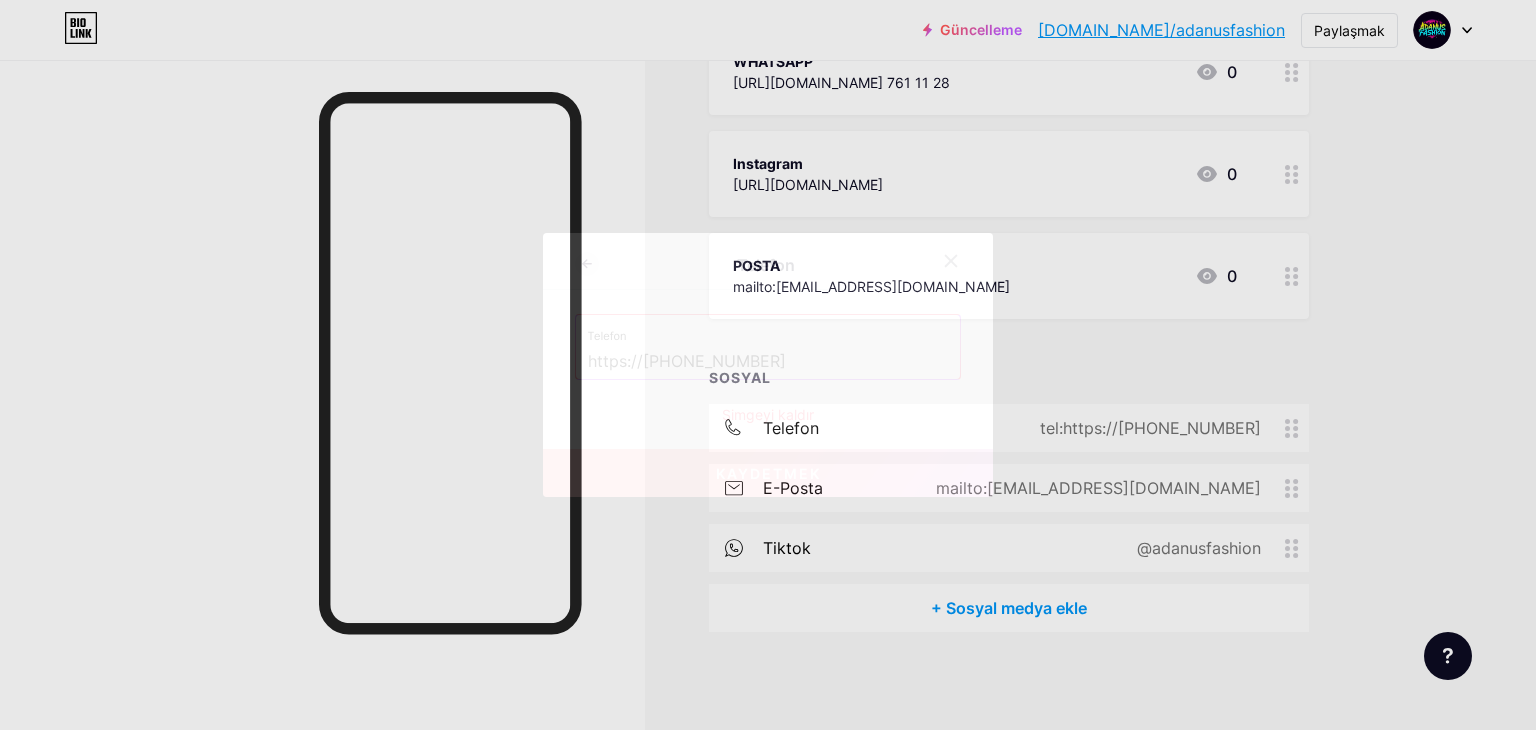 click at bounding box center (951, 261) 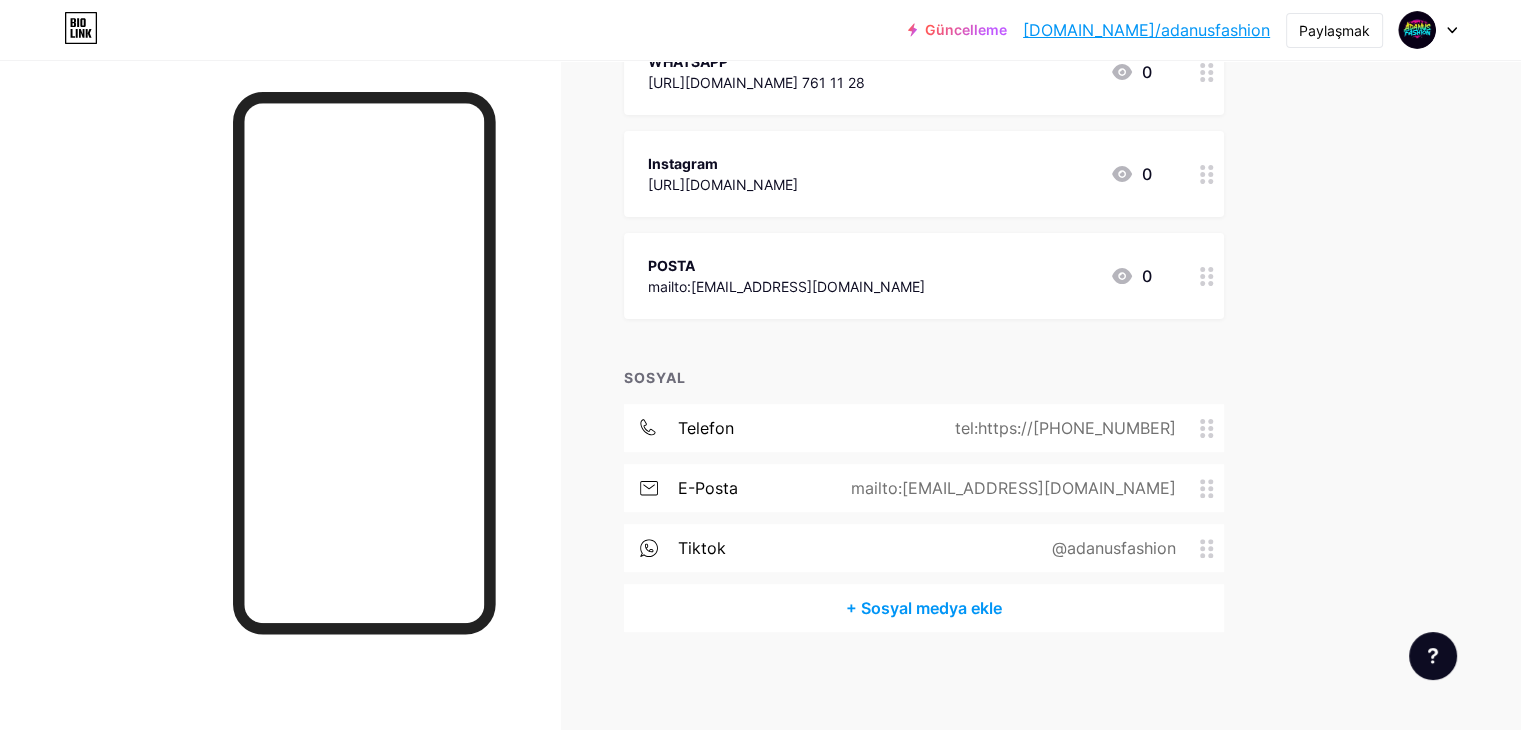 click at bounding box center [364, 441] 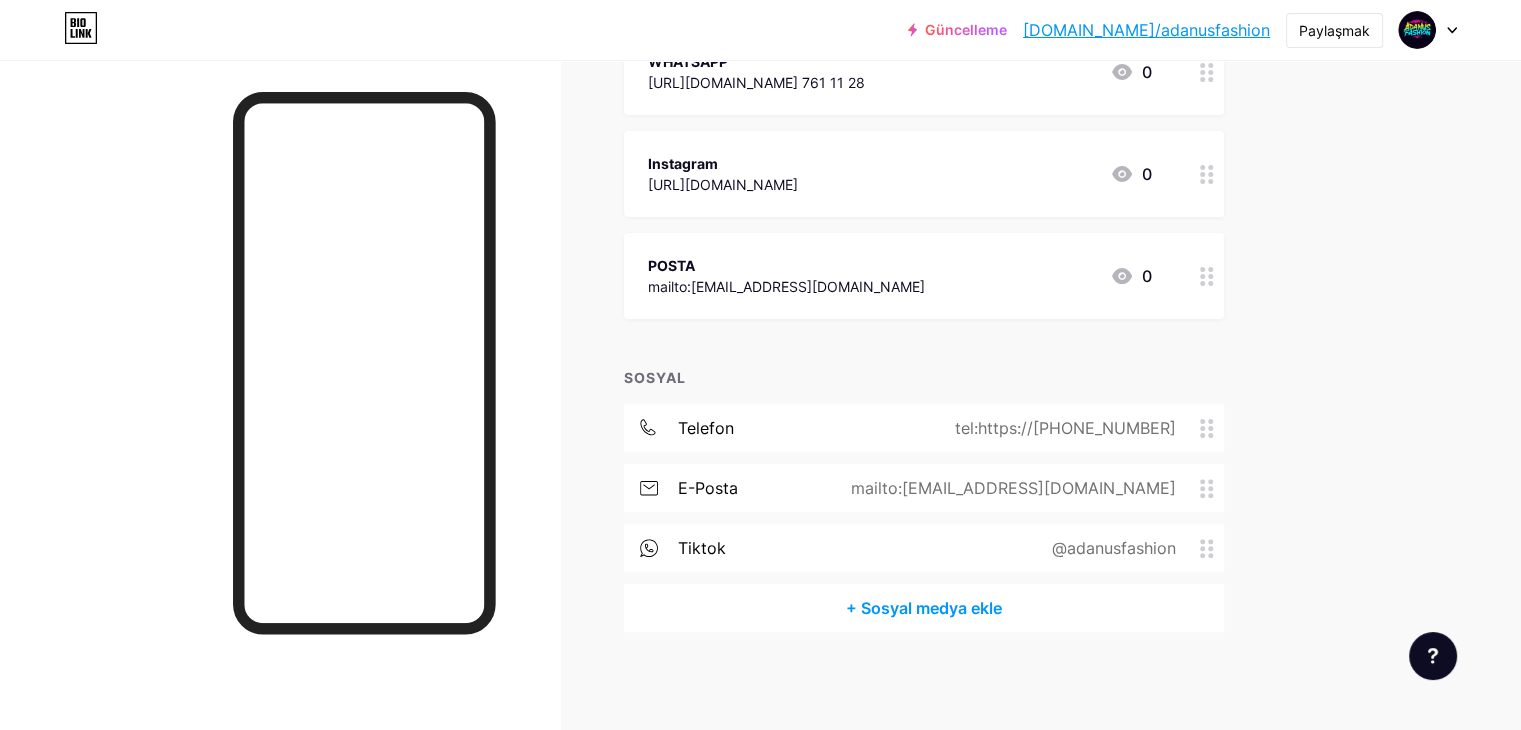 click on "tiktok
@adanusfashion" at bounding box center [924, 548] 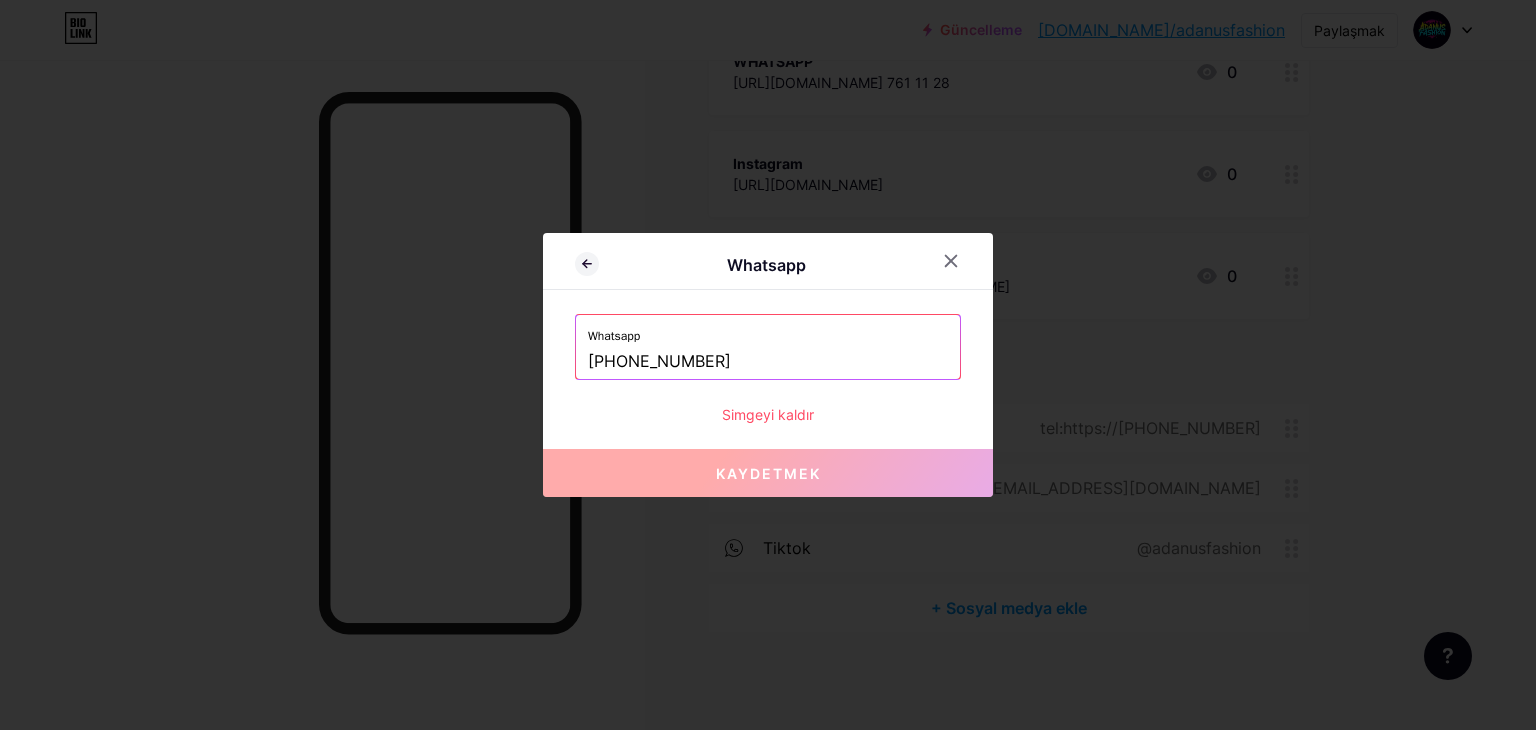 click on "Simgeyi kaldır" at bounding box center [768, 414] 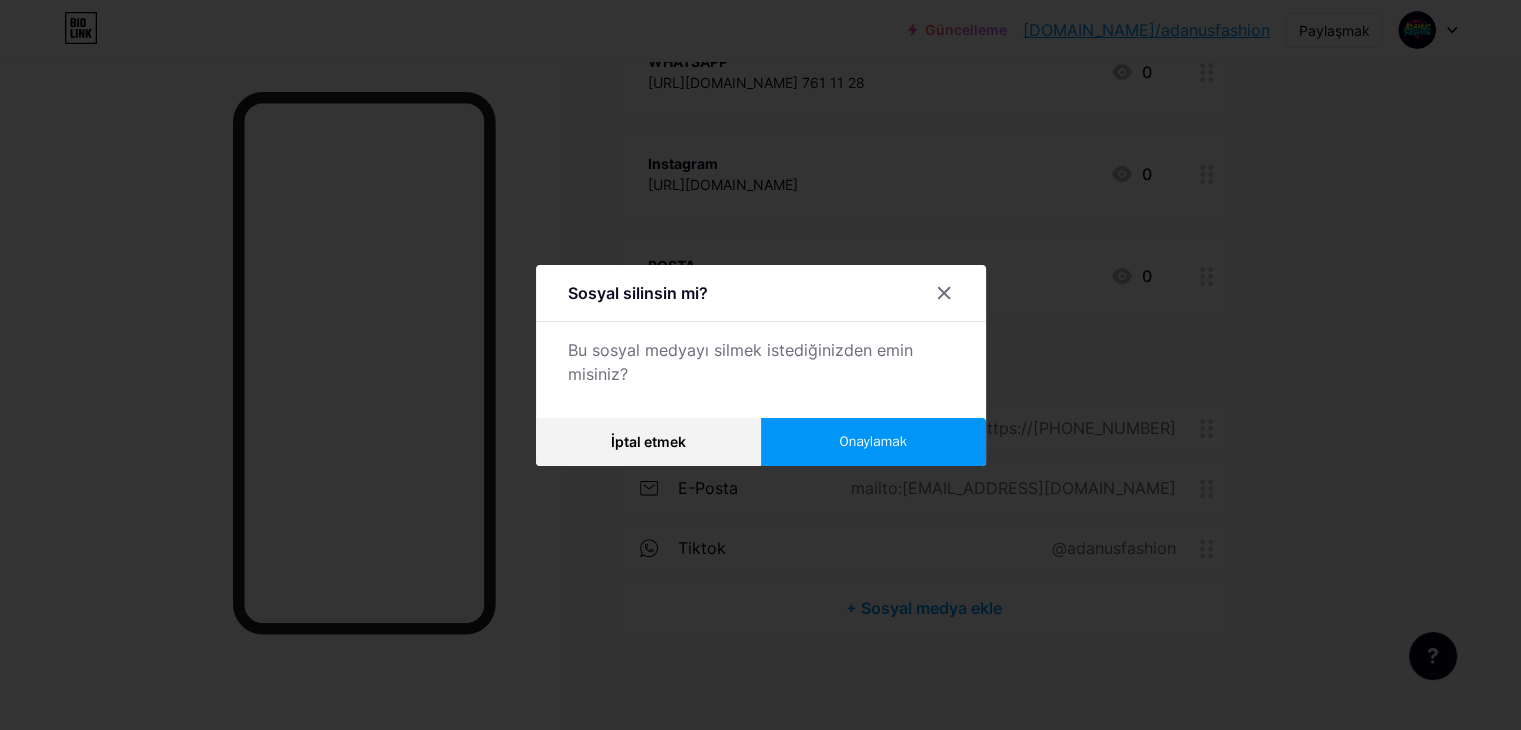 click on "Onaylamak" at bounding box center (873, 442) 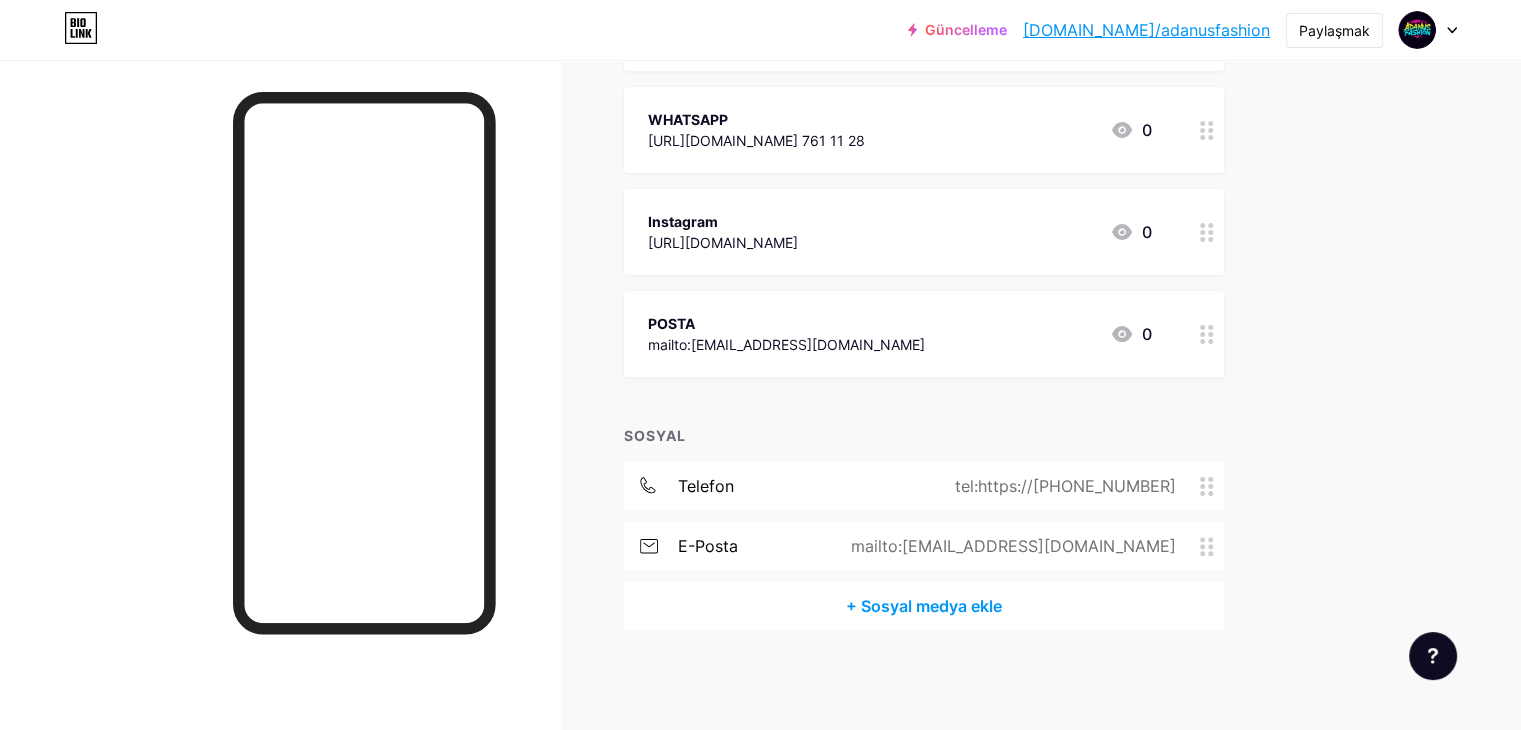 scroll, scrollTop: 436, scrollLeft: 0, axis: vertical 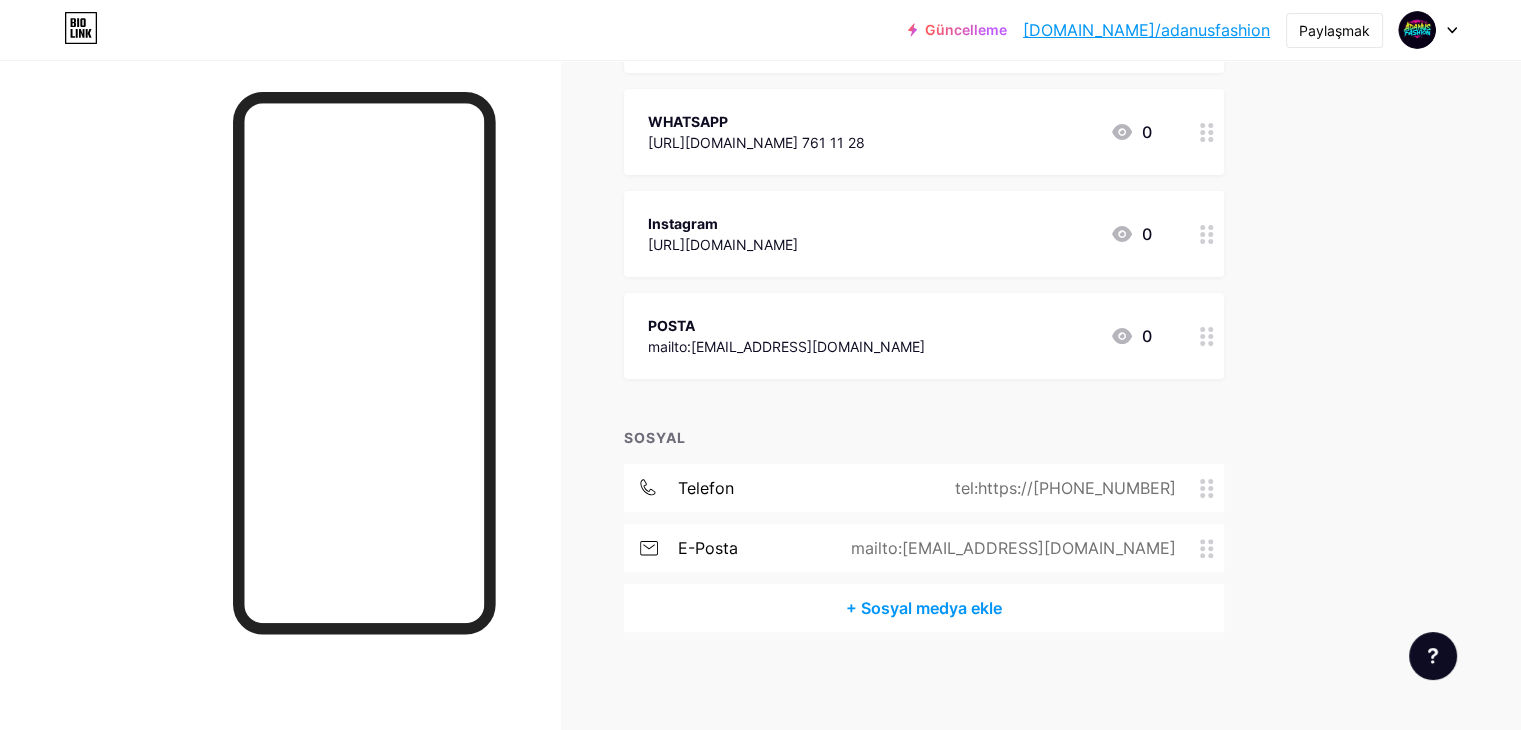 click on "mailto:[EMAIL_ADDRESS][DOMAIN_NAME]" at bounding box center [1009, 548] 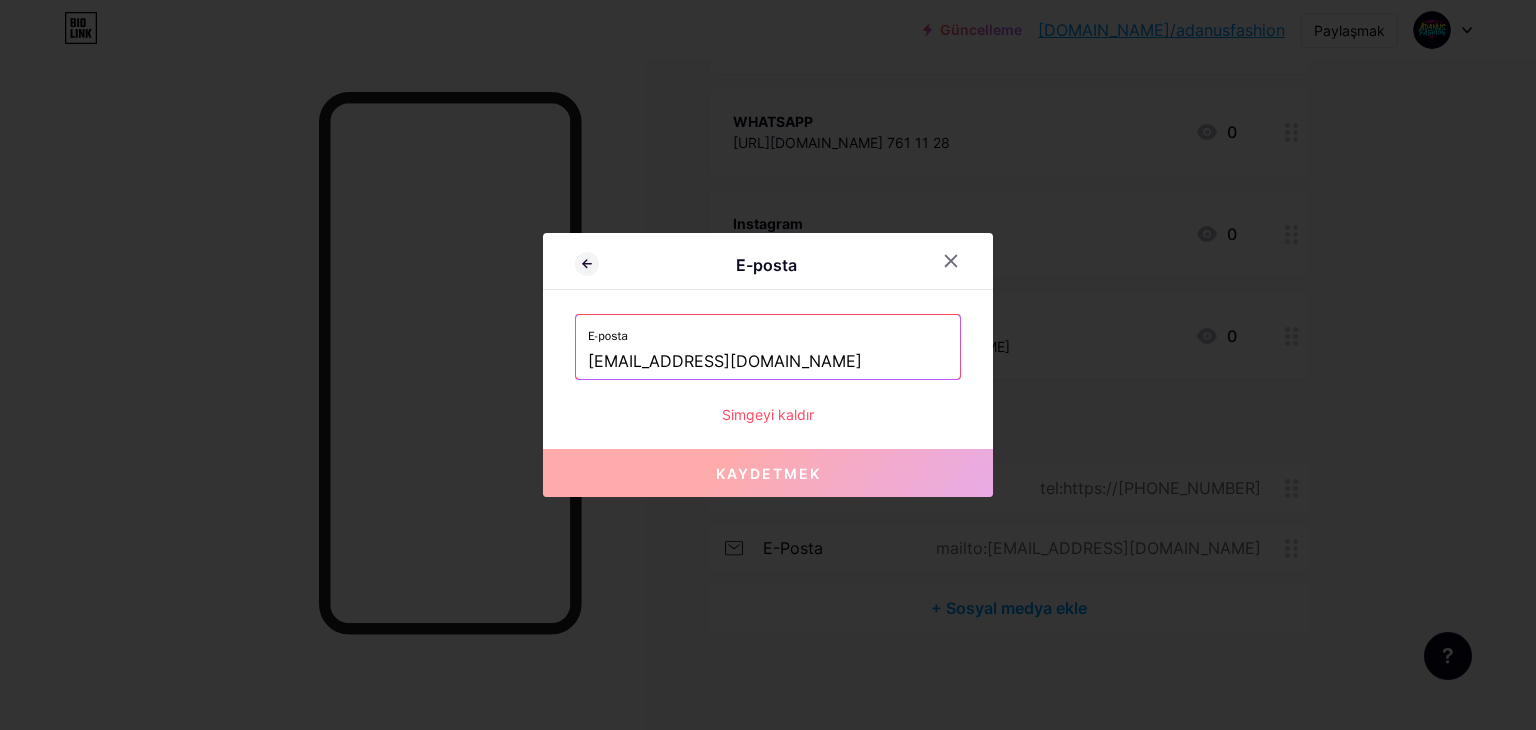click on "Simgeyi kaldır" at bounding box center [768, 414] 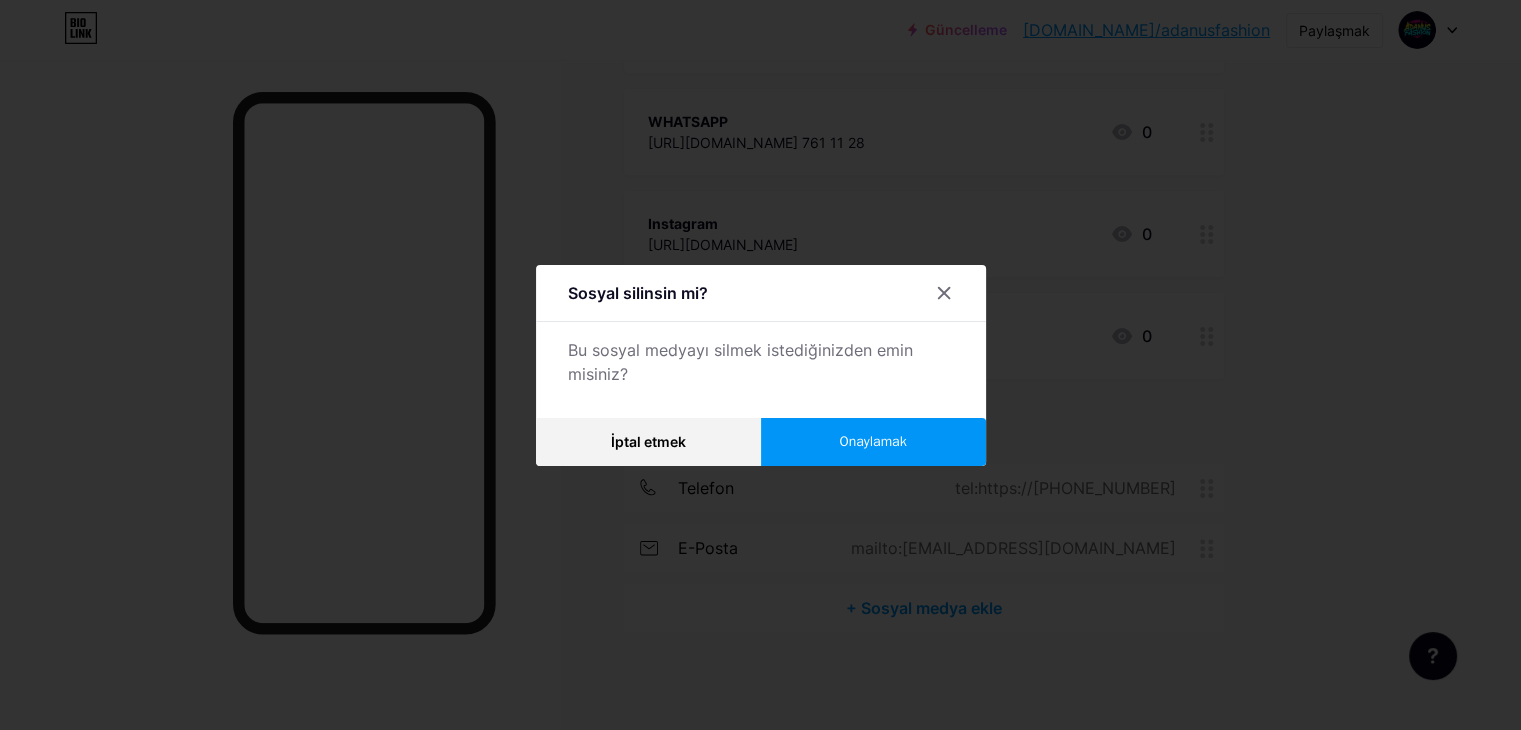 click on "Onaylamak" at bounding box center (872, 441) 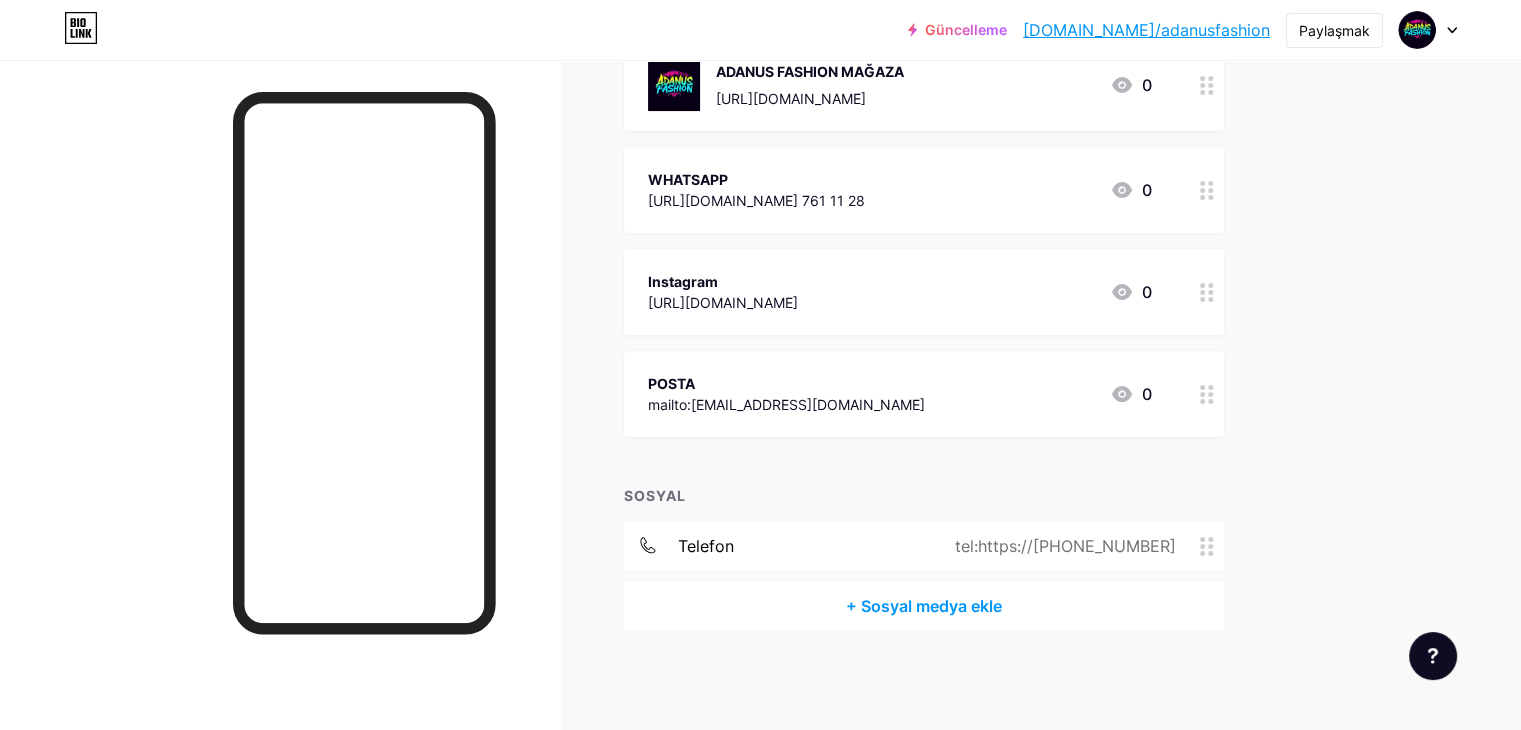 scroll, scrollTop: 376, scrollLeft: 0, axis: vertical 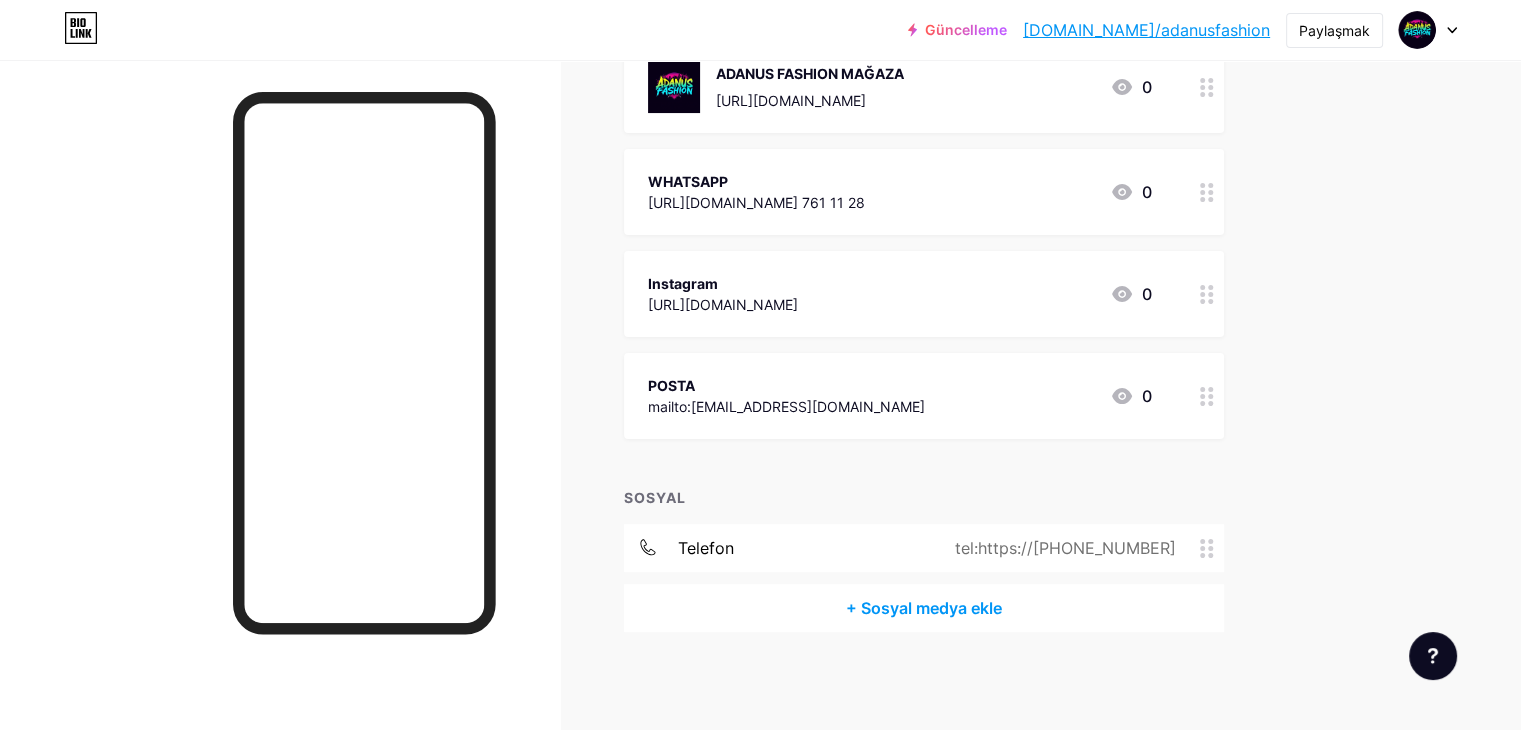 click on "telefon
tel:https://+90 536 761 11 28" at bounding box center [924, 548] 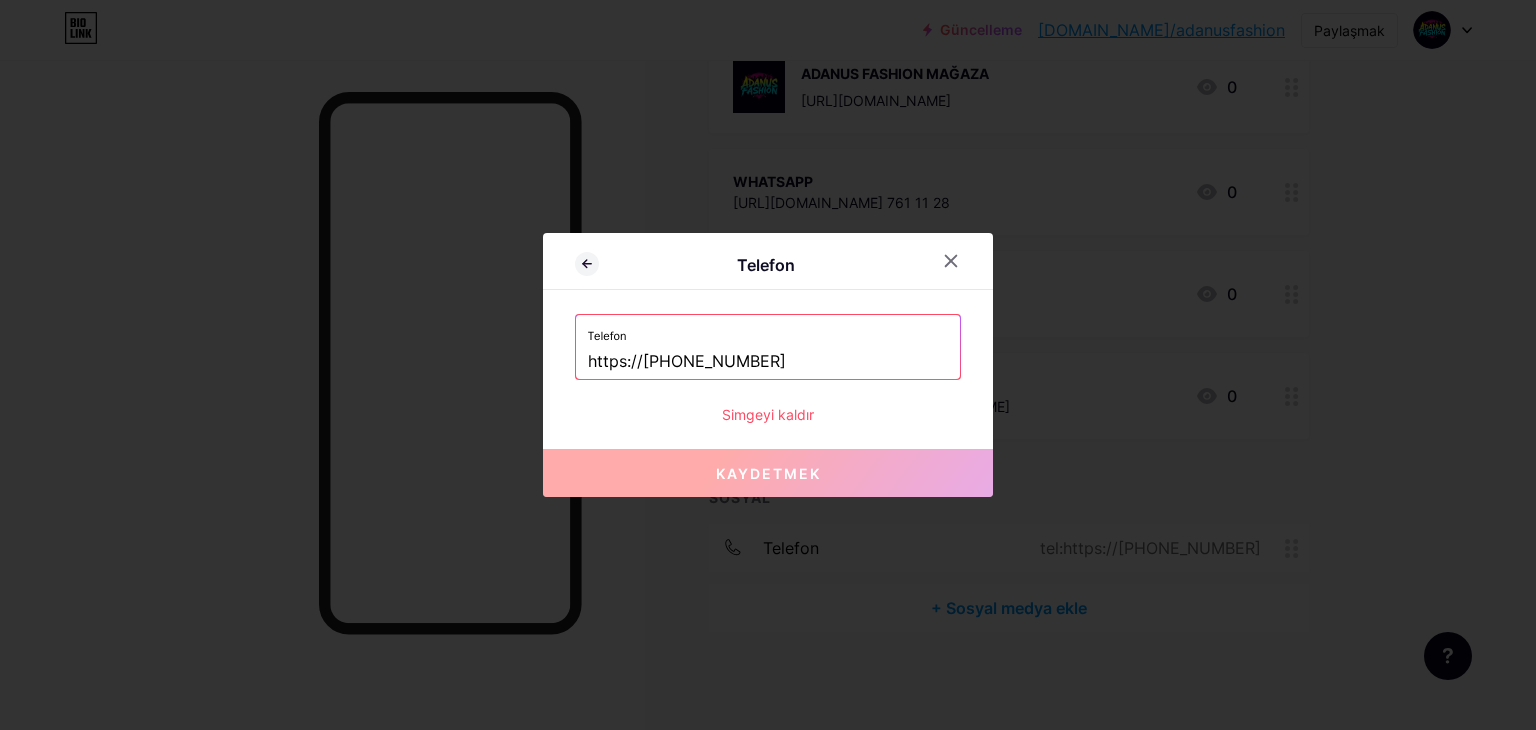 click on "Simgeyi kaldır" at bounding box center [768, 414] 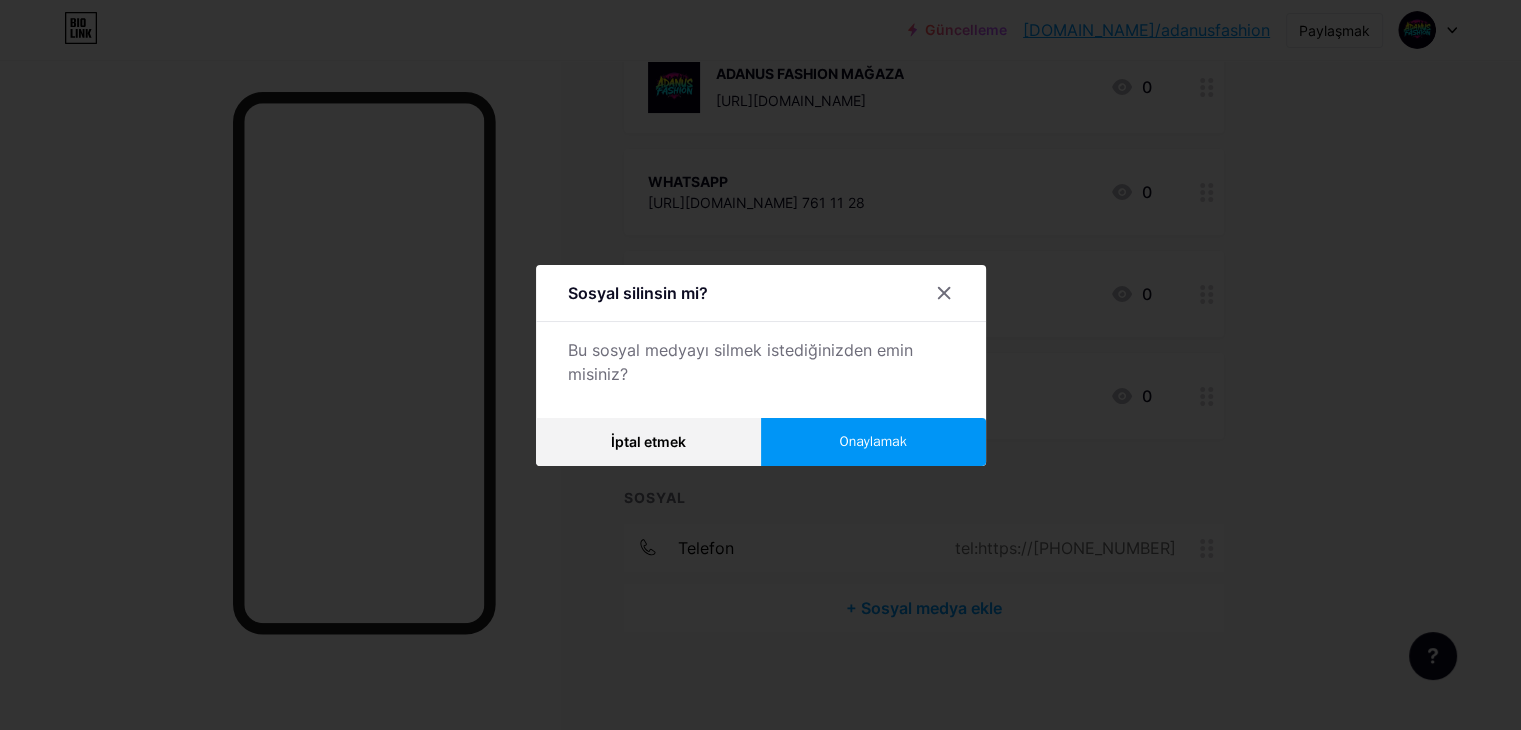 click on "Onaylamak" at bounding box center [872, 441] 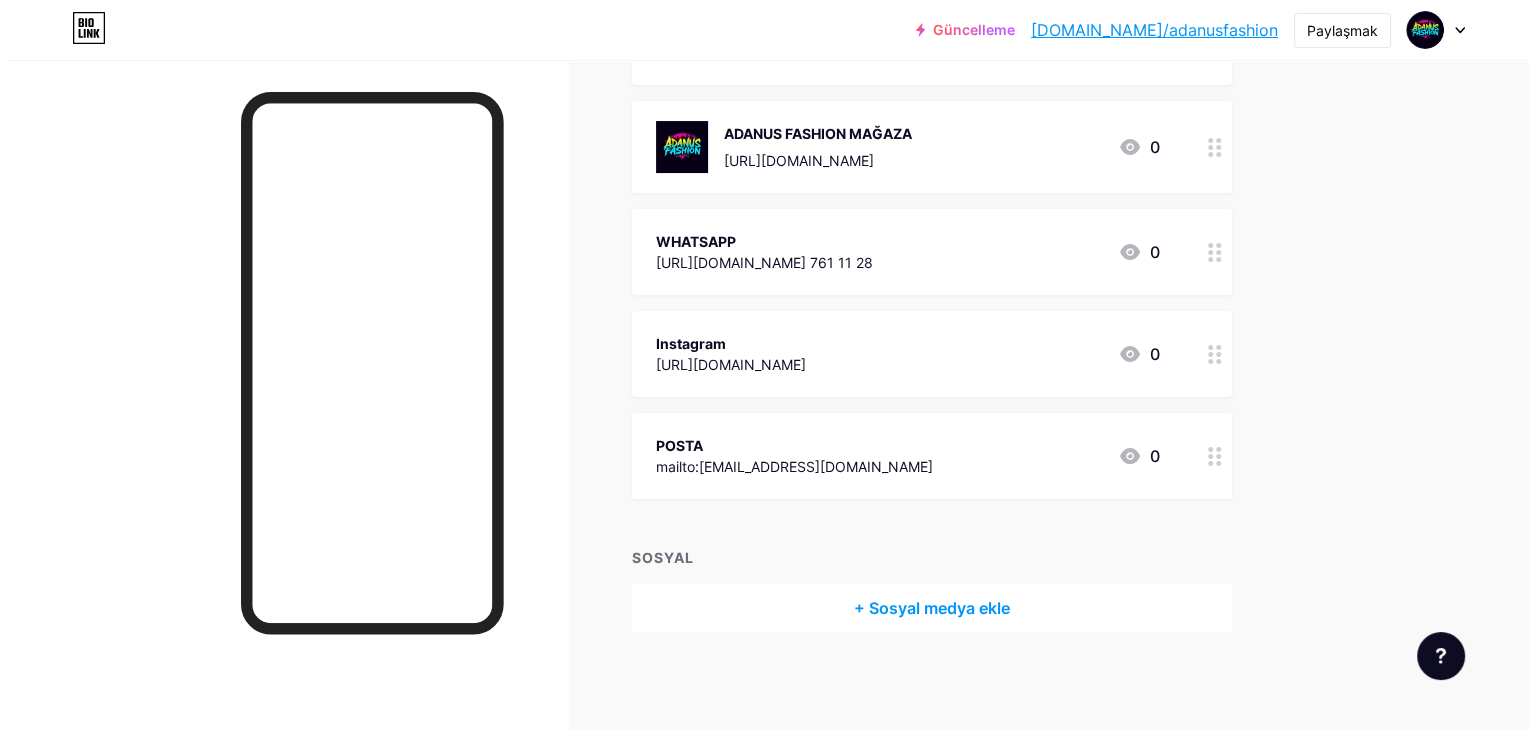 scroll, scrollTop: 216, scrollLeft: 0, axis: vertical 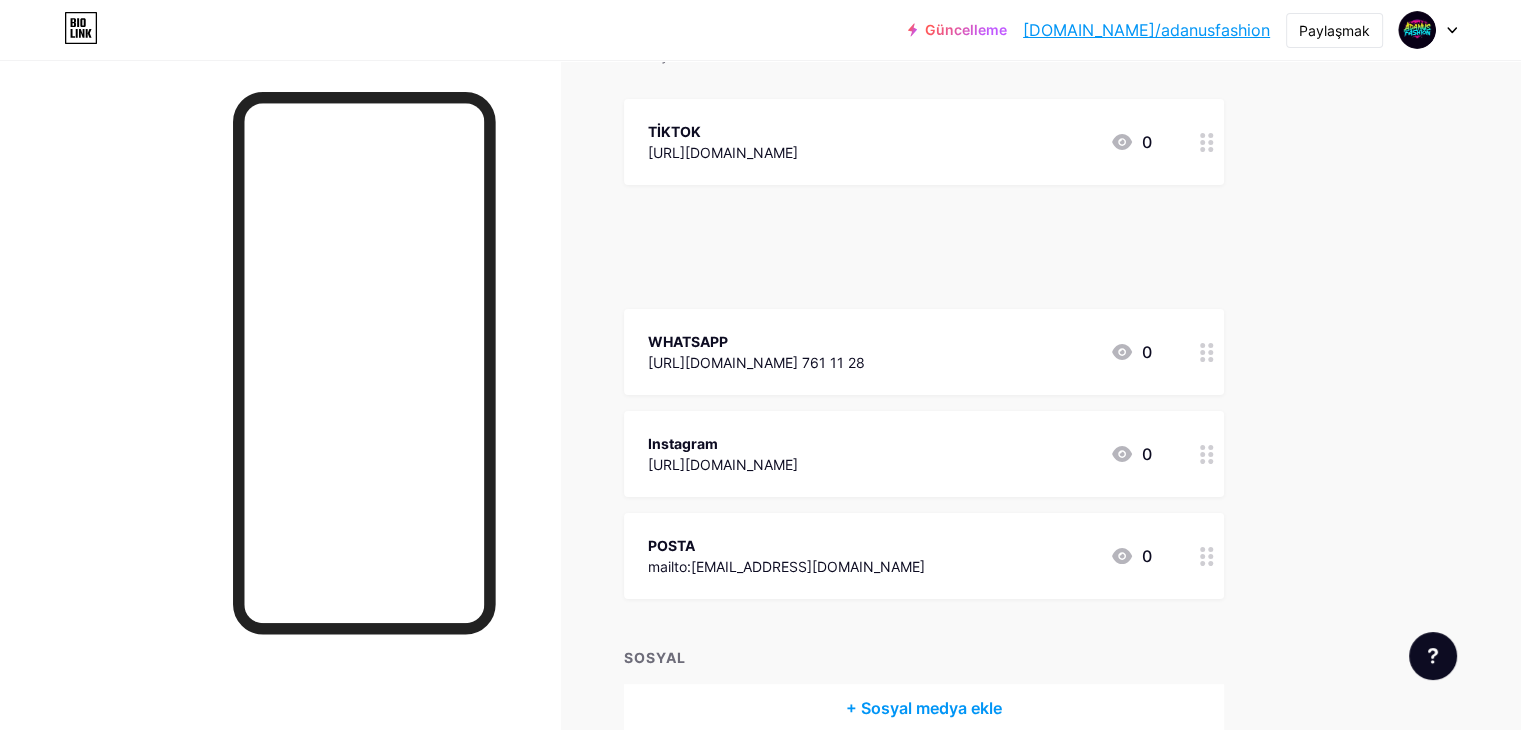 type 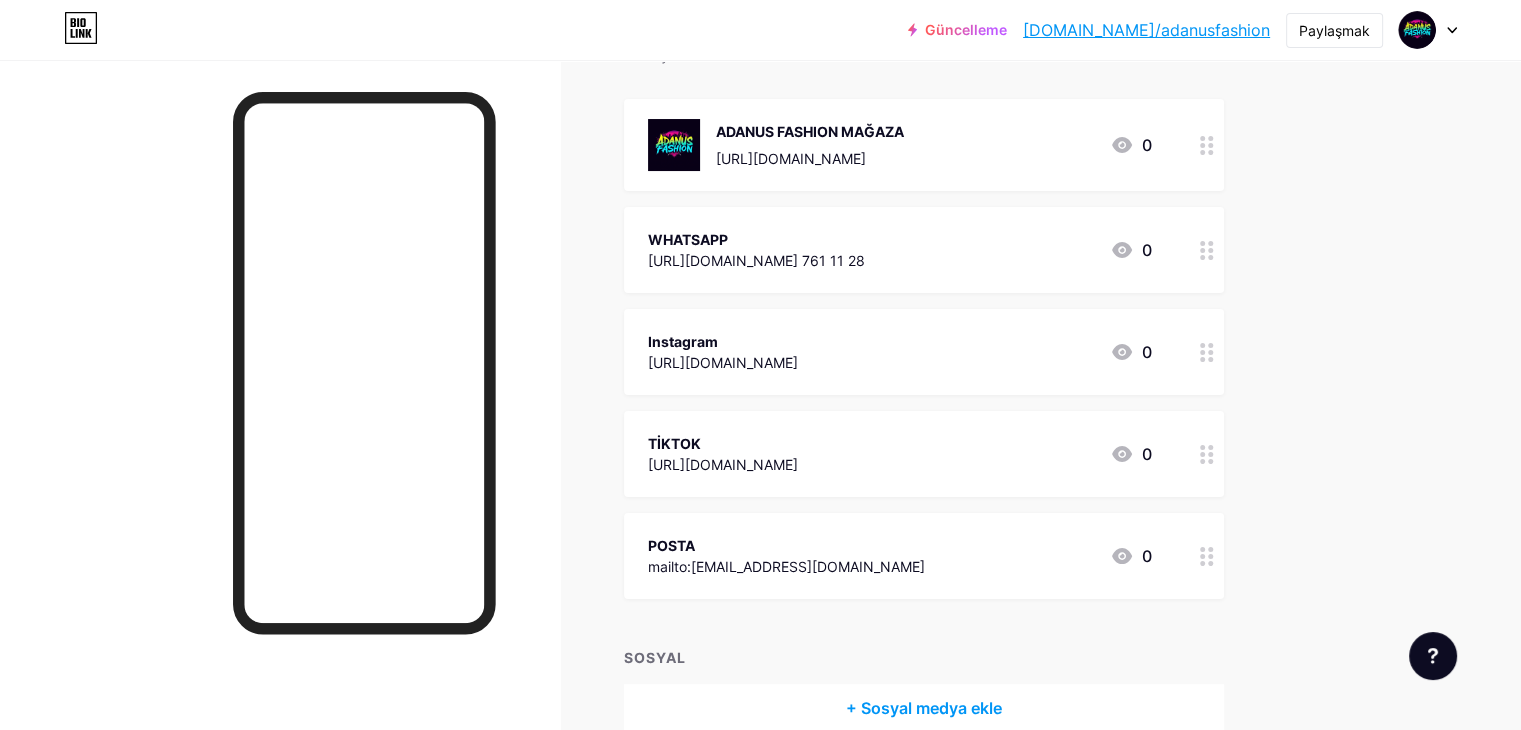 click on "WHATSAPP" at bounding box center [756, 239] 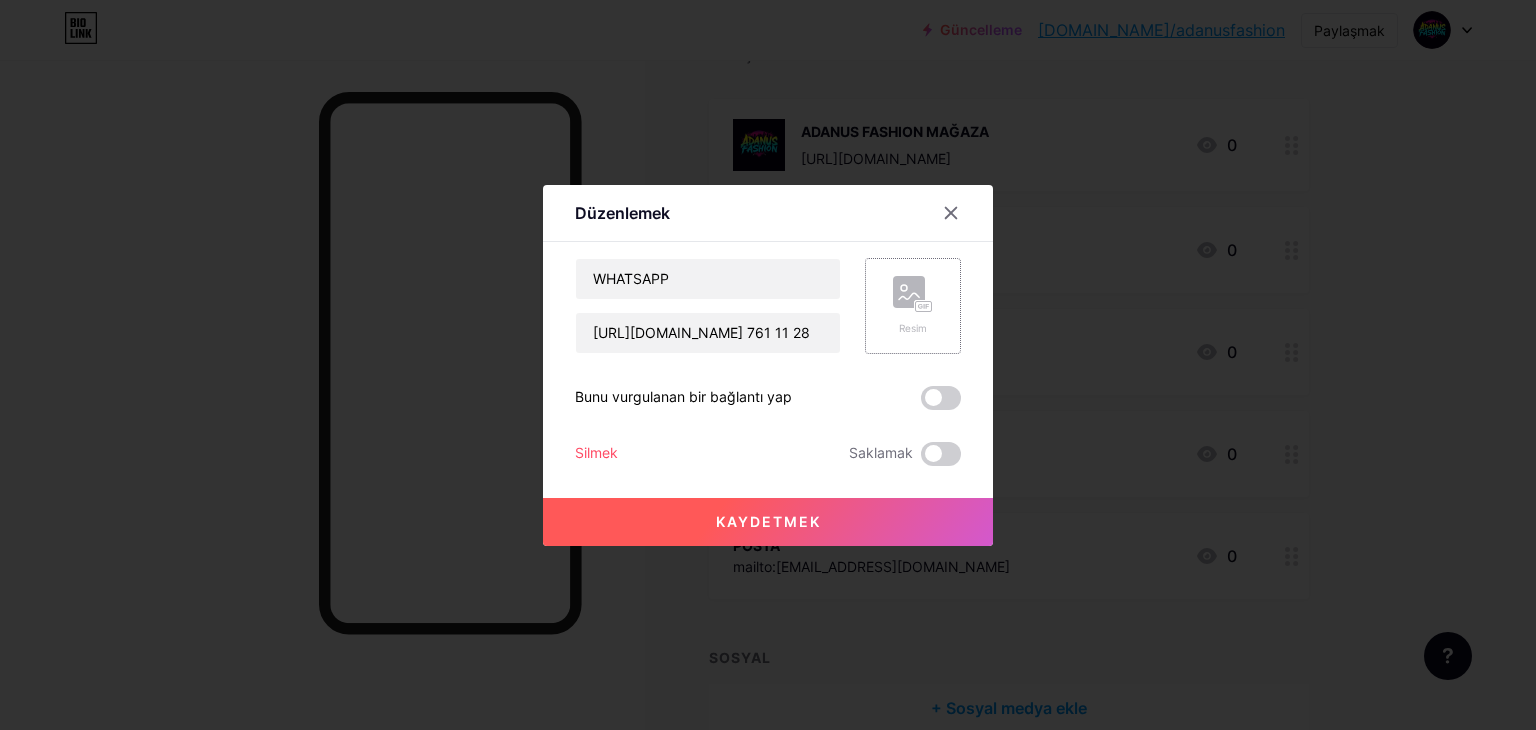 click 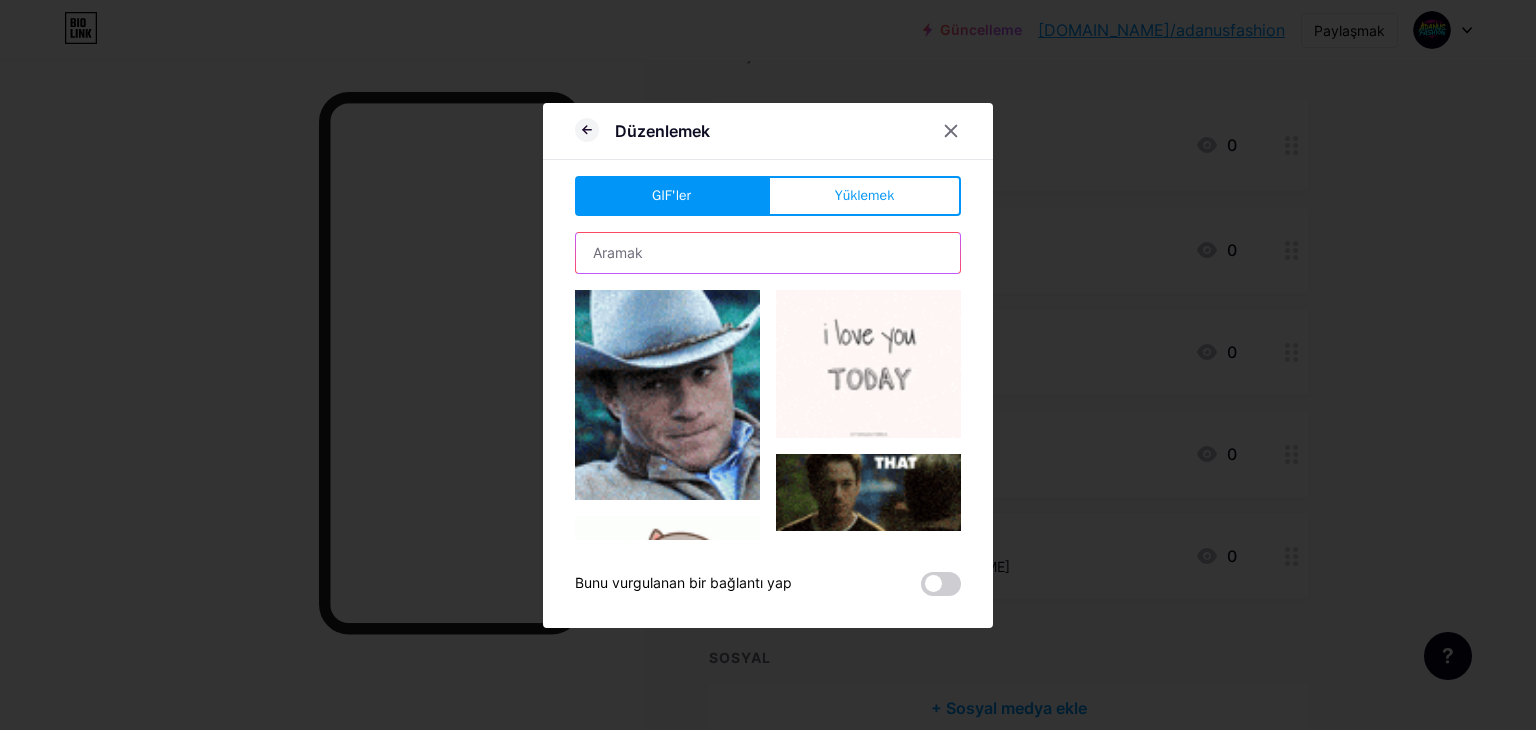 click at bounding box center [768, 253] 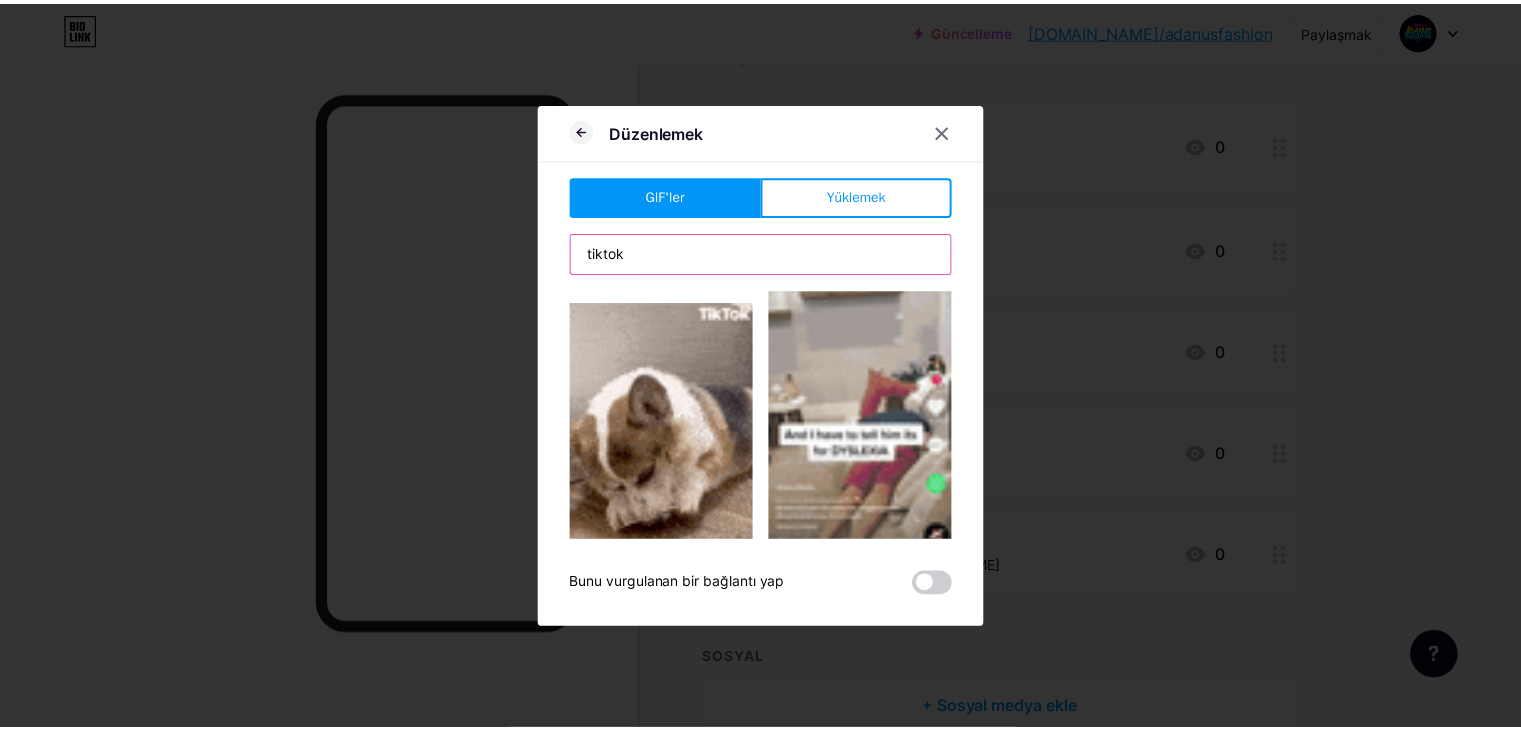 scroll, scrollTop: 1200, scrollLeft: 0, axis: vertical 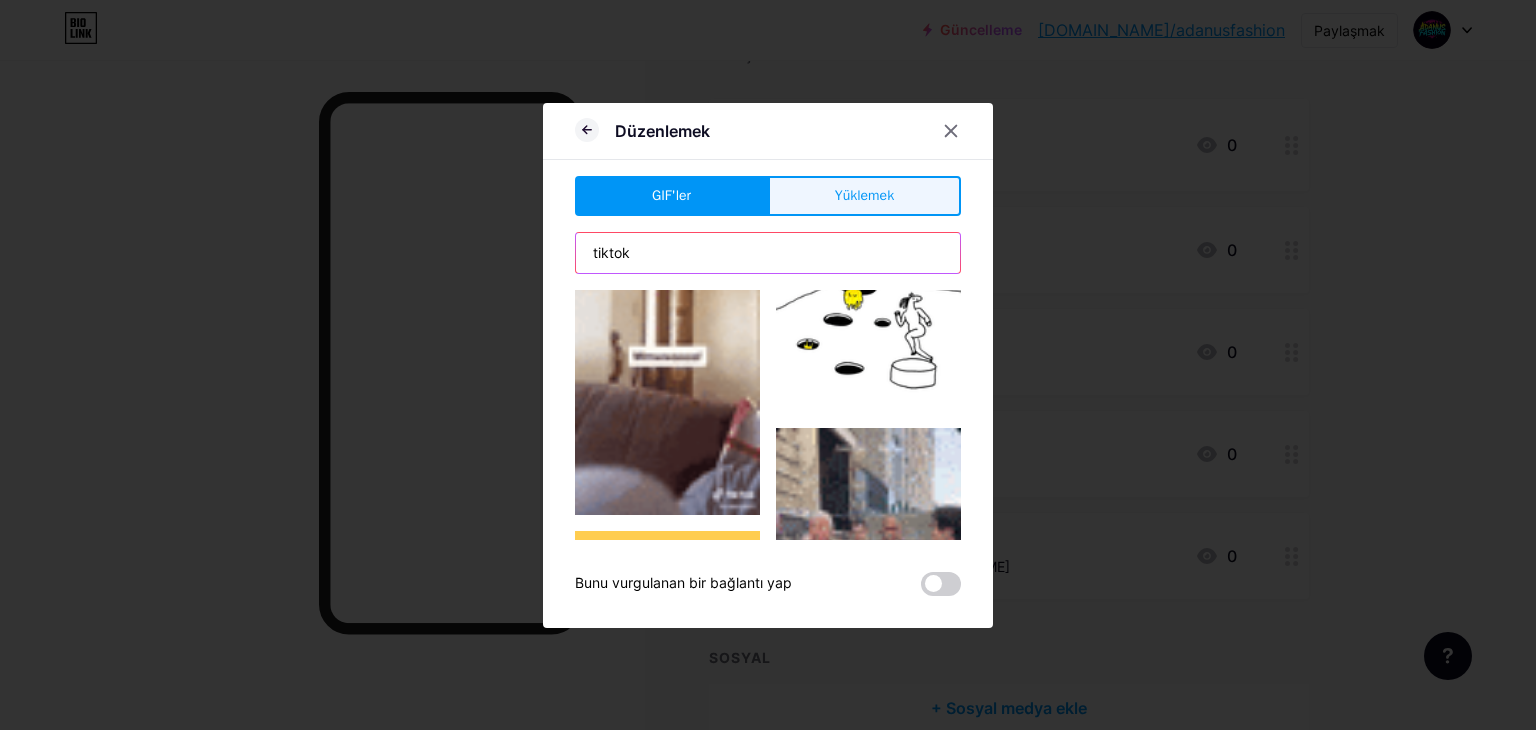 type on "tiktok" 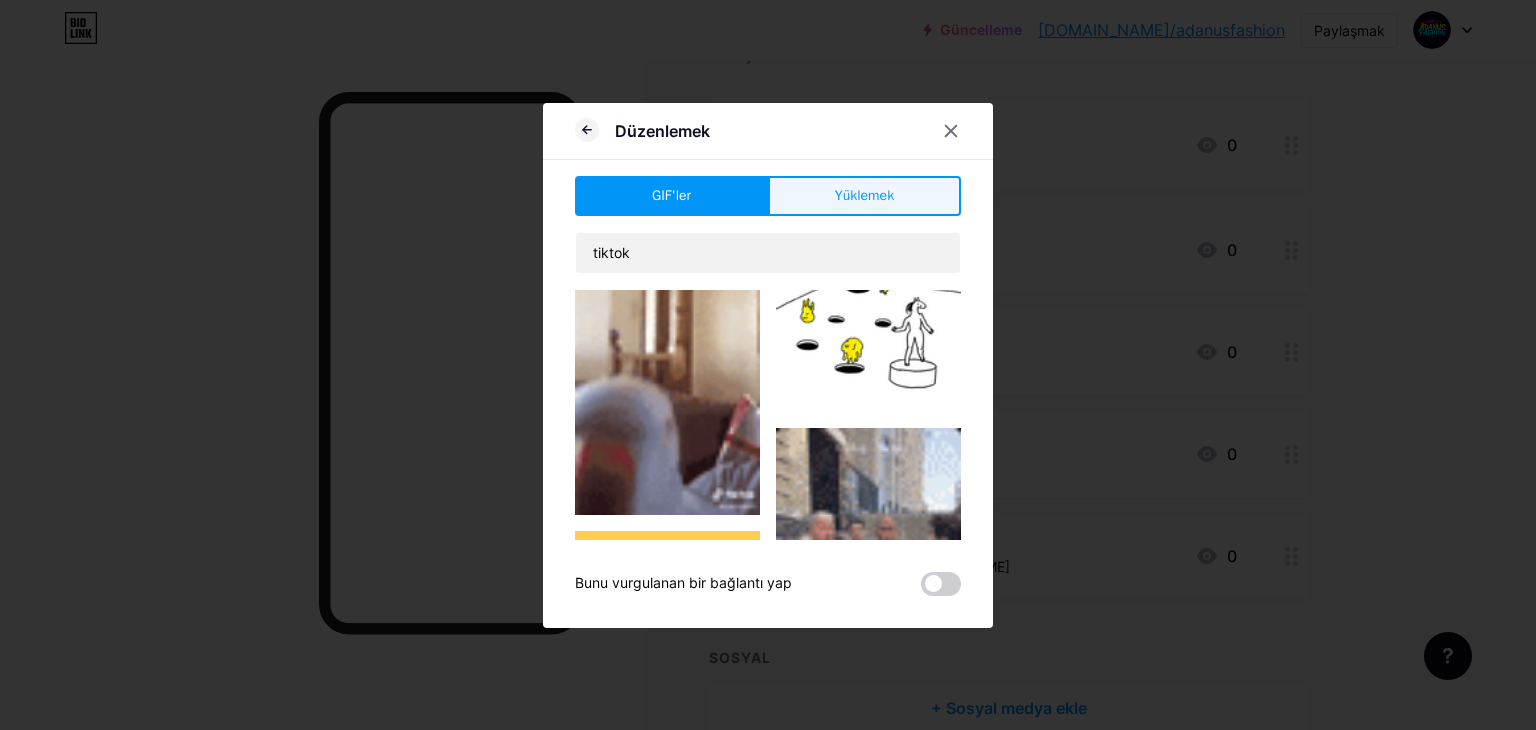 click on "Yüklemek" at bounding box center (864, 195) 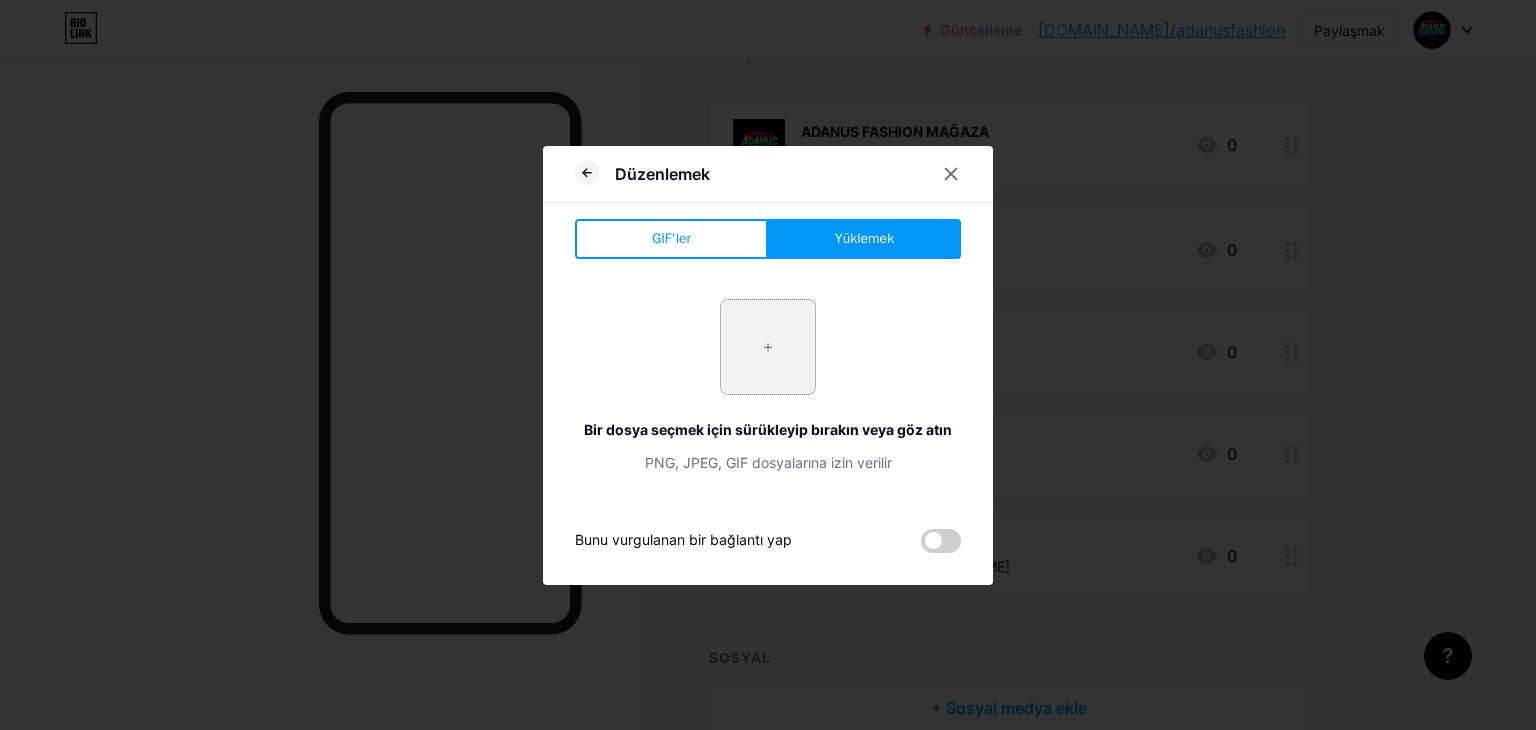click at bounding box center [768, 347] 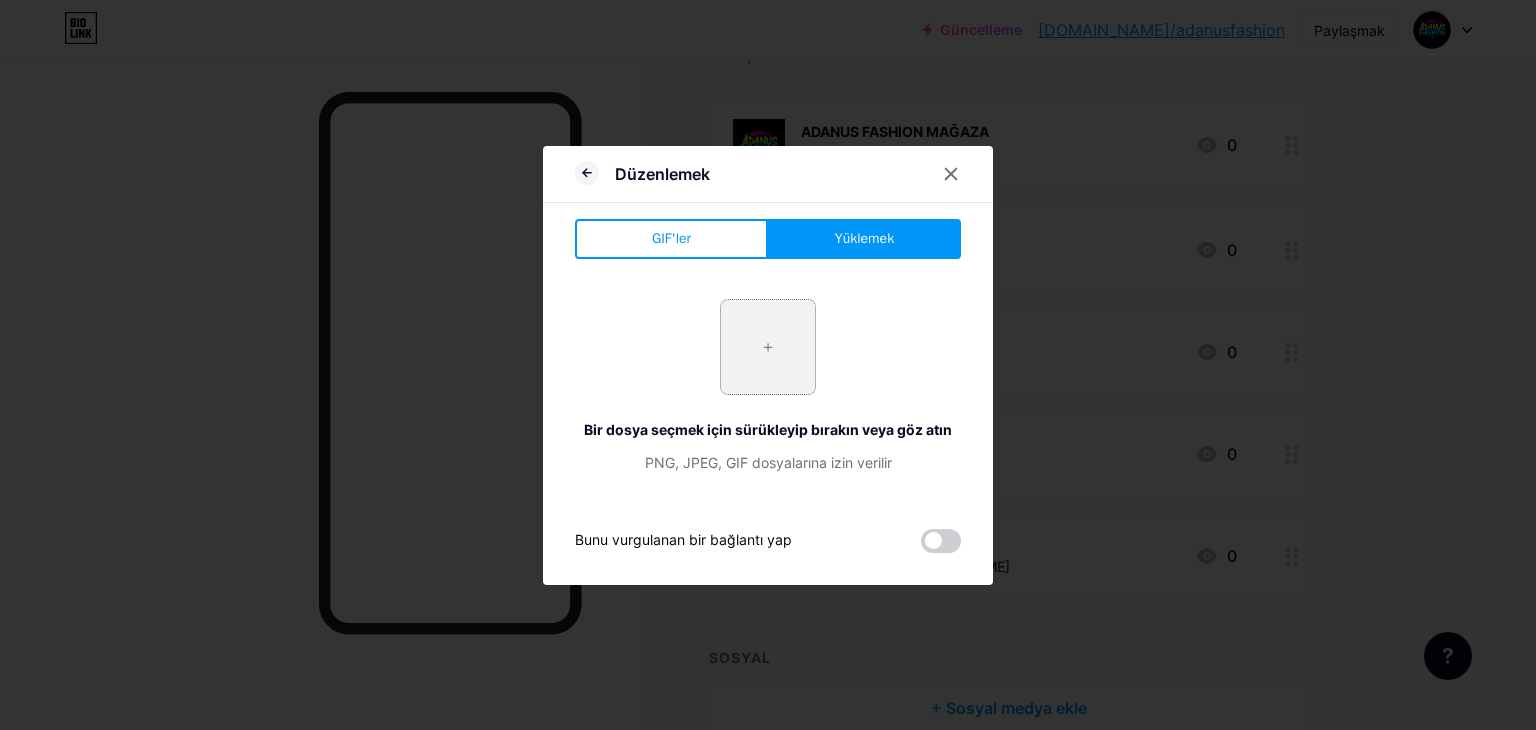 type on "C:\fakepath\3b32190f31fa51d800b888bb1db31f64.gif" 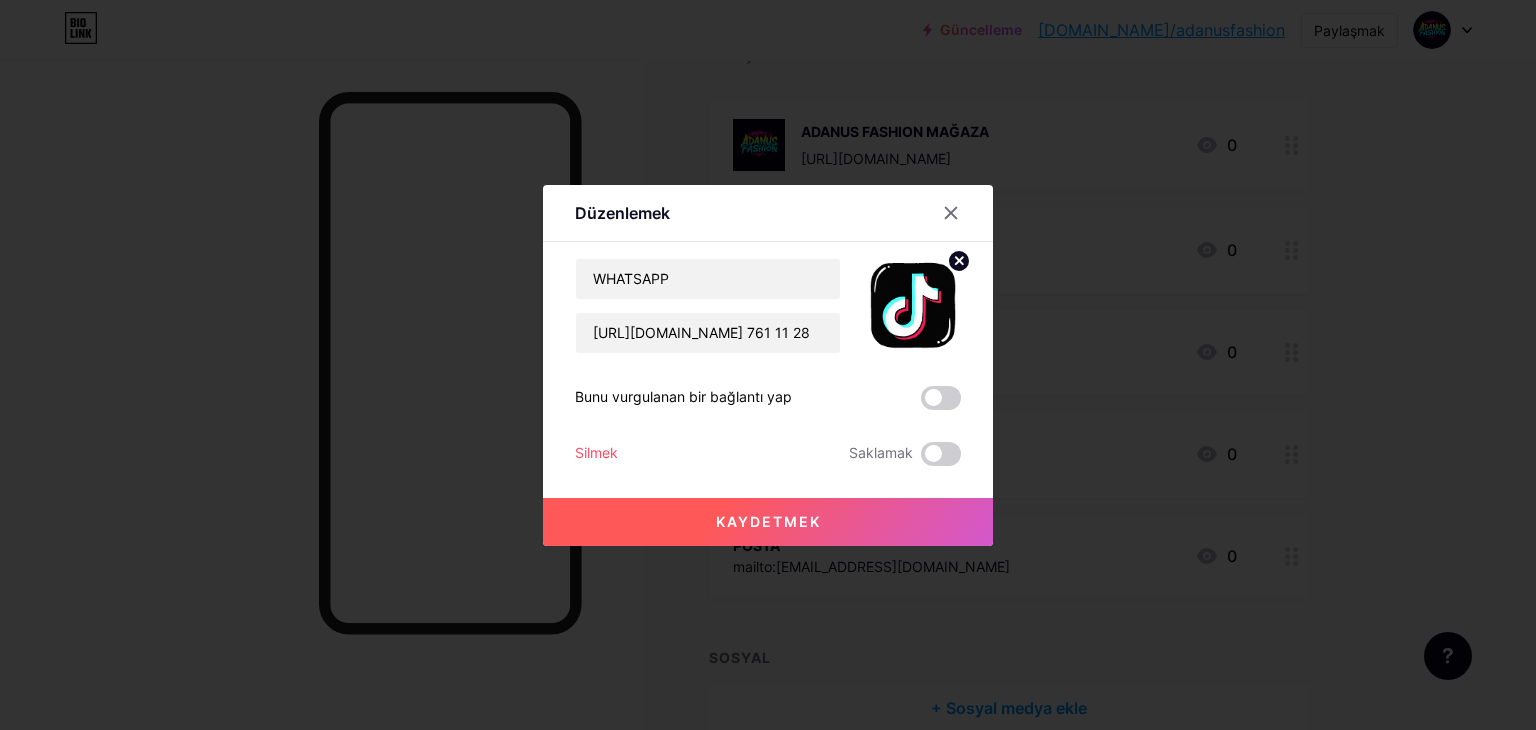 click on "Kaydetmek" at bounding box center [768, 522] 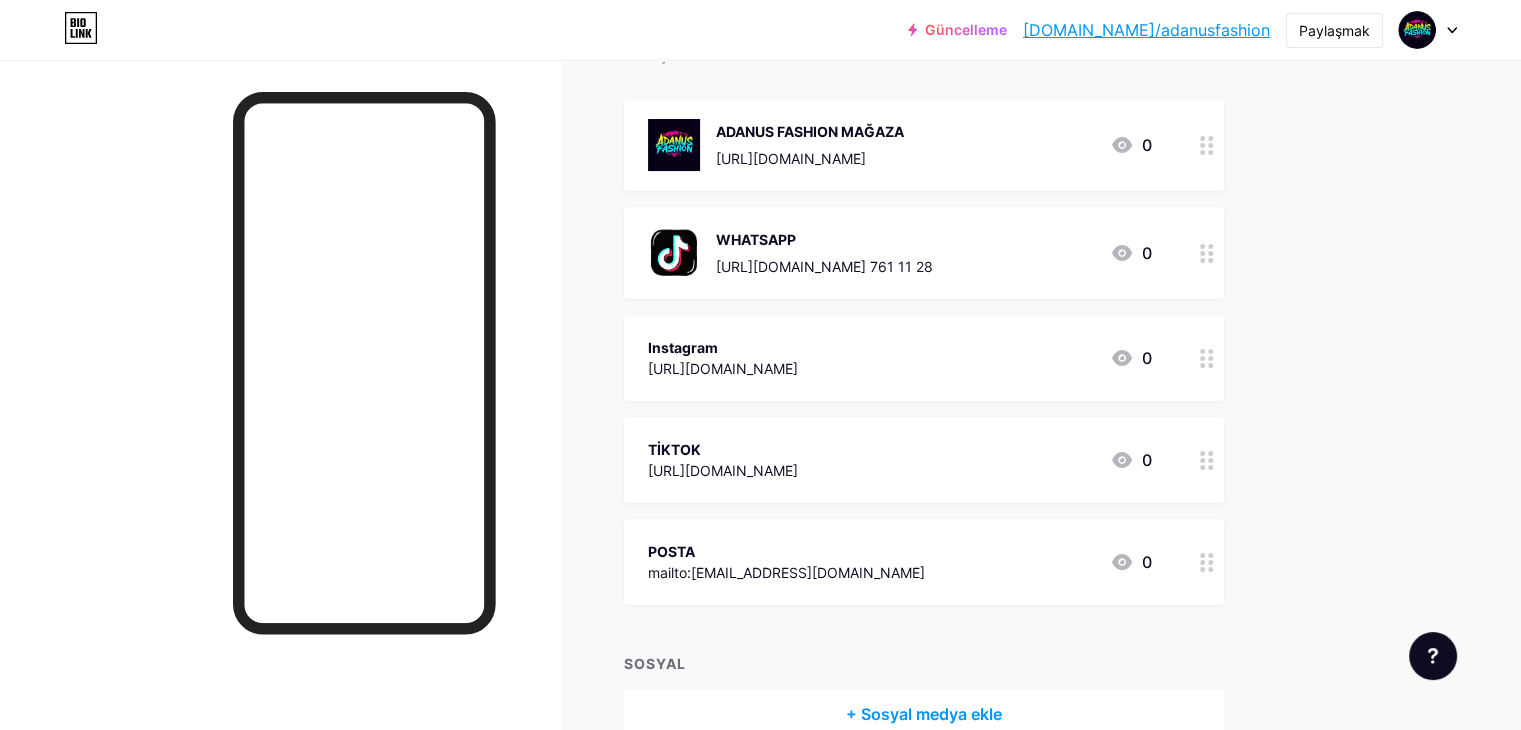 click on "ADANUS FASHION MAĞAZA" at bounding box center [810, 131] 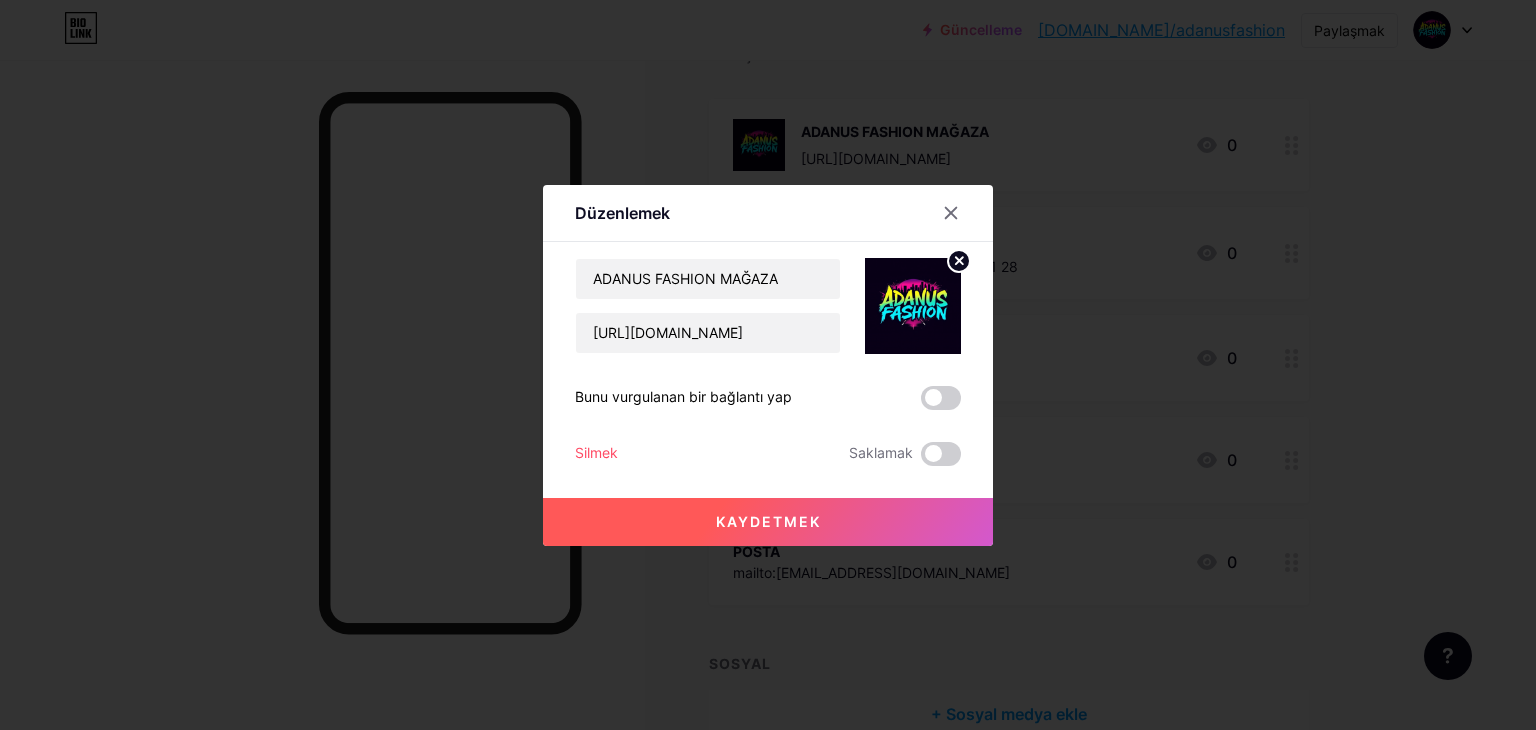 click 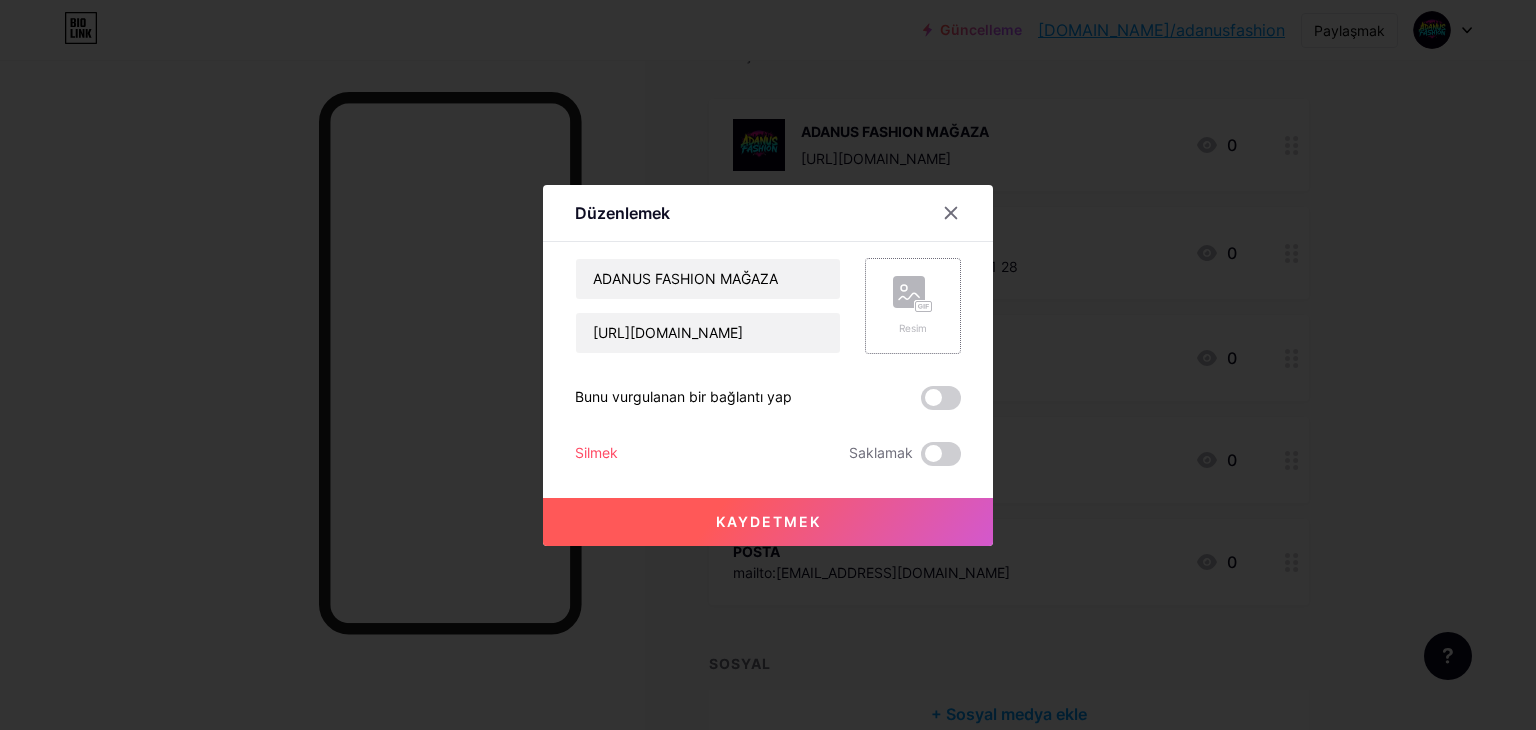 click on "Resim" at bounding box center [913, 306] 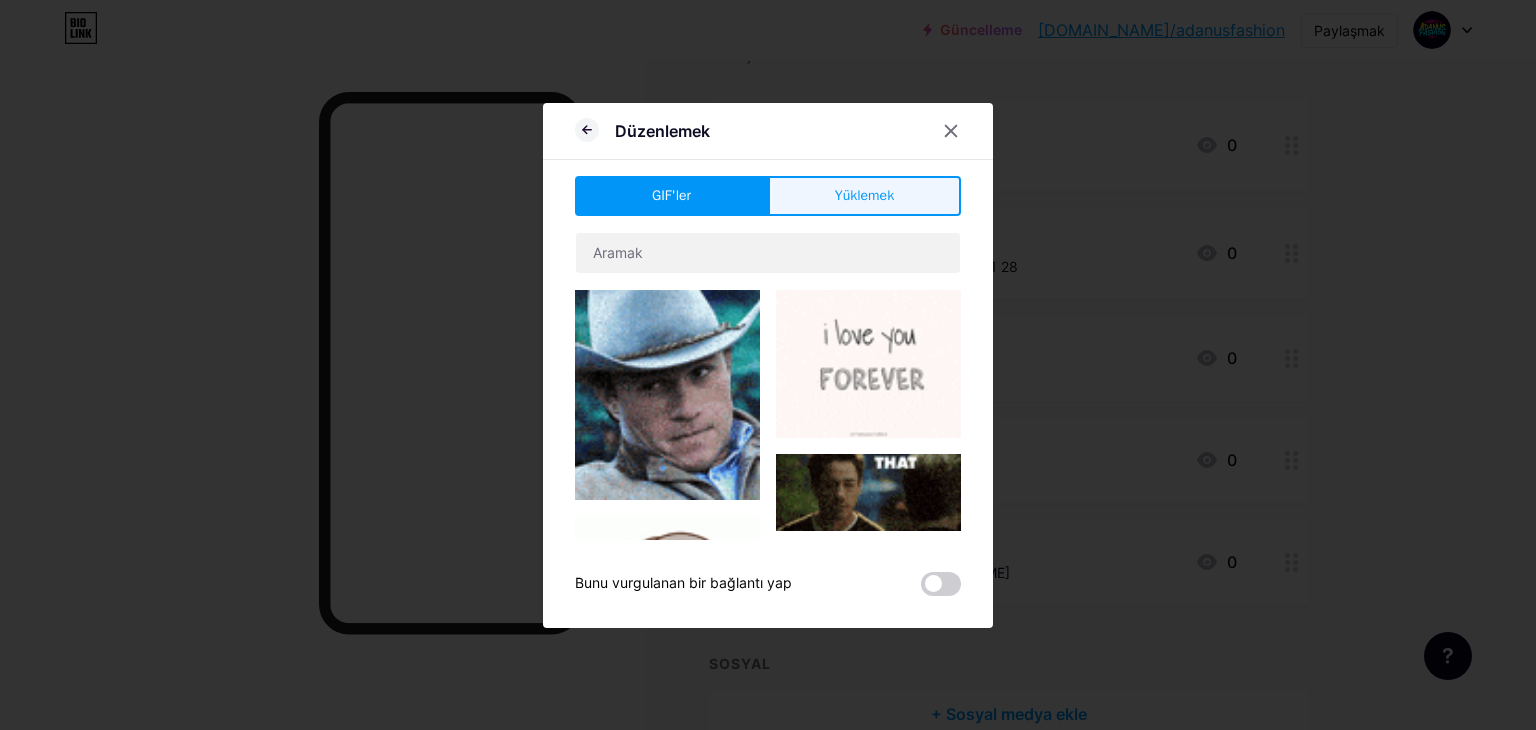 click on "Yüklemek" at bounding box center [864, 195] 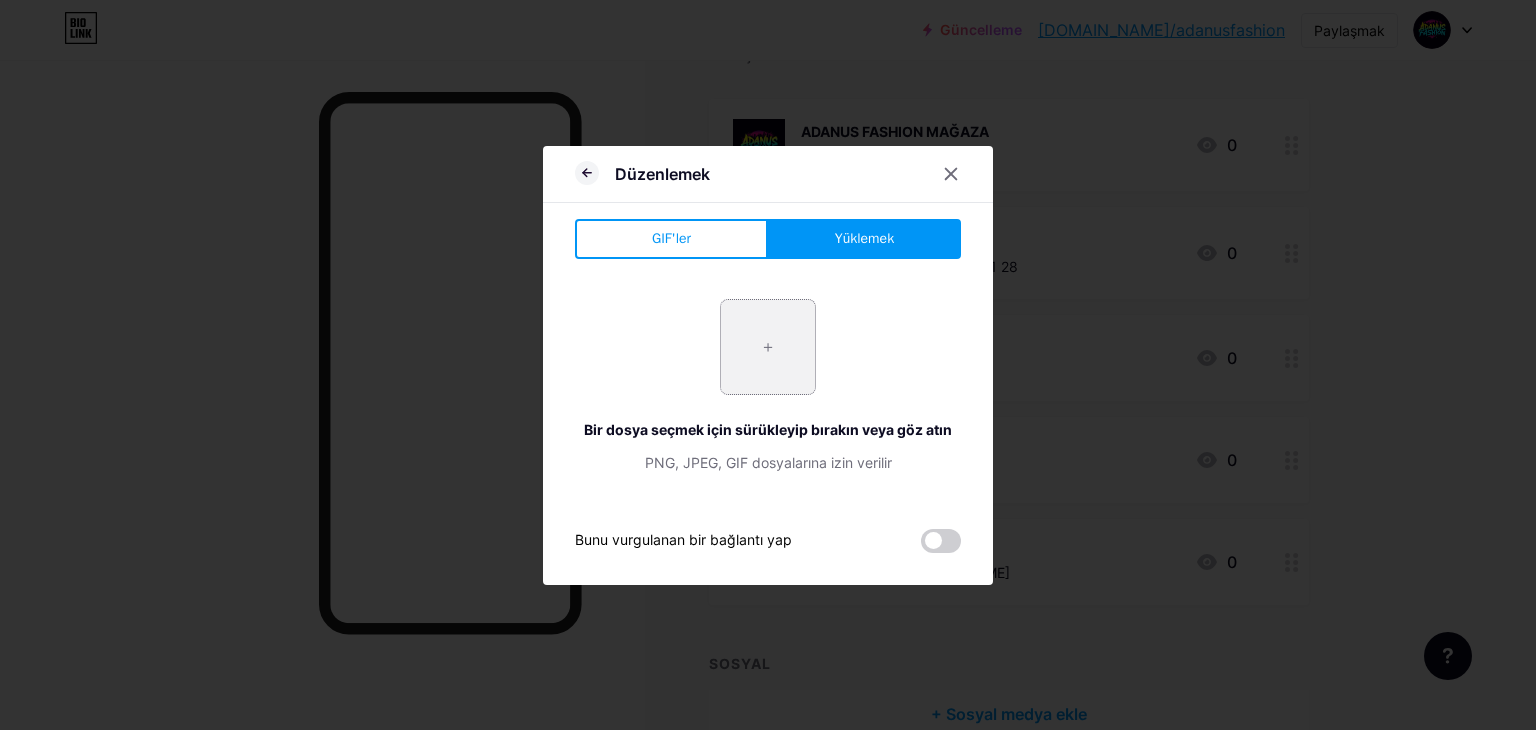 click at bounding box center [768, 347] 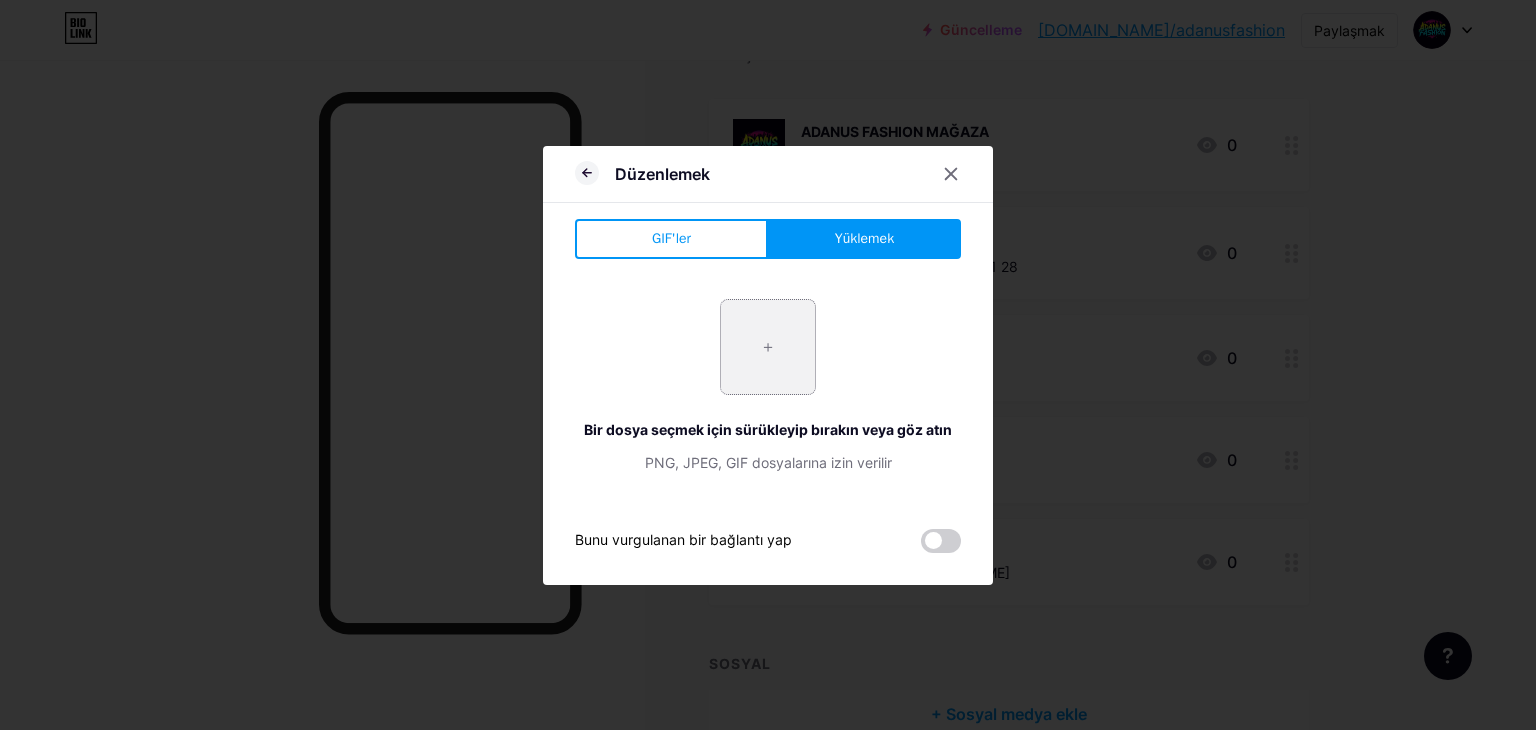 type on "C:\fakepath\unnamed.png" 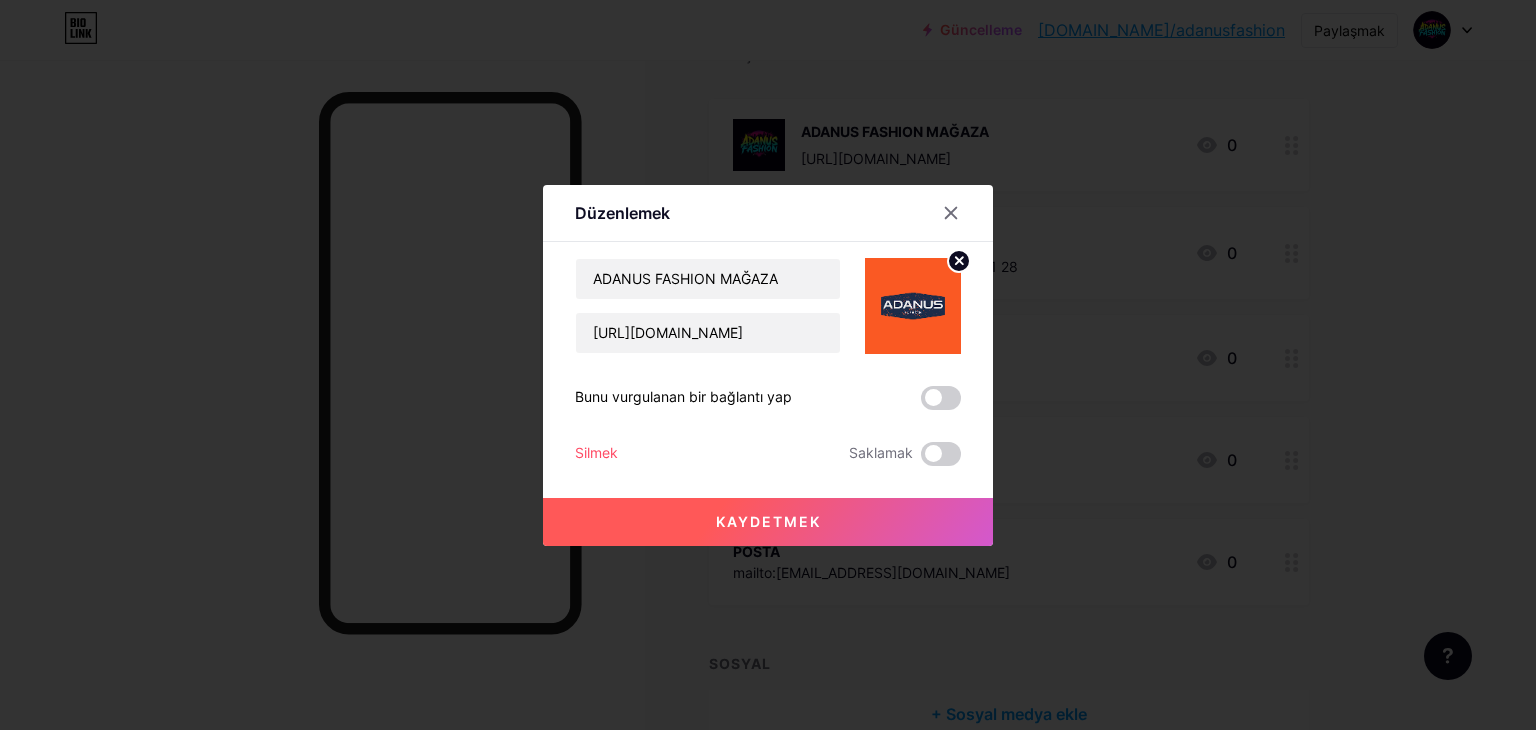 click on "Kaydetmek" at bounding box center (768, 522) 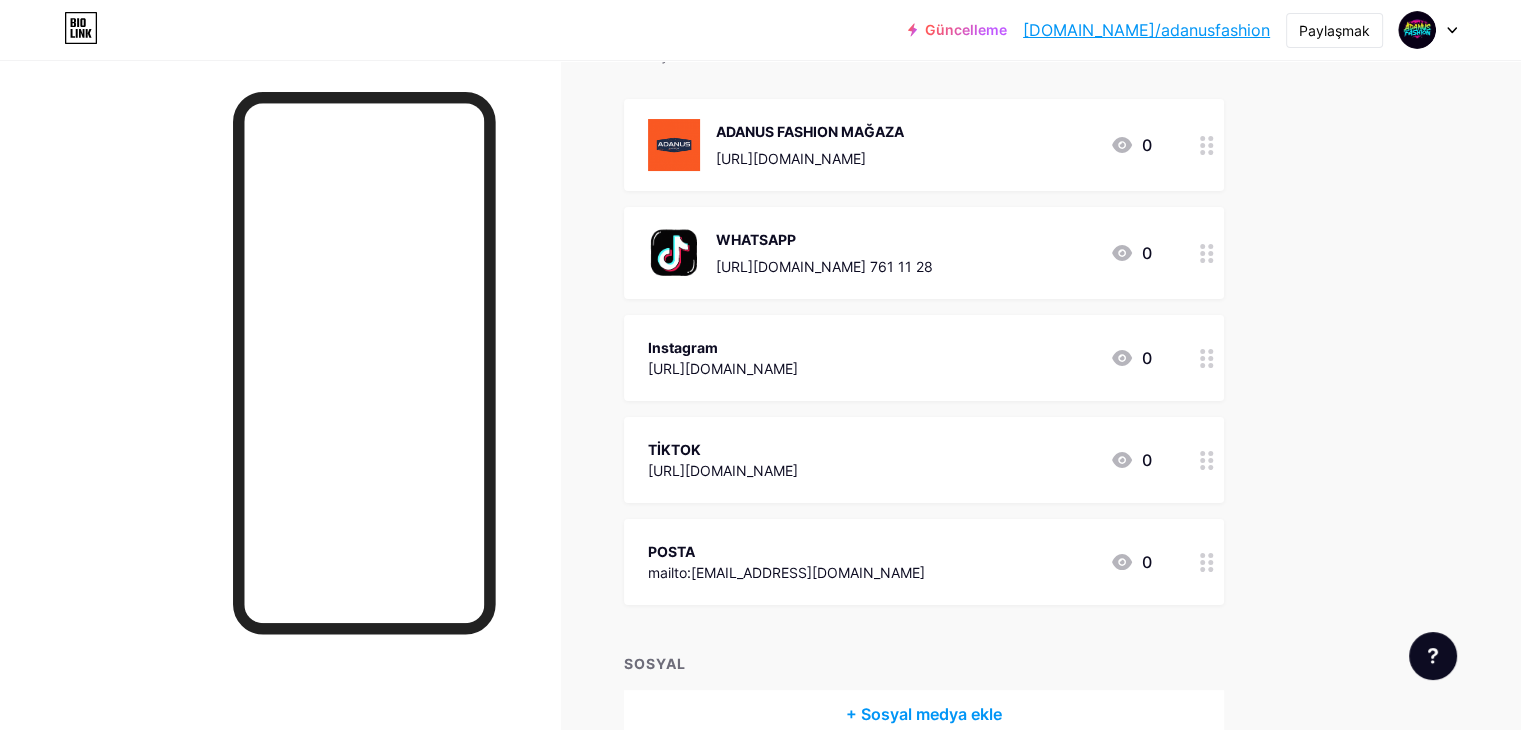 click on "Instagram" at bounding box center [723, 347] 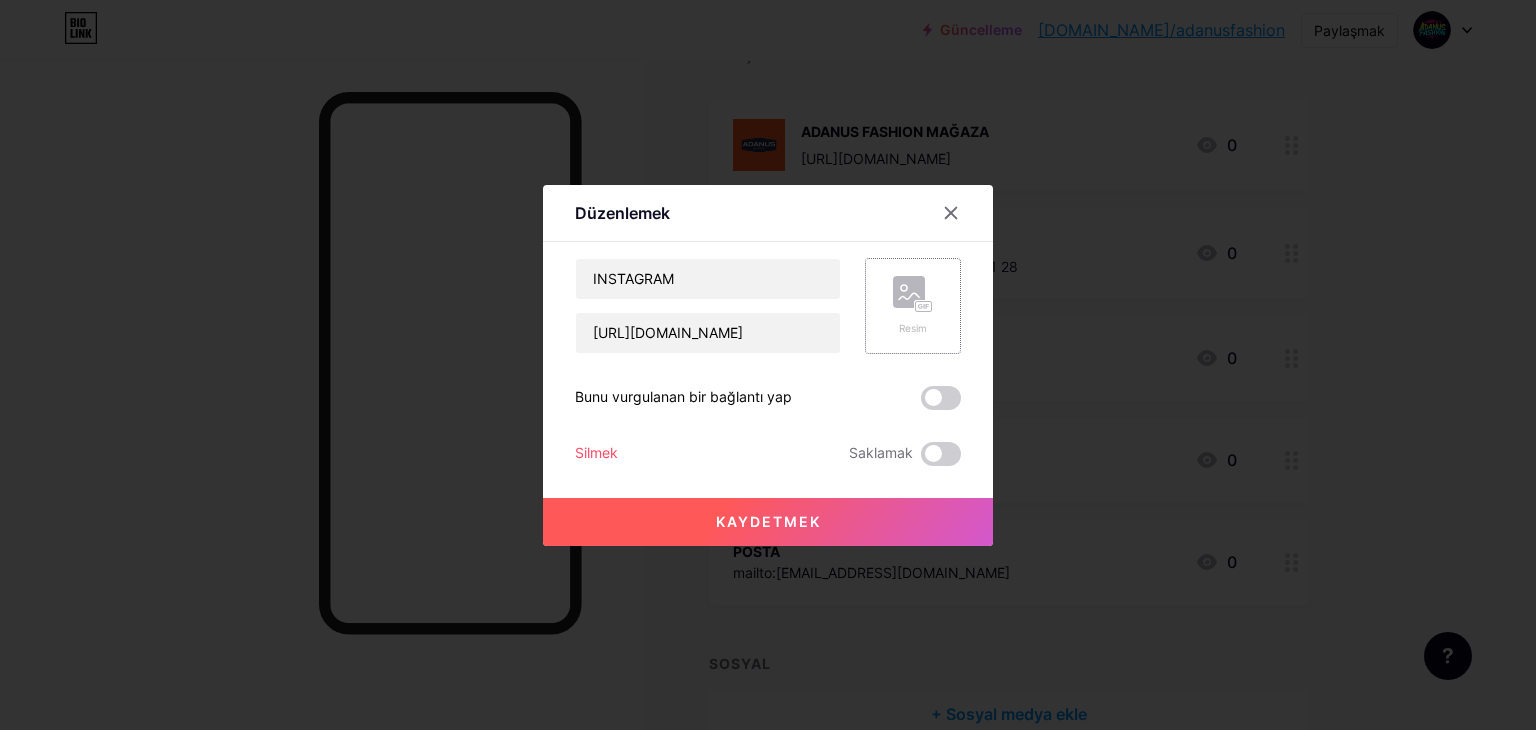 click 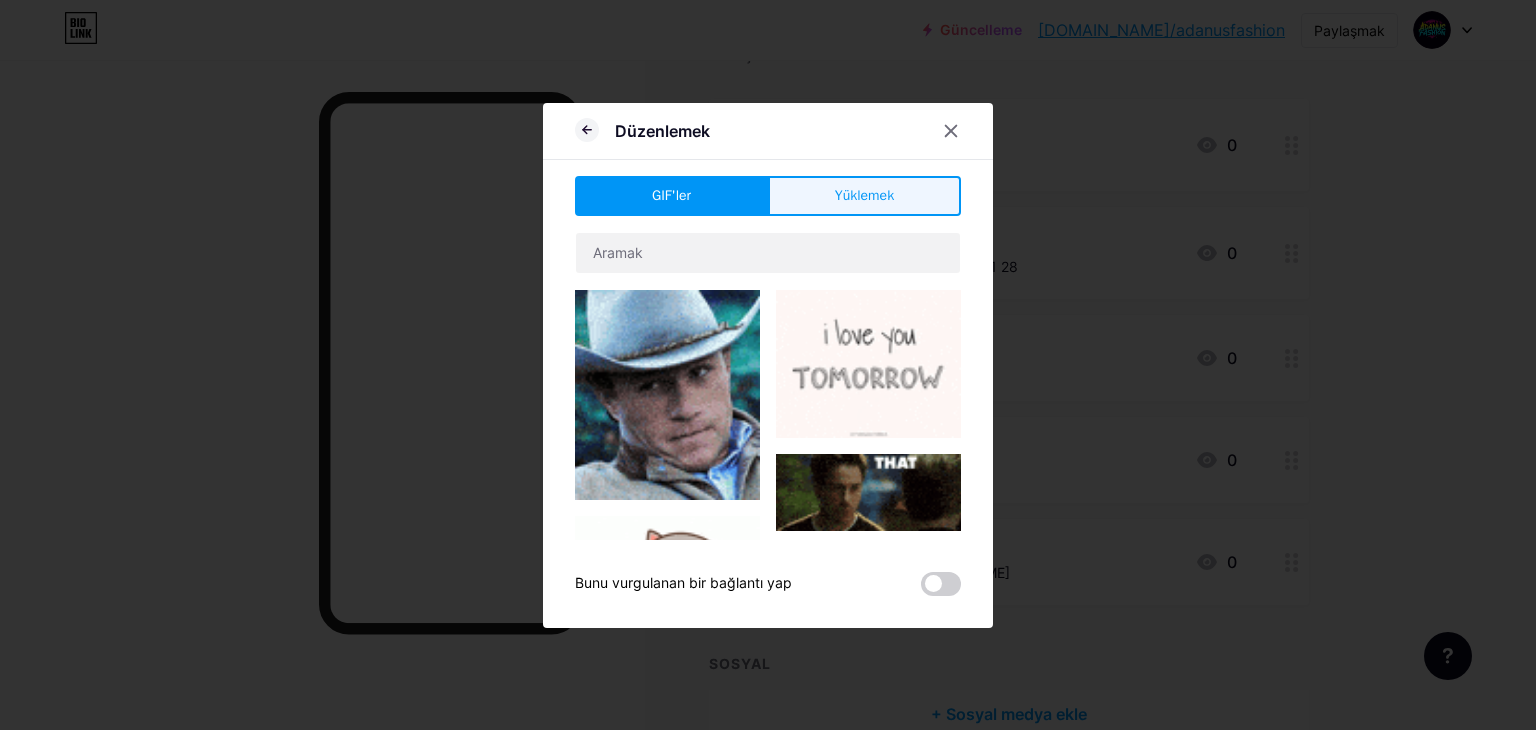 click on "Yüklemek" at bounding box center [864, 195] 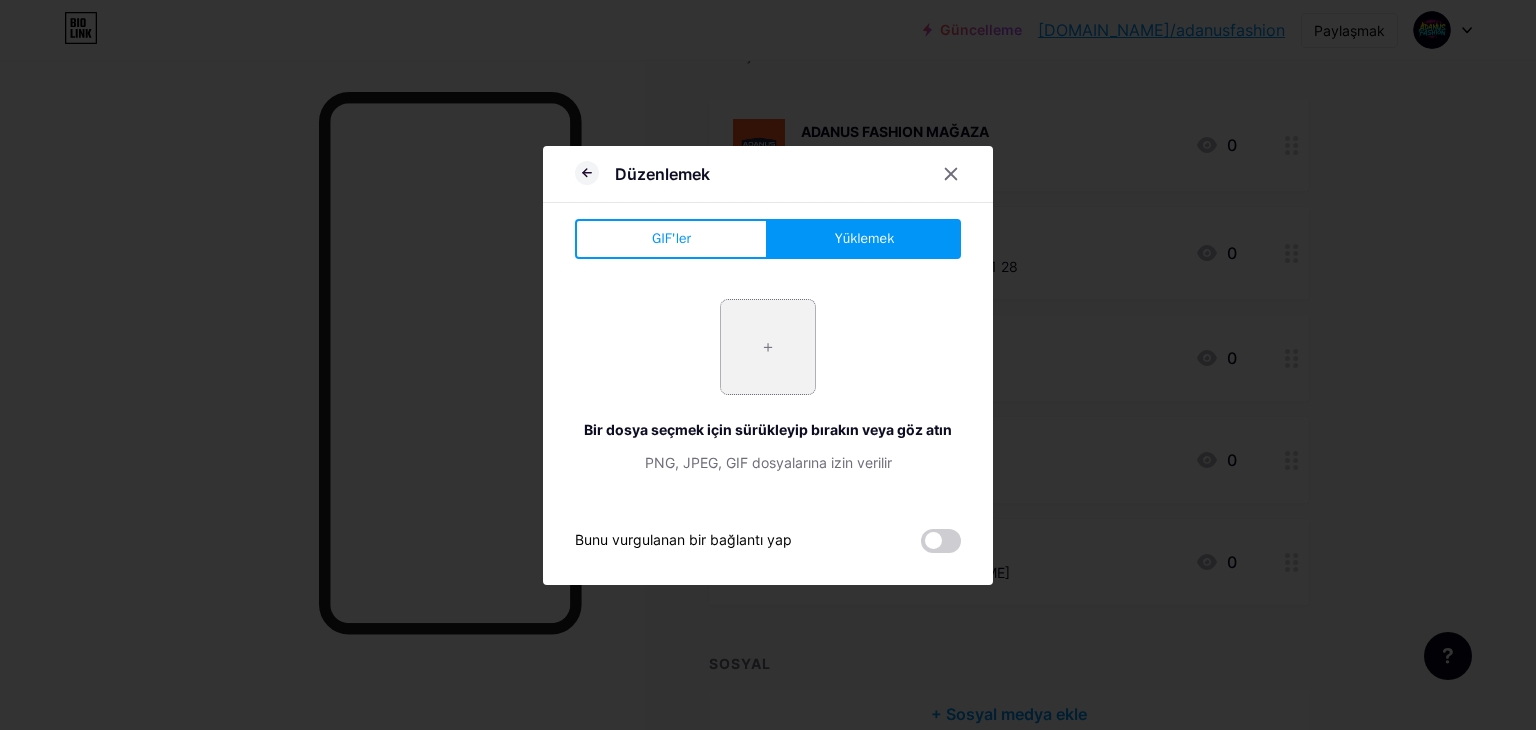 click at bounding box center (768, 347) 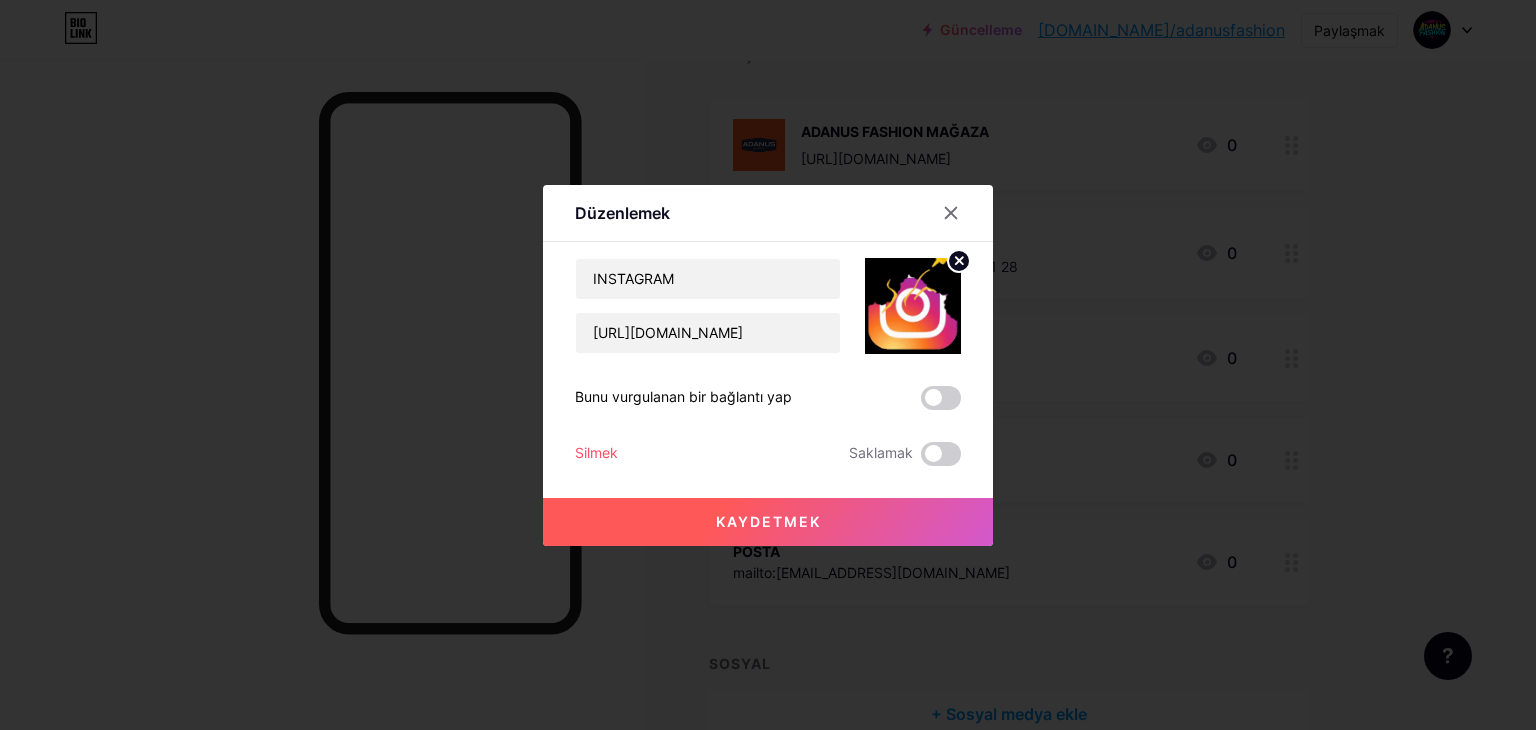 click on "Kaydetmek" at bounding box center (768, 522) 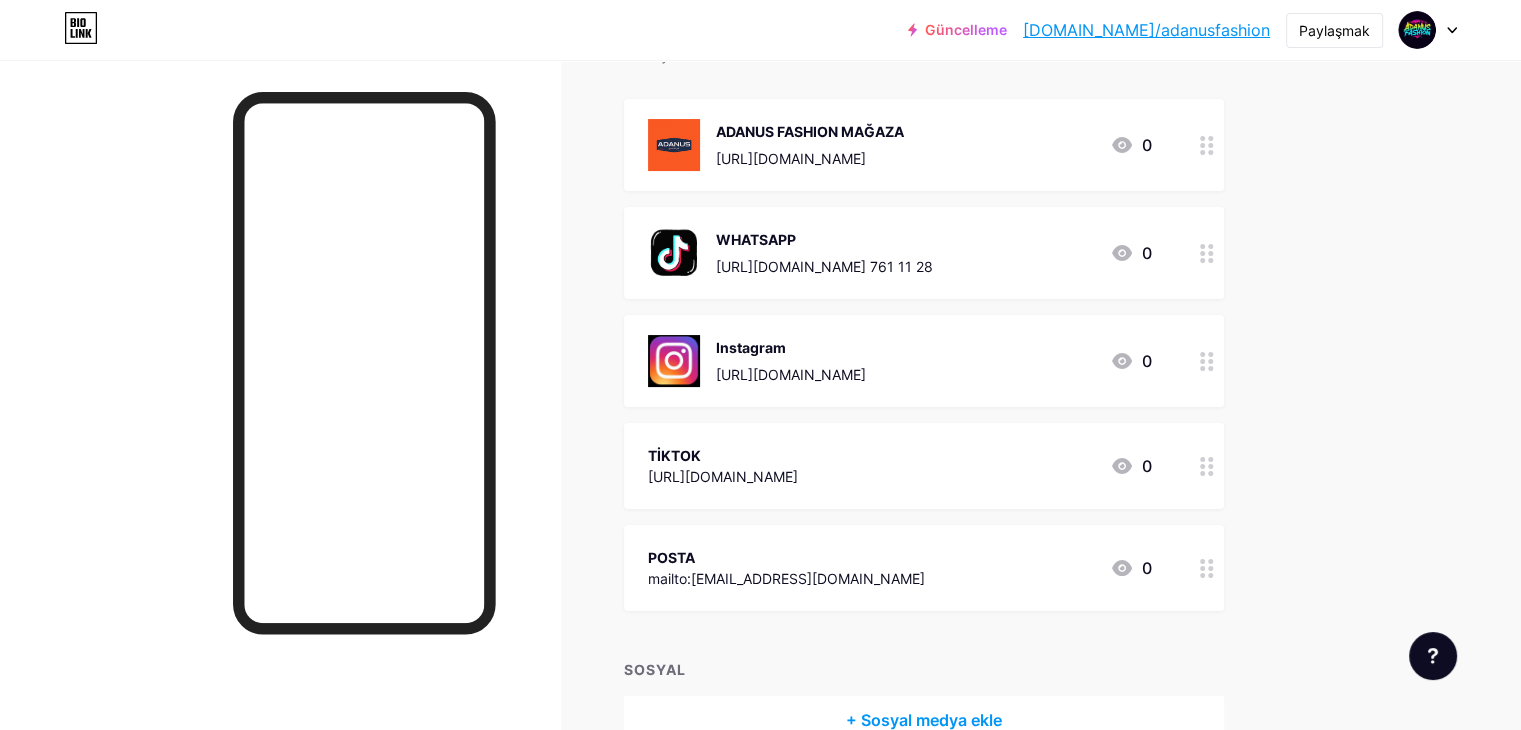 click on "TİKTOK
https://www.tiktok.com/@adanusfashion
0" at bounding box center [900, 466] 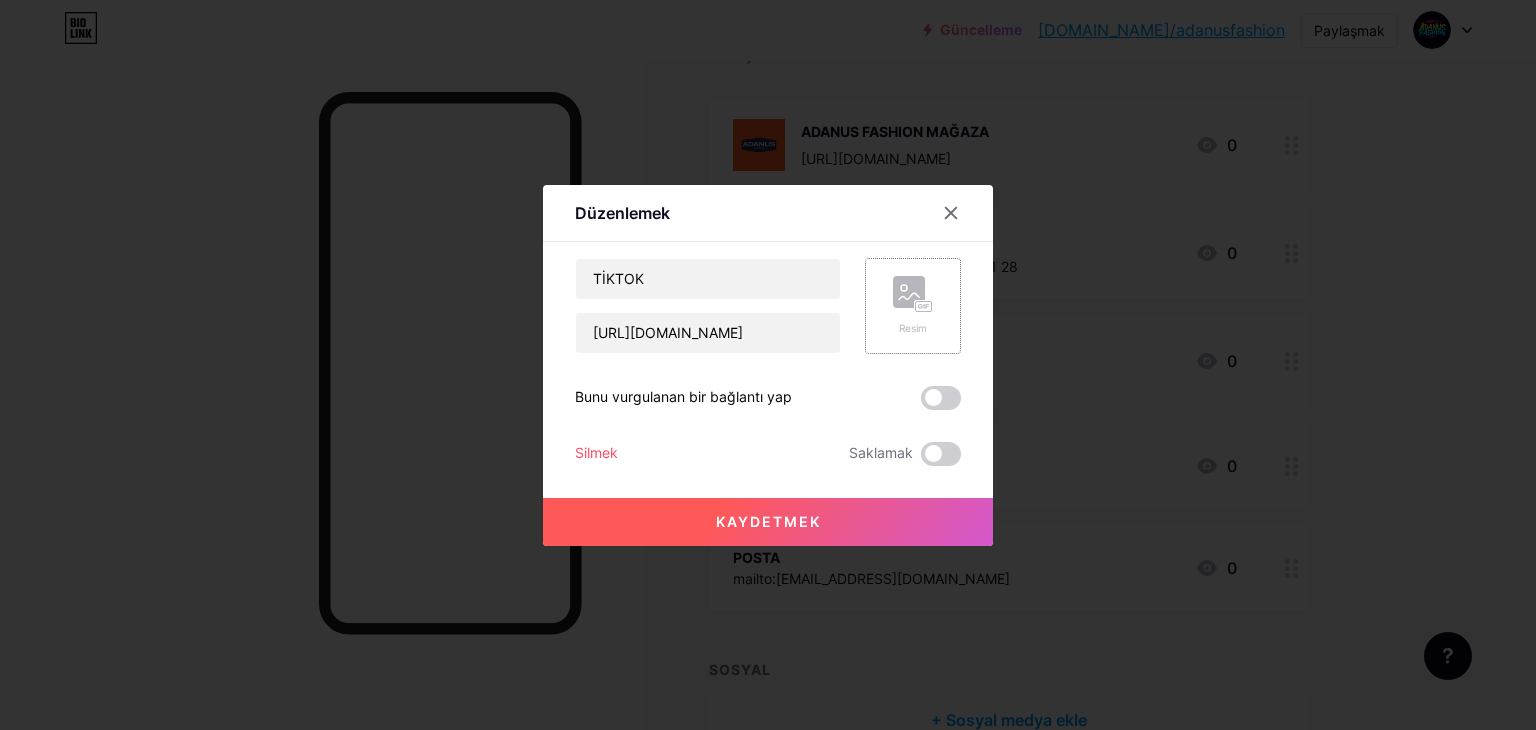 click 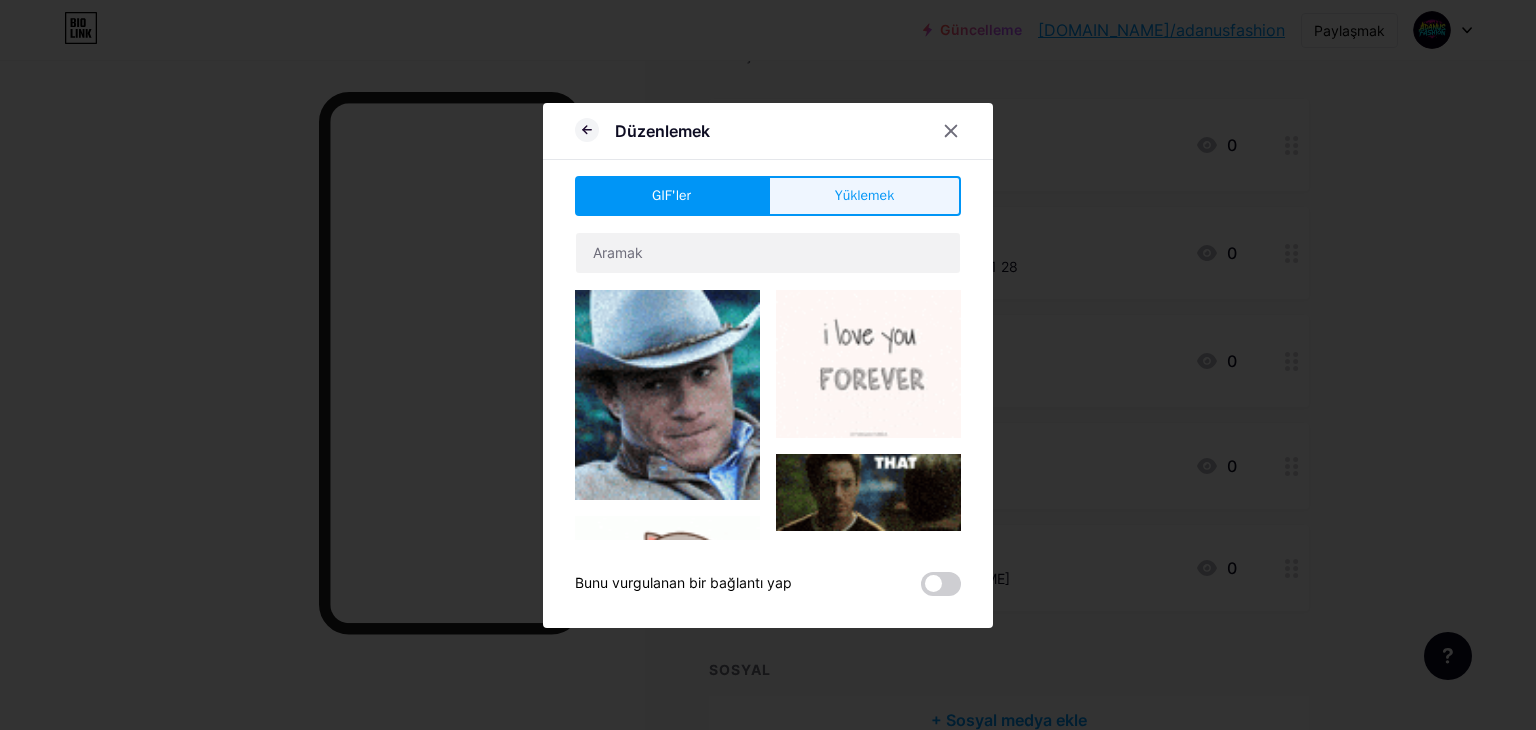 click on "Yüklemek" at bounding box center (864, 195) 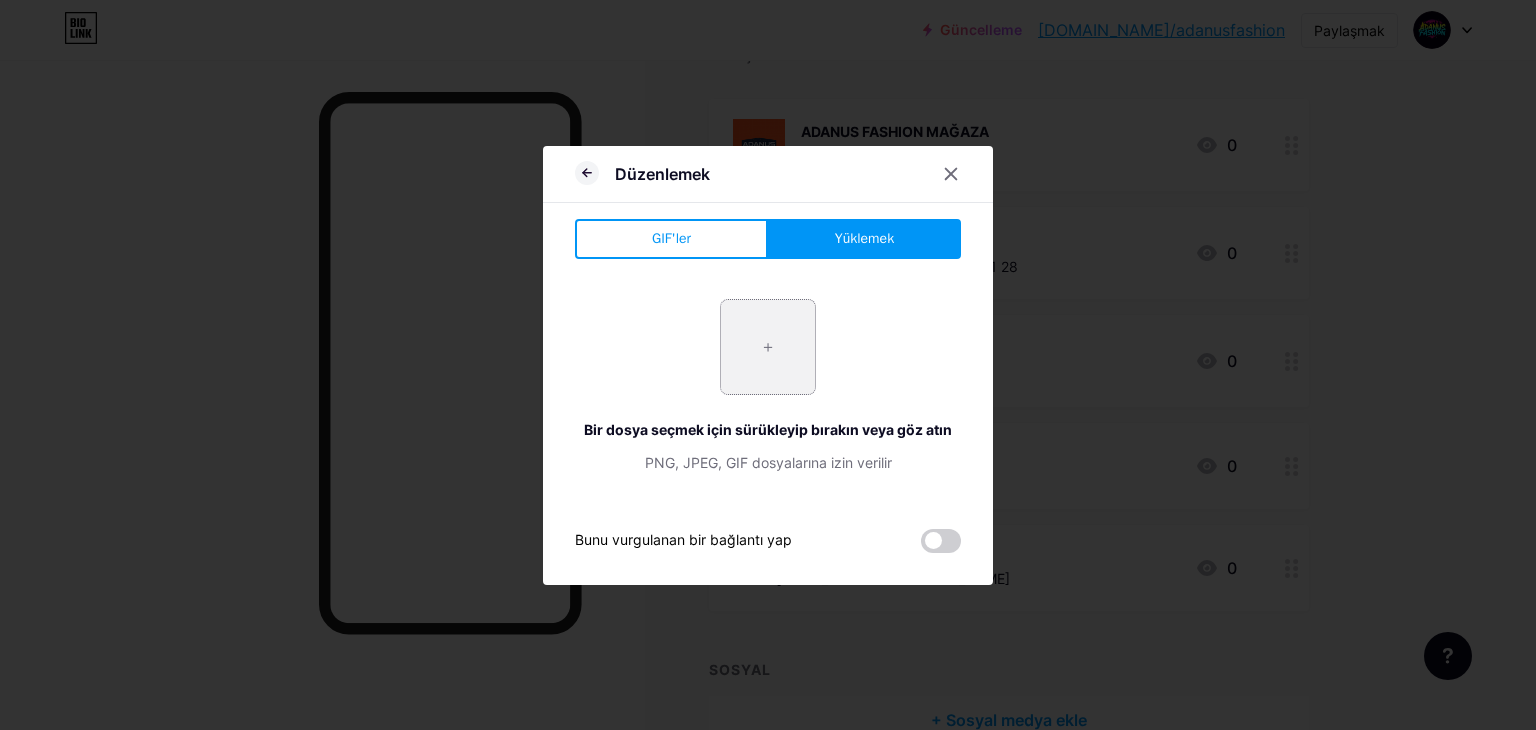 click at bounding box center [768, 347] 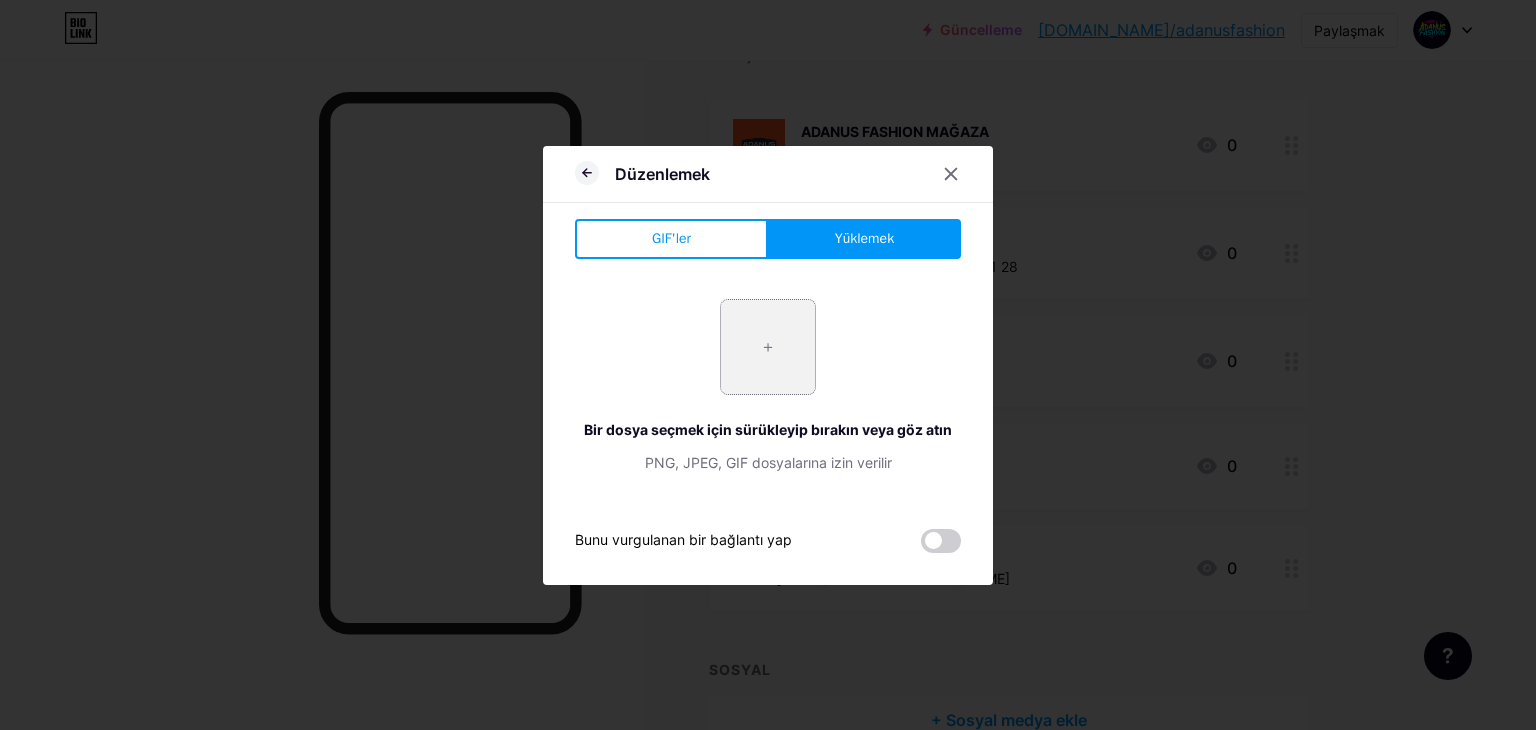 type on "C:\fakepath\3b32190f31fa51d800b888bb1db31f64.gif" 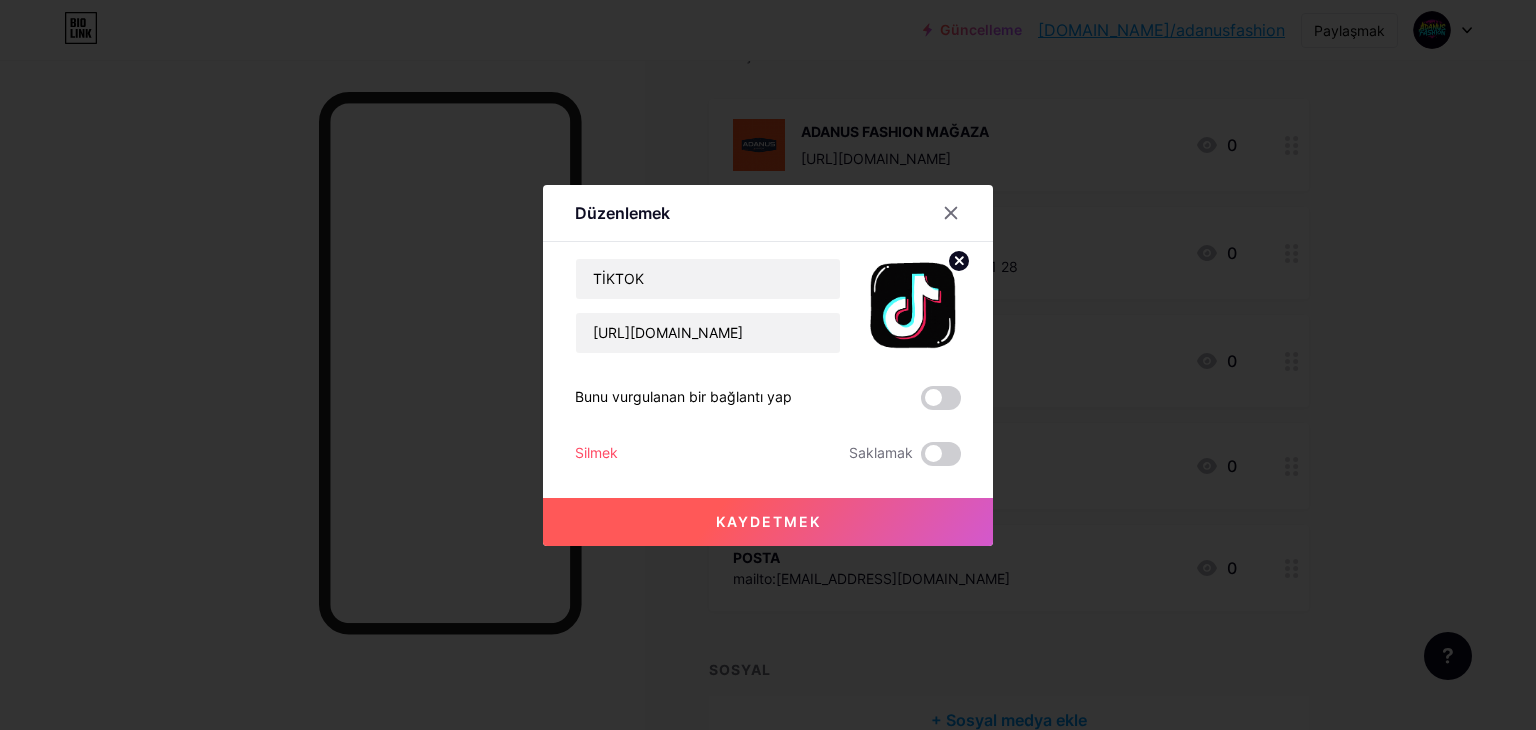 click on "Kaydetmek" at bounding box center [768, 522] 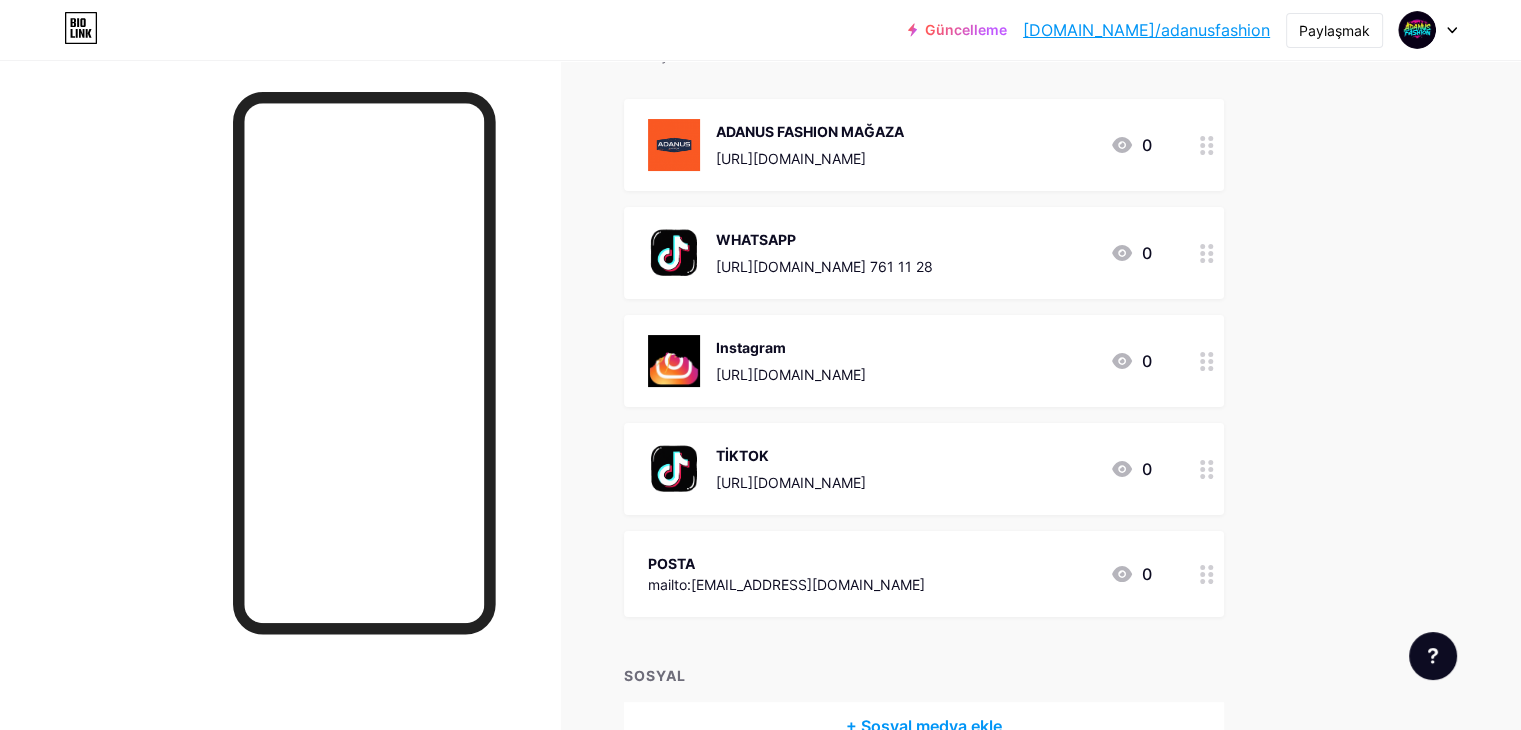 click on "WHATSAPP" at bounding box center (824, 239) 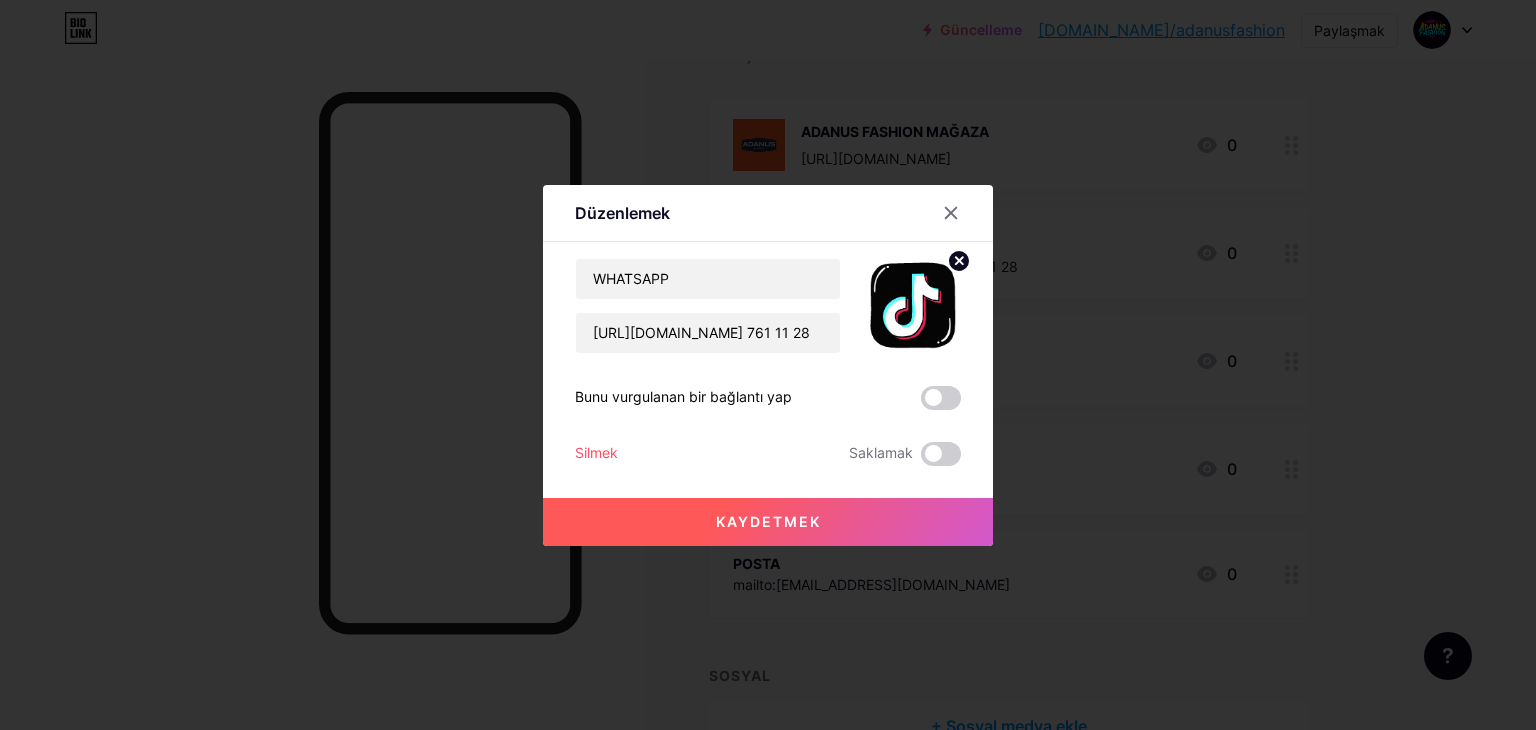 click 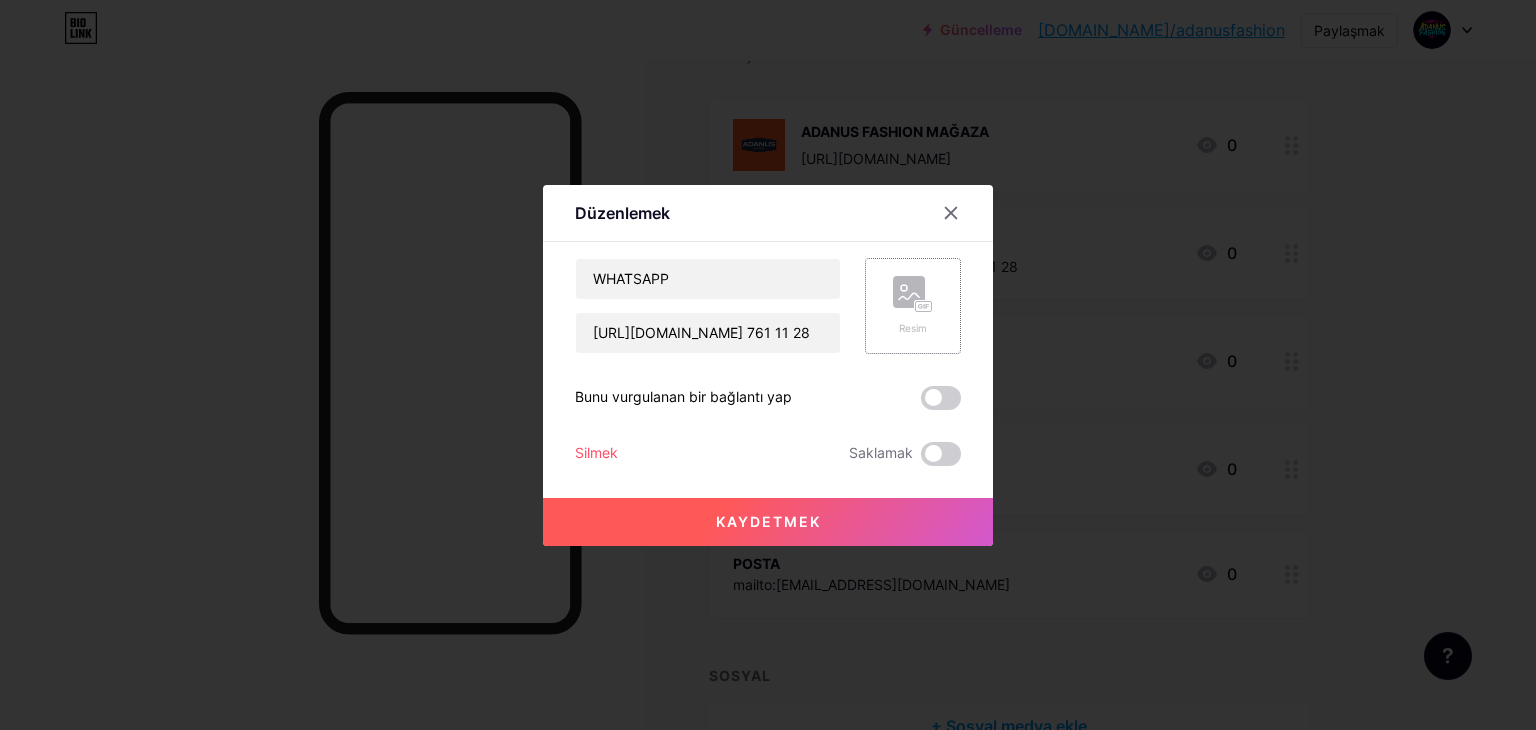 click on "Resim" at bounding box center [913, 306] 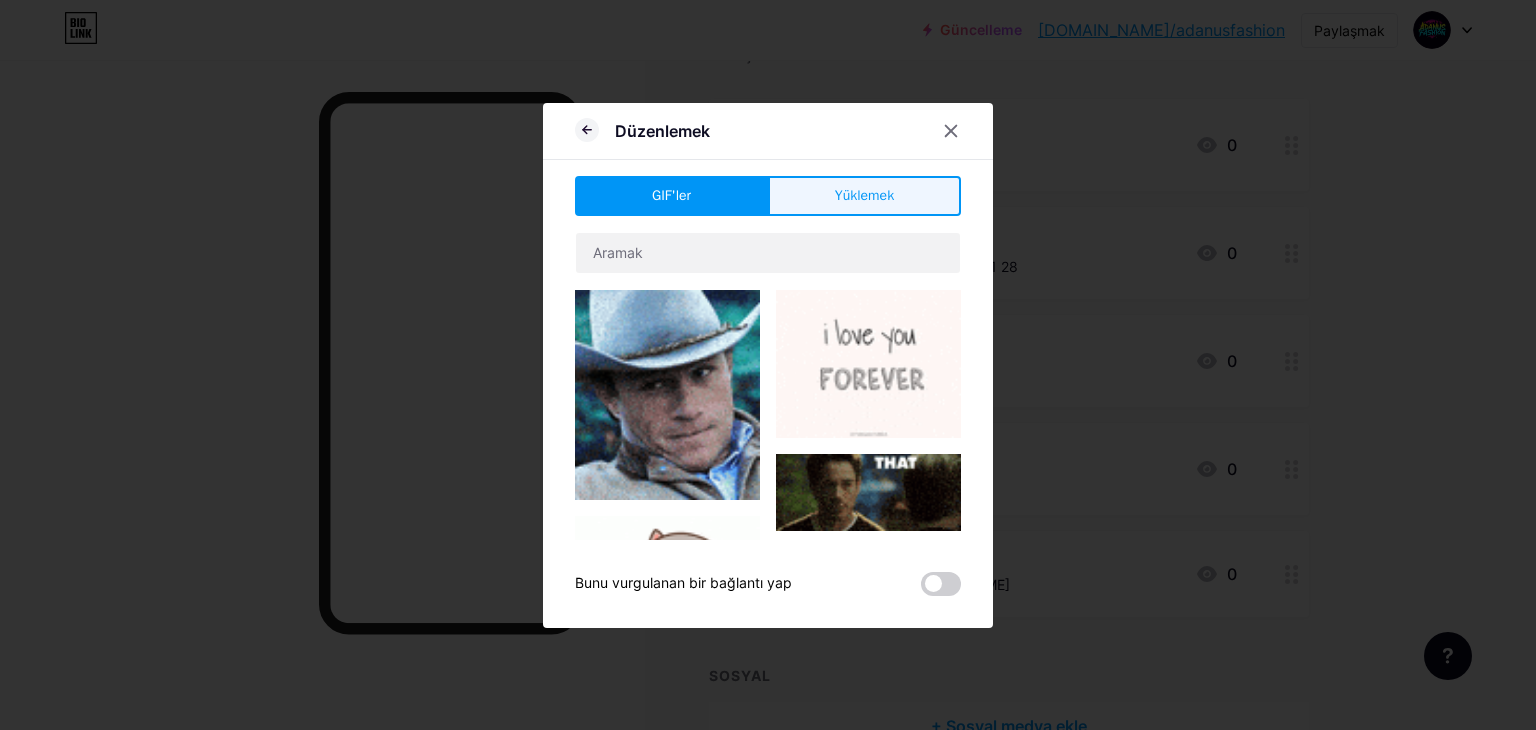 click on "Yüklemek" at bounding box center (864, 196) 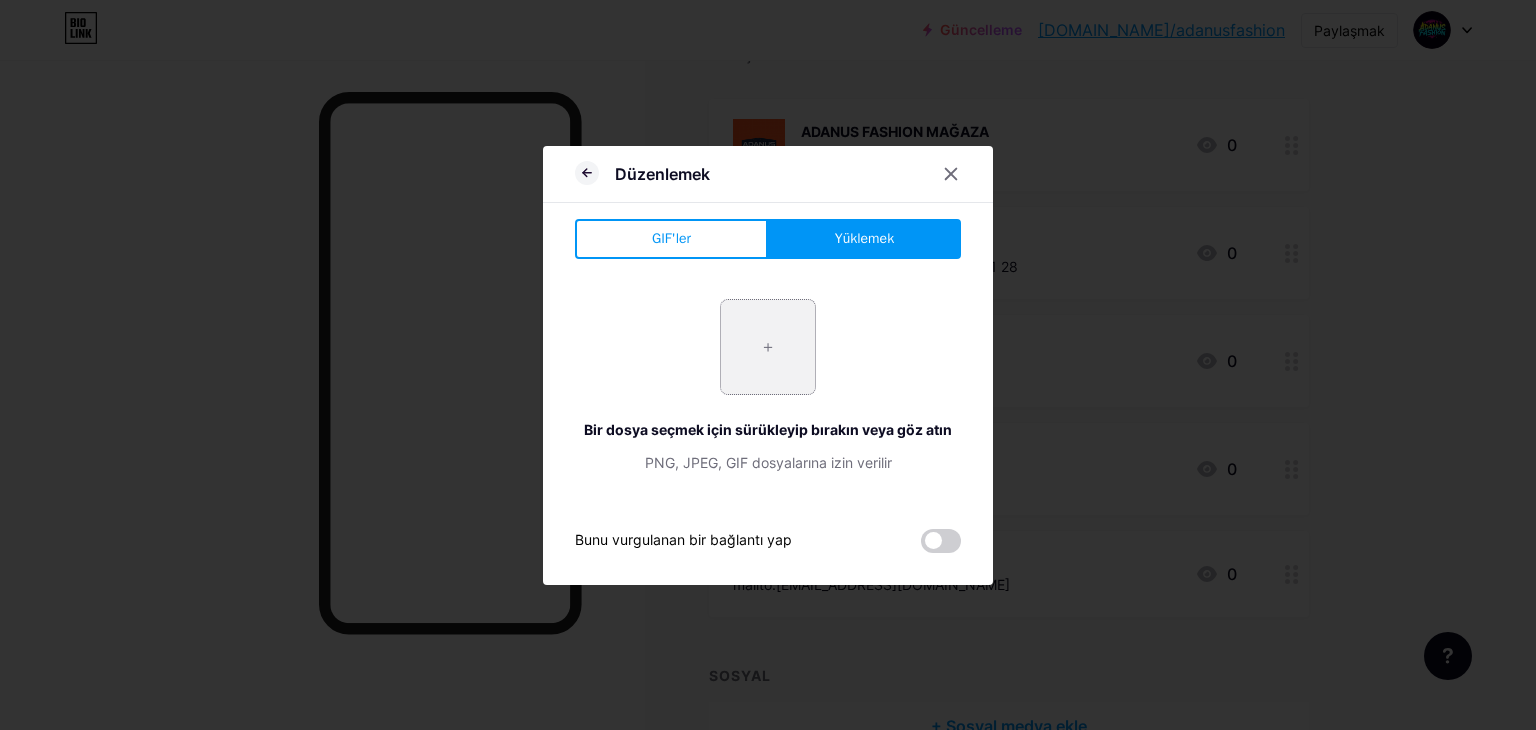 click at bounding box center [768, 347] 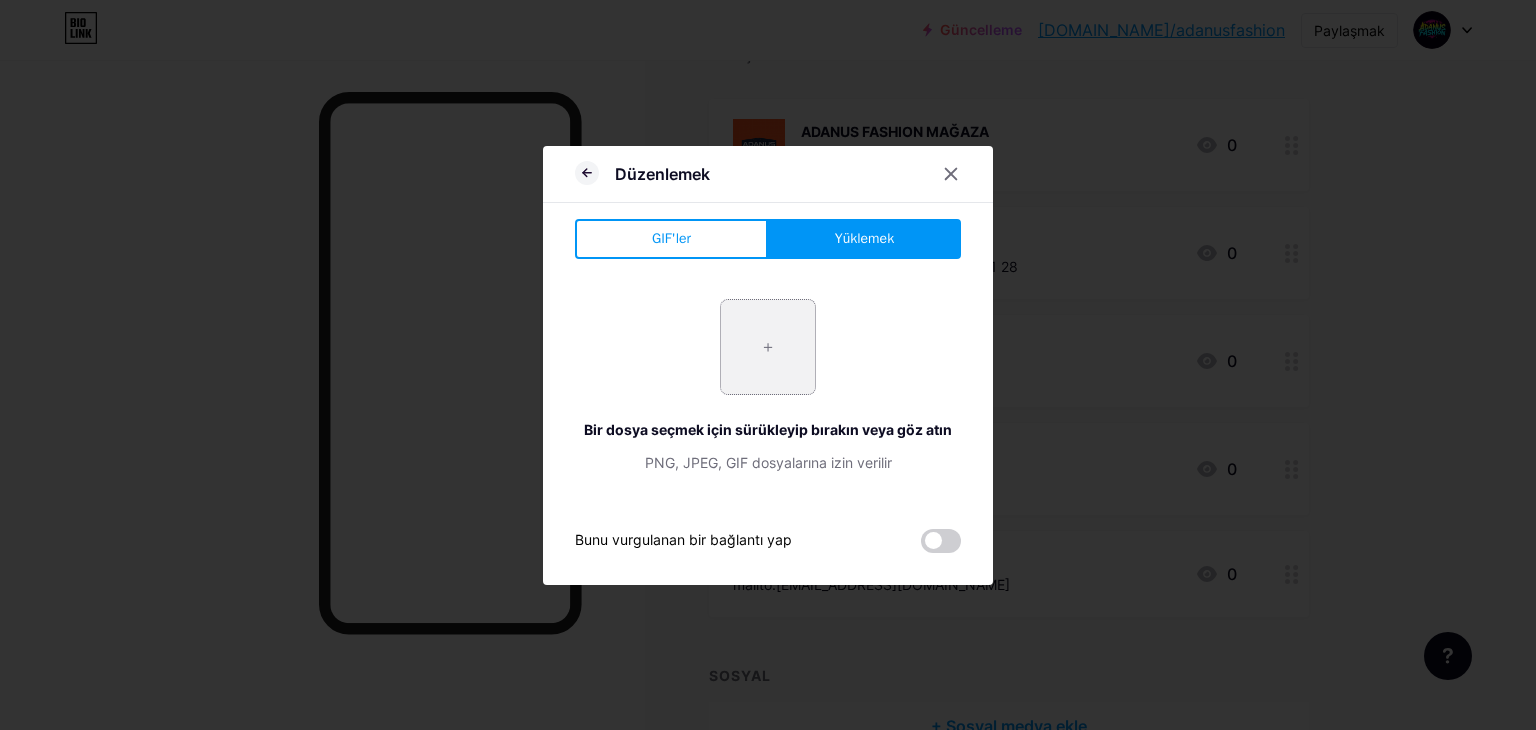 type on "C:\fakepath\cf96e5b917fa2c520da5a9a73afced44.gif" 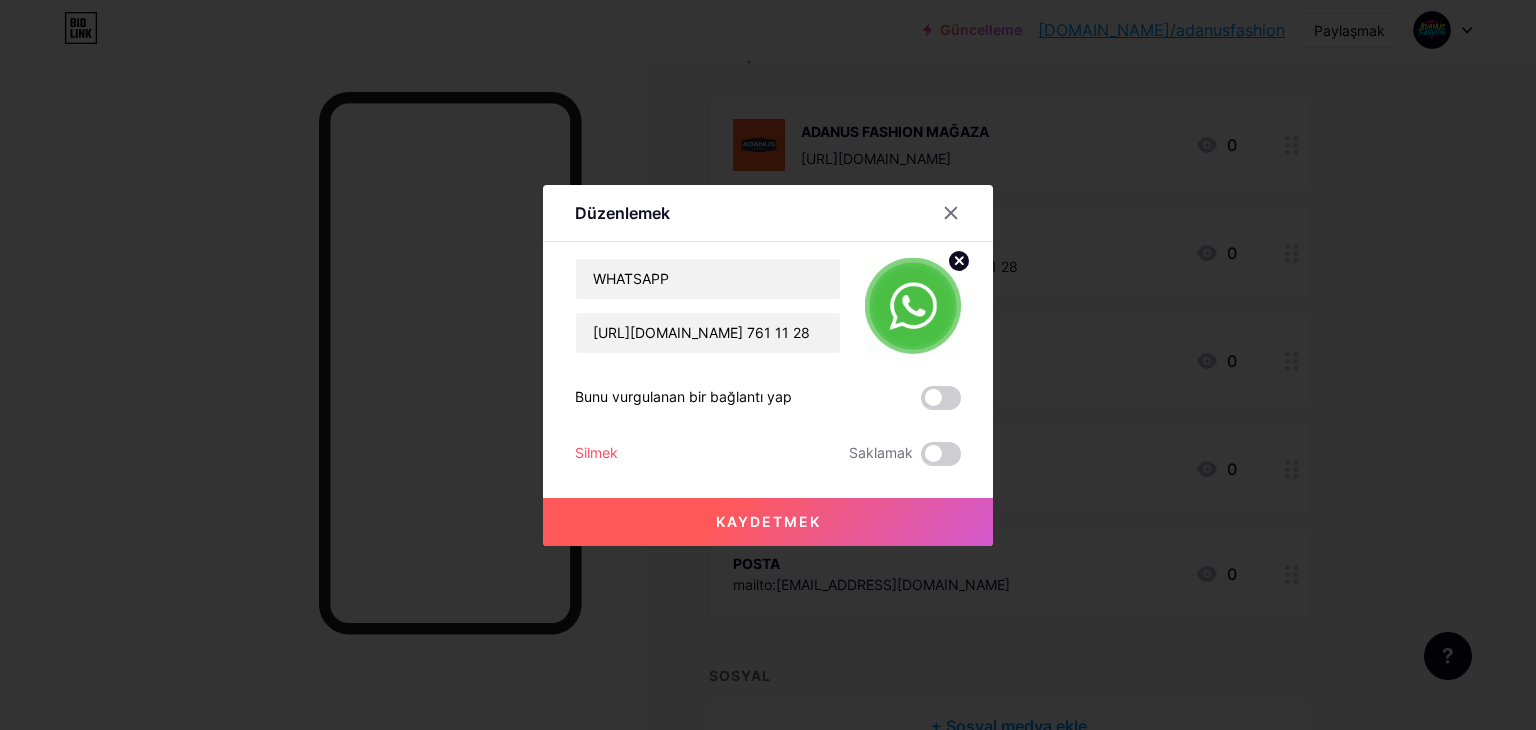 click on "Kaydetmek" at bounding box center [768, 521] 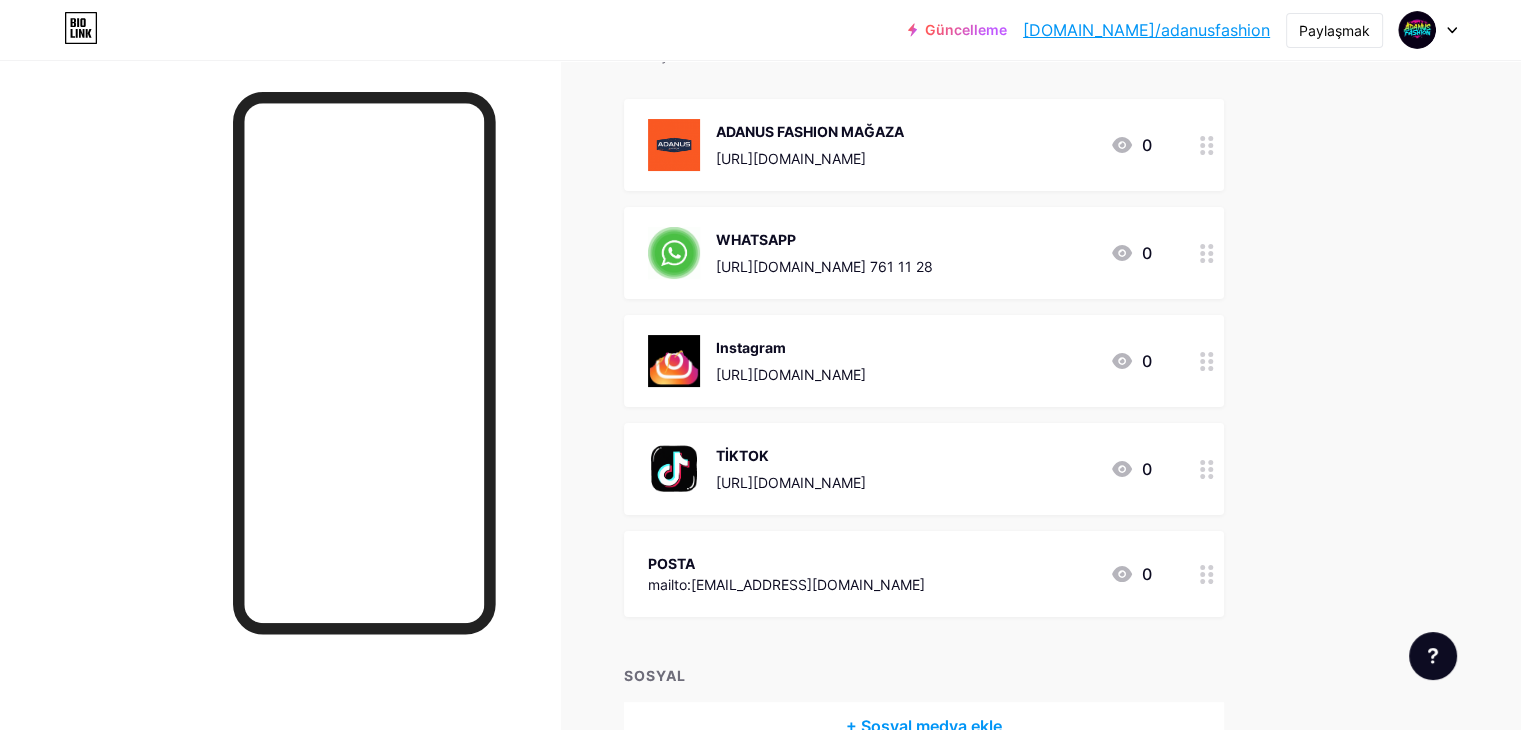 click on "POSTA" at bounding box center (786, 563) 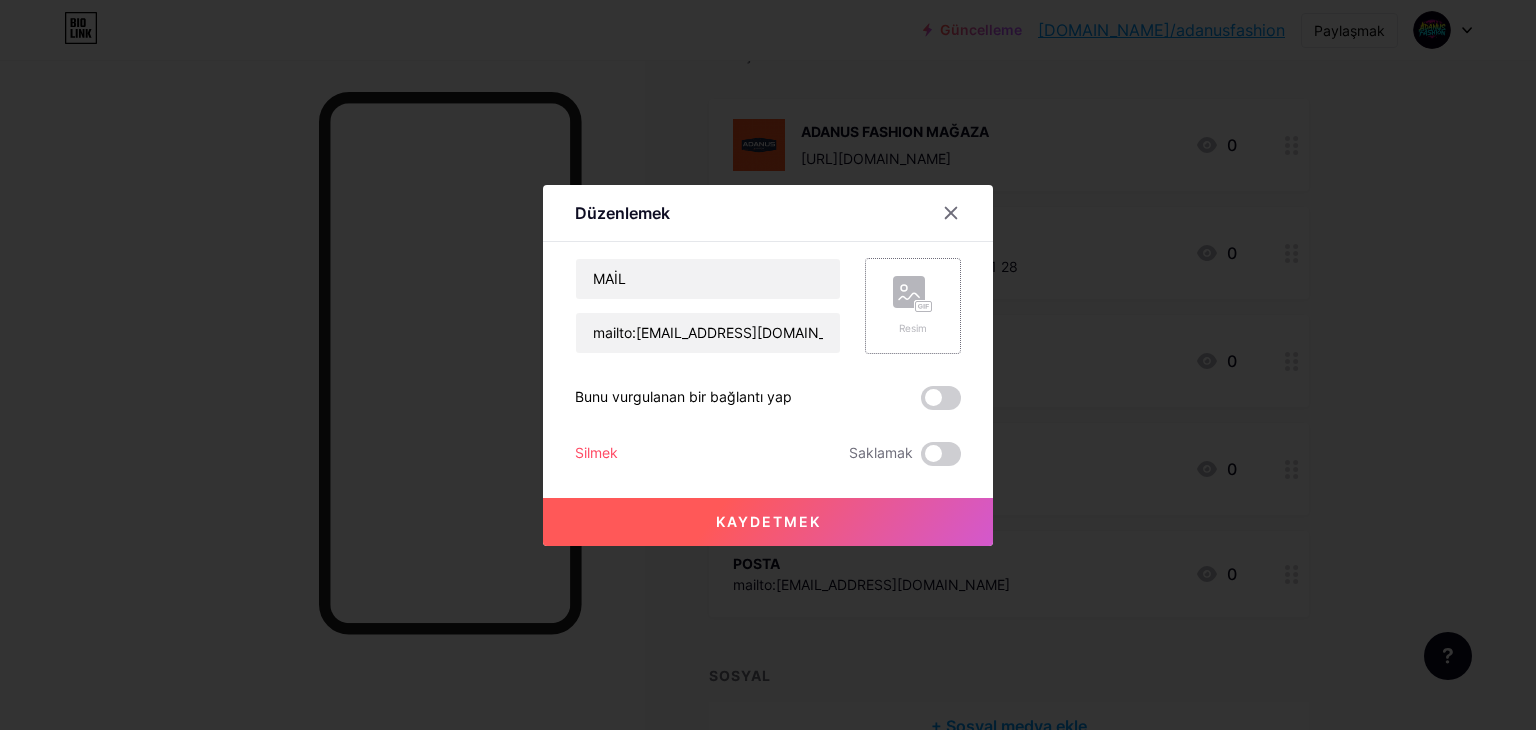 click 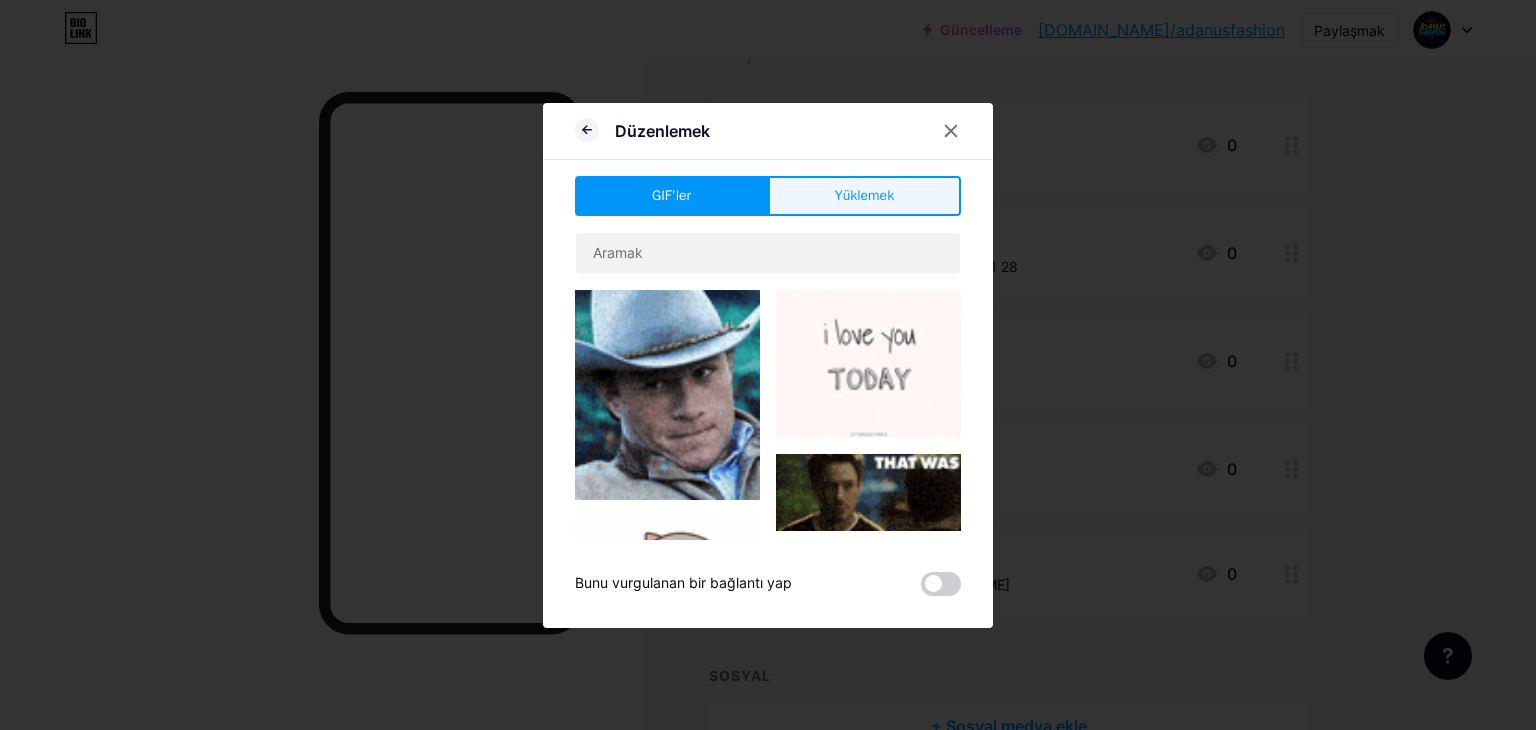 click on "Yüklemek" at bounding box center [864, 196] 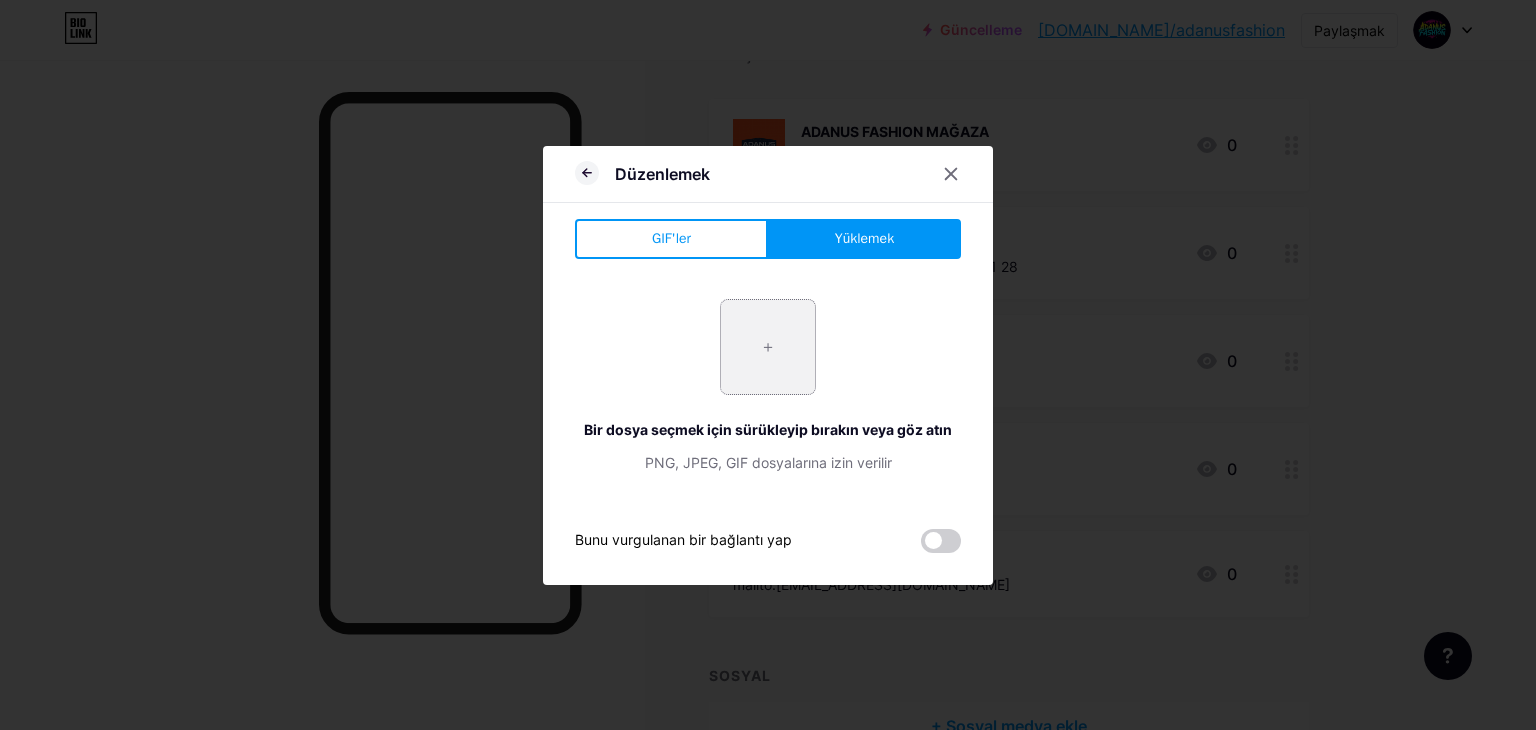 click at bounding box center [768, 347] 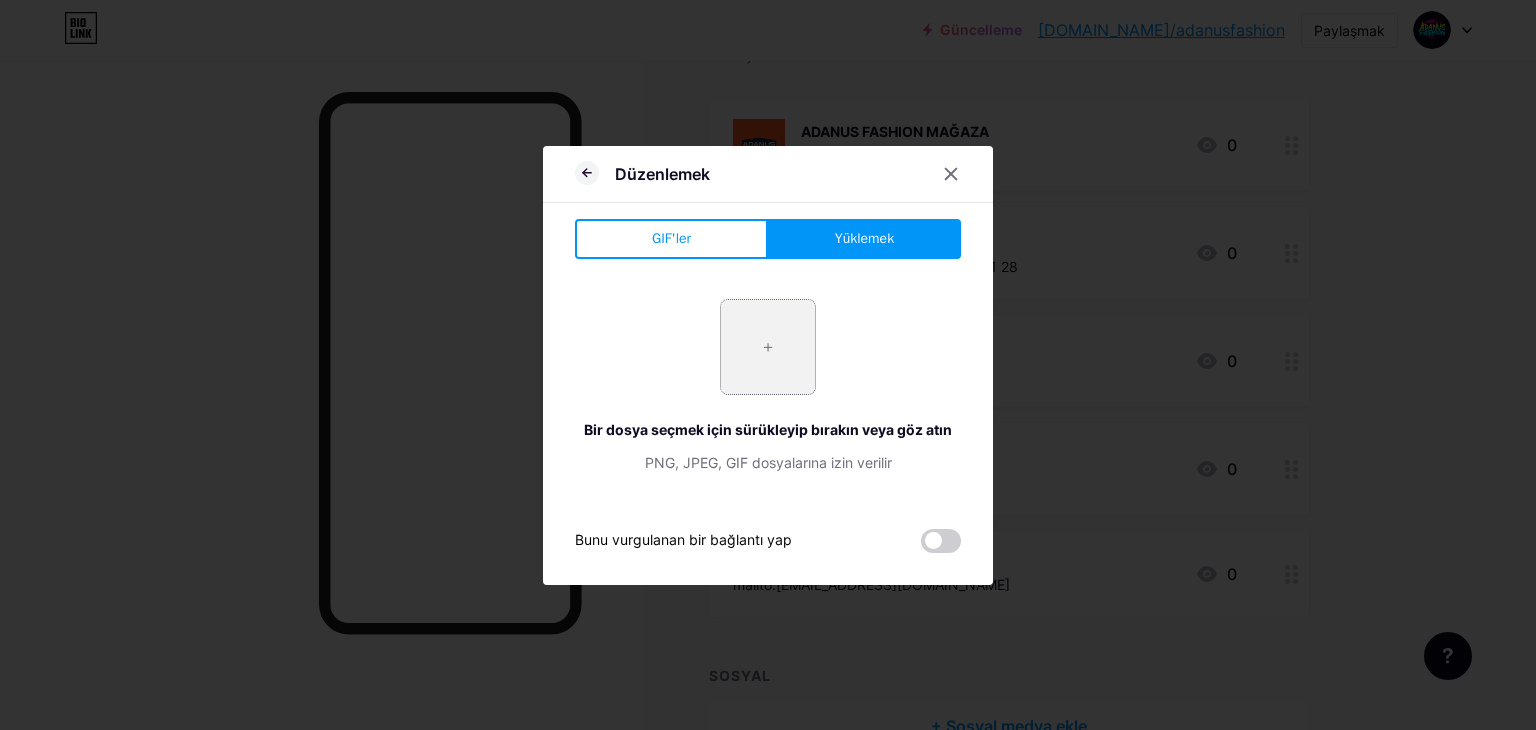 type on "C:\fakepath\original-86d6d30ab578efd17f39ed27983c226e.gif" 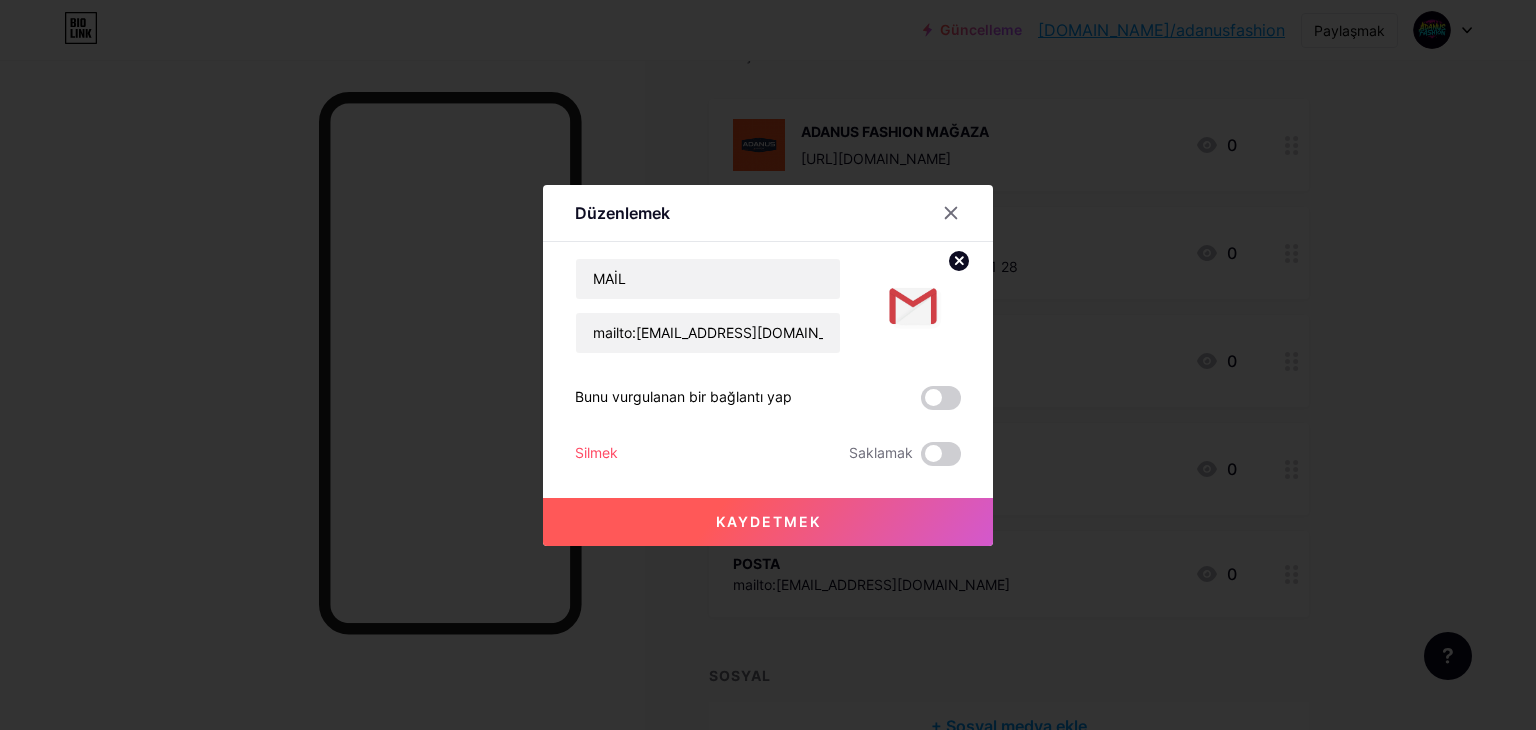 click on "Kaydetmek" at bounding box center [768, 522] 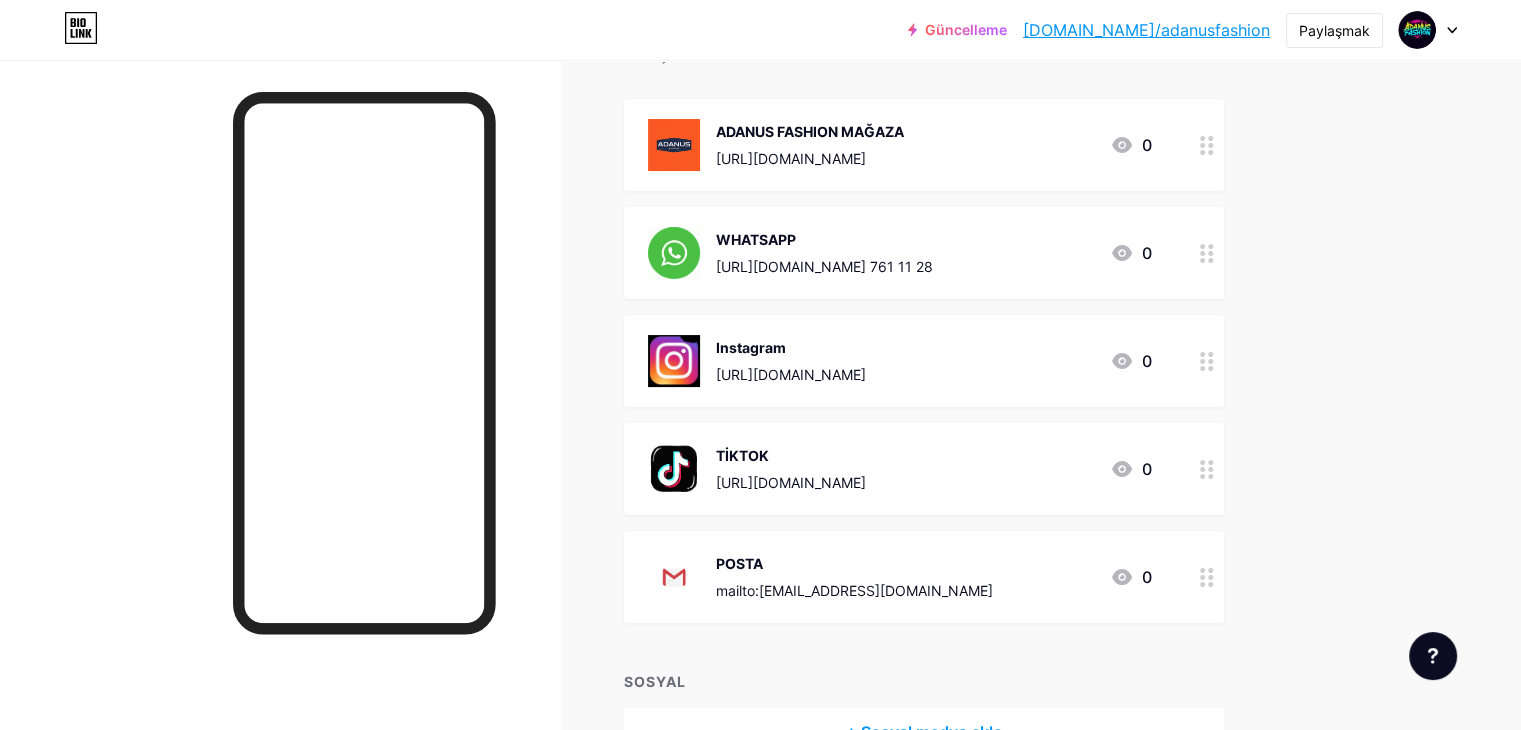 scroll, scrollTop: 0, scrollLeft: 0, axis: both 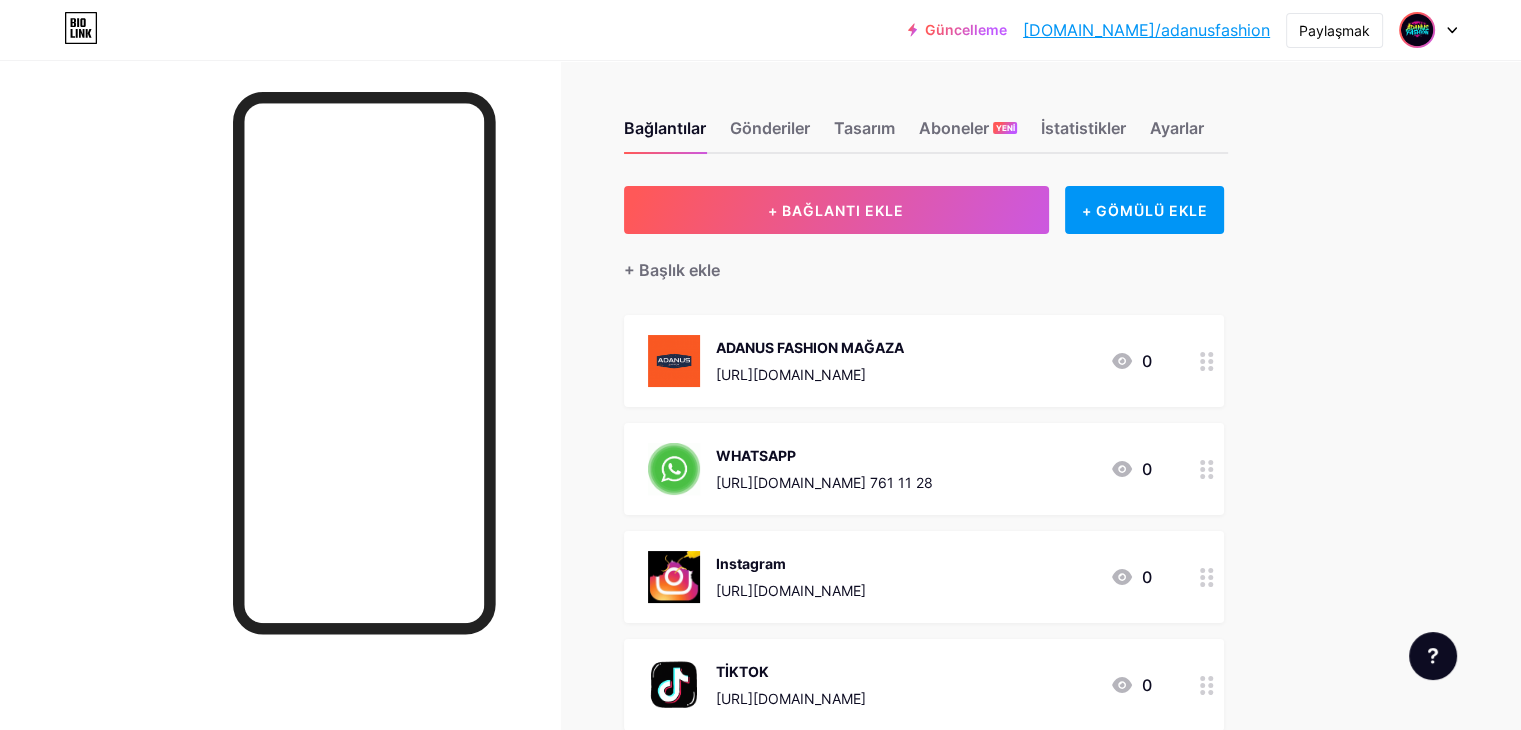 click at bounding box center [1417, 30] 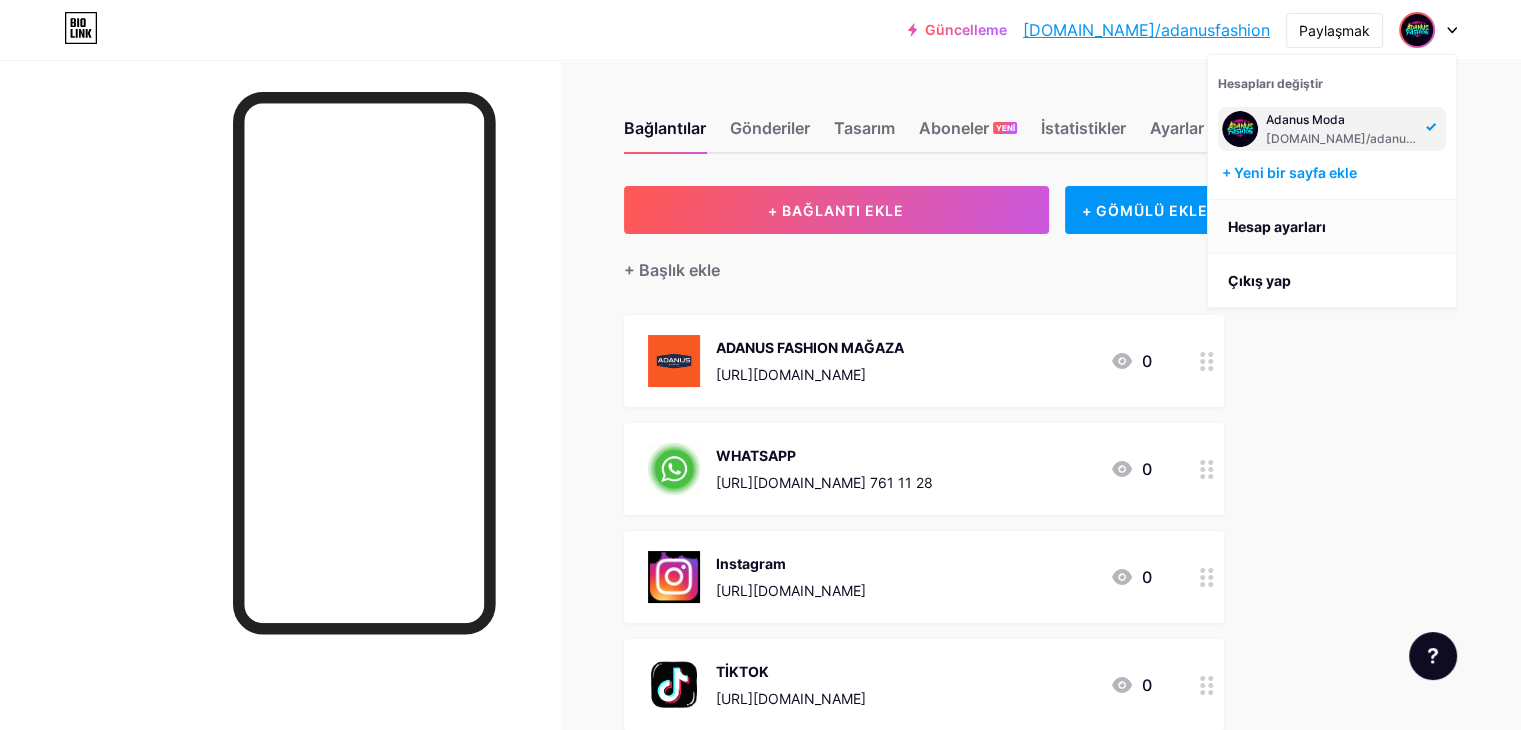 click on "Hesap ayarları" at bounding box center (1332, 227) 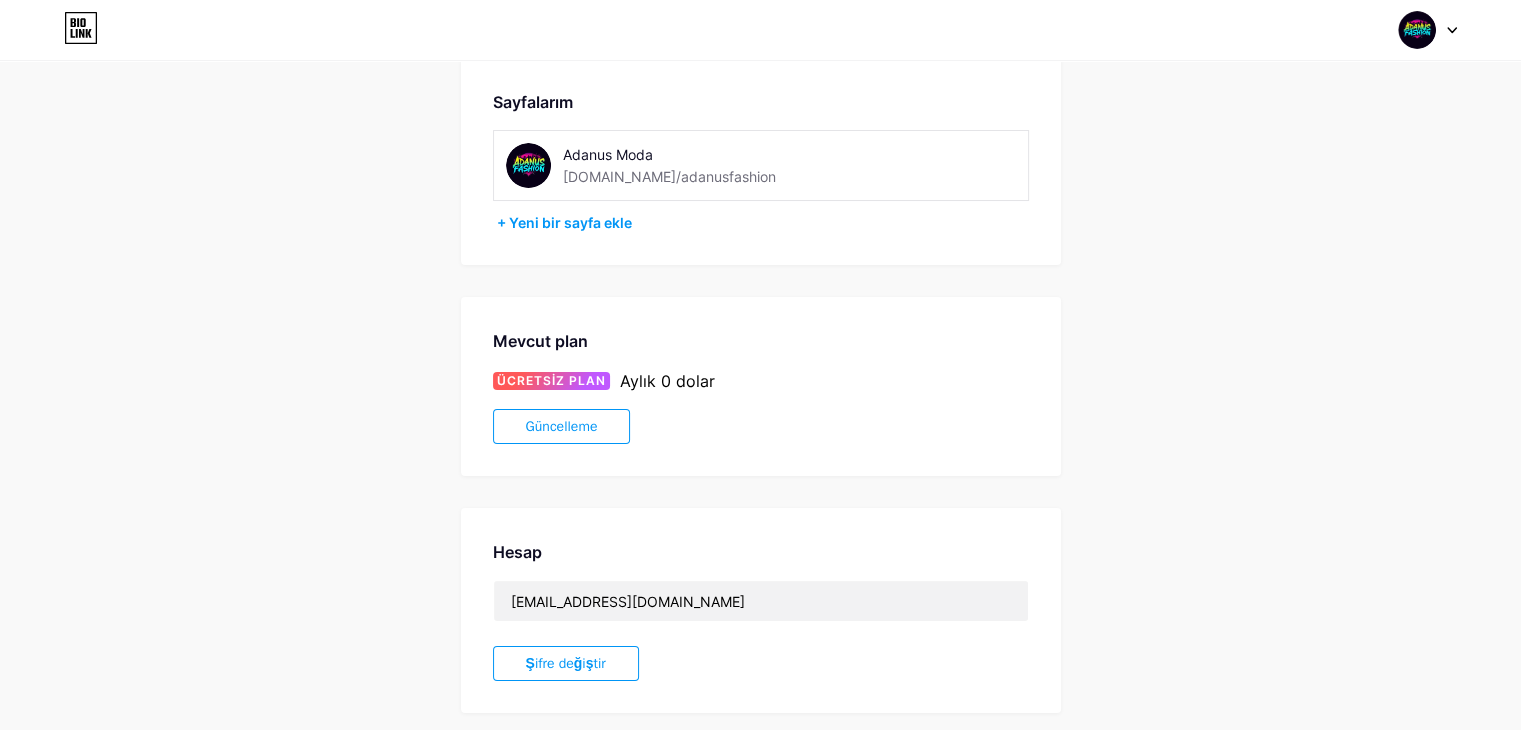scroll, scrollTop: 0, scrollLeft: 0, axis: both 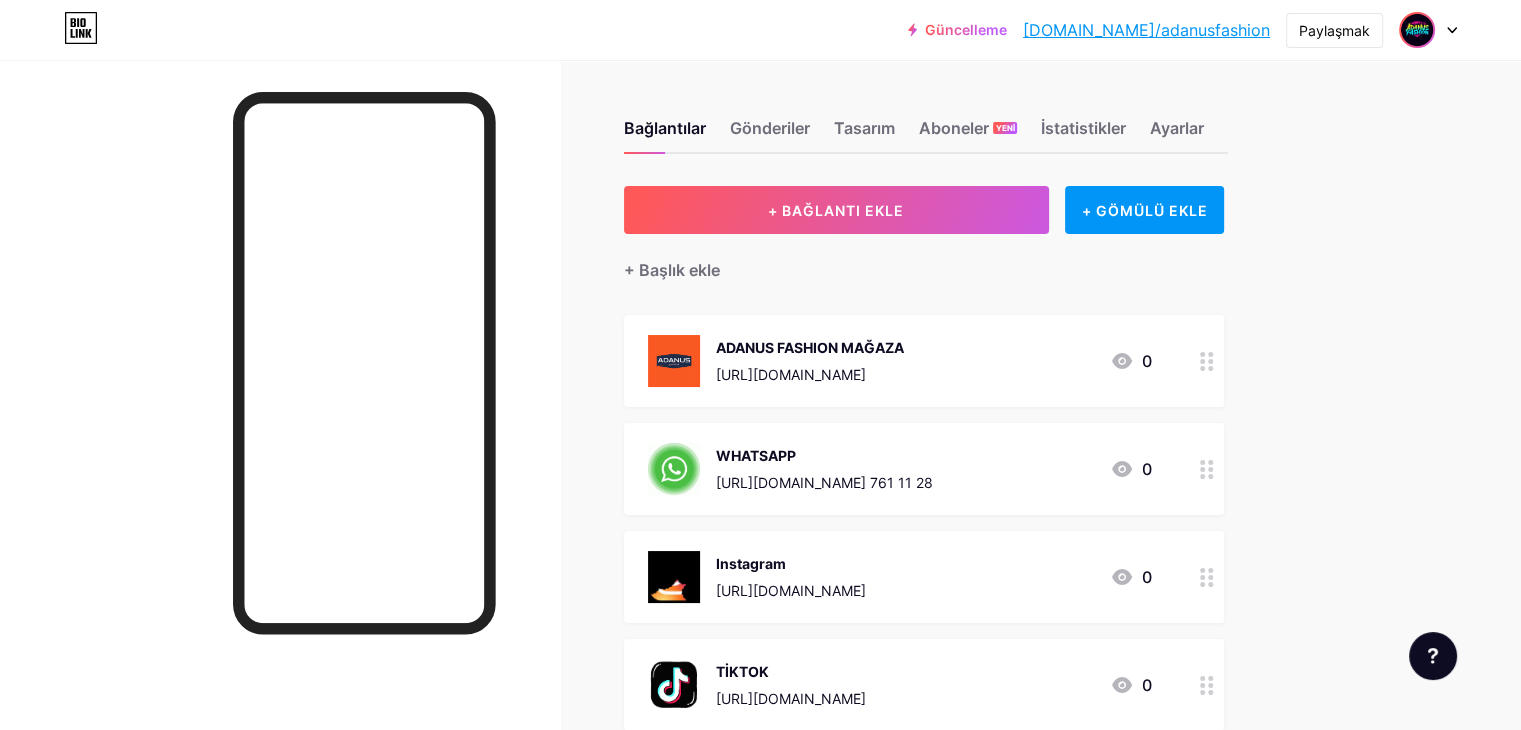 click at bounding box center [1417, 30] 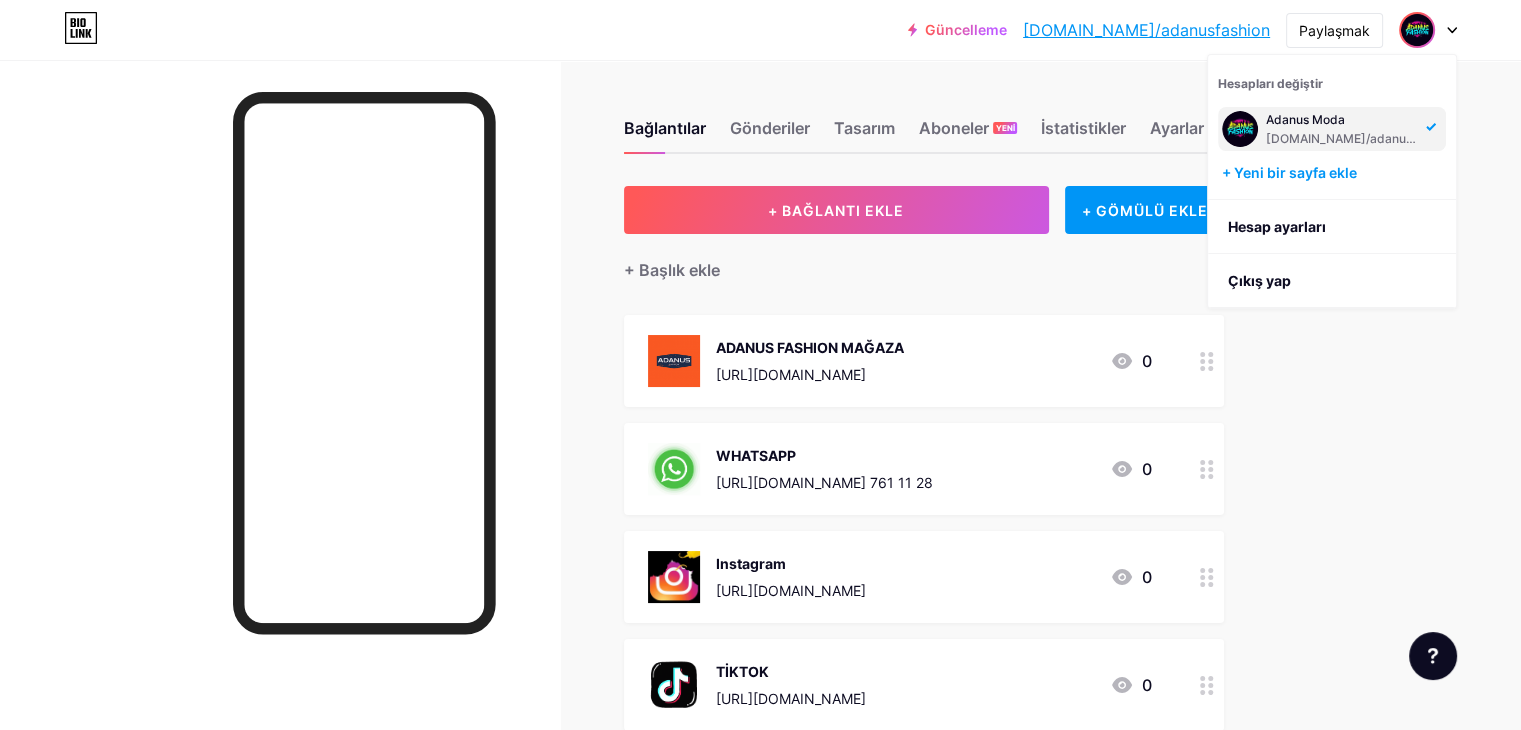 click on "[DOMAIN_NAME]/adanusfashion" at bounding box center [1359, 138] 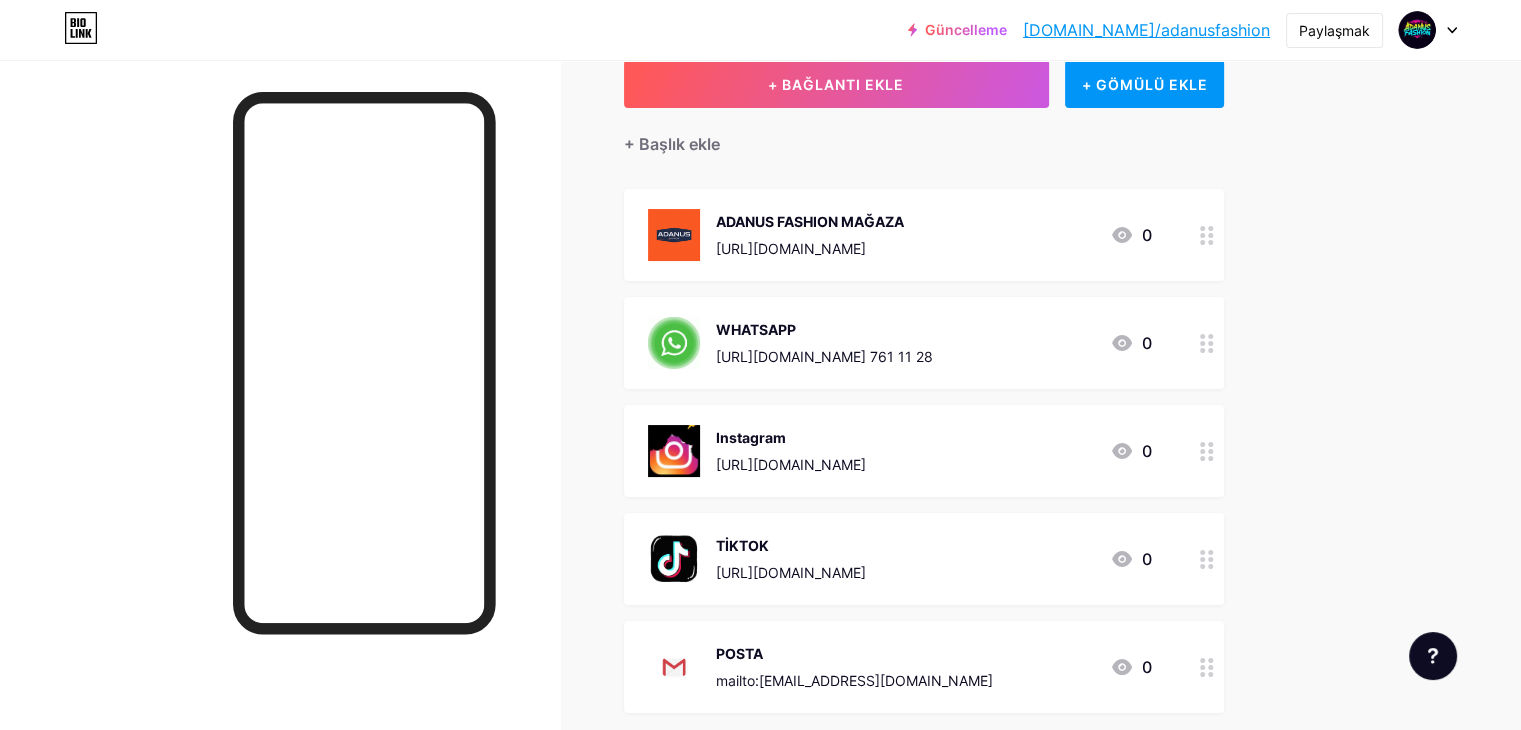 scroll, scrollTop: 0, scrollLeft: 0, axis: both 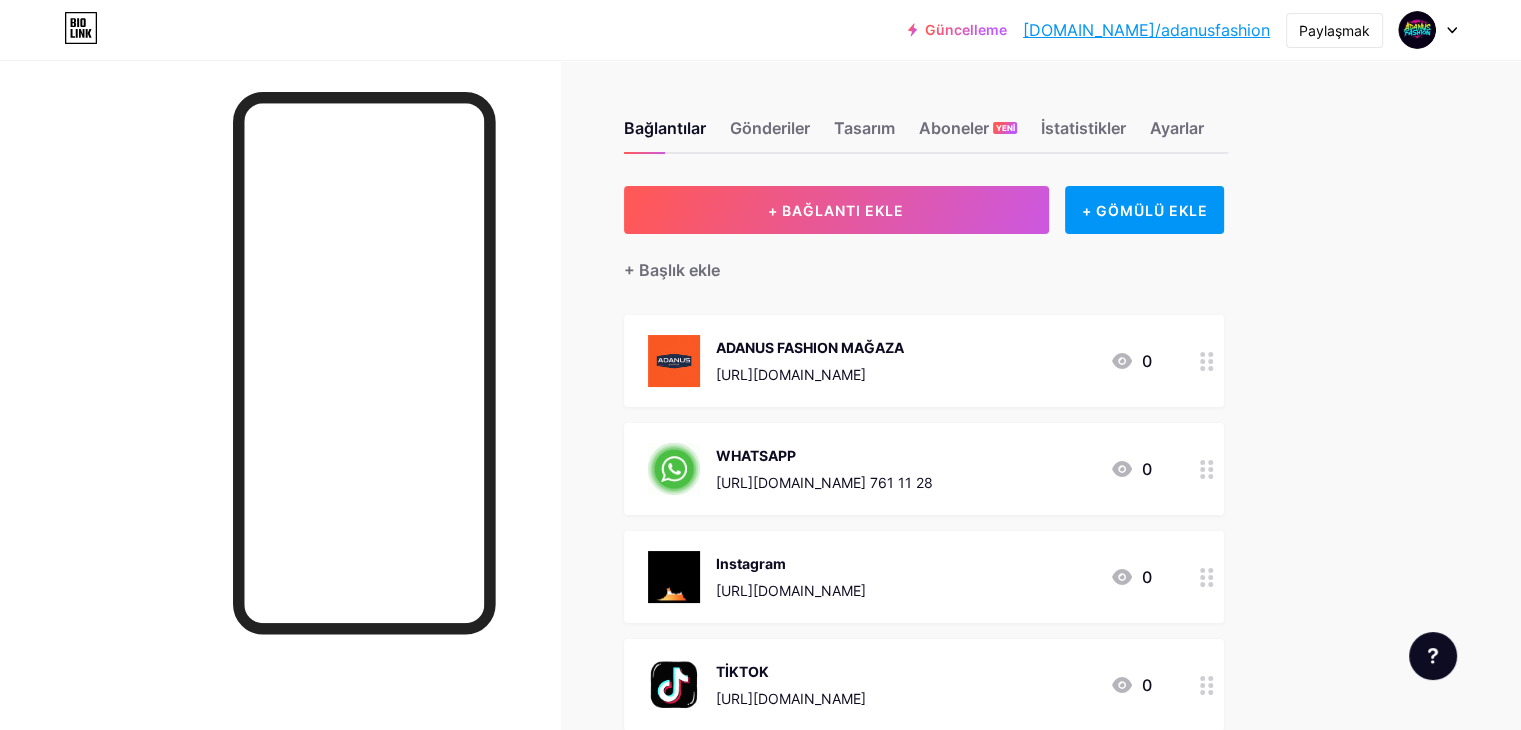 click on "Bağlantılar
Gönderiler
Tasarım
Aboneler
YENİ
İstatistikler
Ayarlar       + BAĞLANTI EKLE     + GÖMÜLÜ EKLE
+ Başlık ekle
ADANUS FASHION MAĞAZA
[URL][DOMAIN_NAME]
0
WHATSAPP
[URL][DOMAIN_NAME] 761 11 28
0
Instagram
[URL][DOMAIN_NAME]
0
TİKTOK
[URL][DOMAIN_NAME]
0
POSTA
mailto:[EMAIL_ADDRESS][DOMAIN_NAME]
0
SOSYAL     + Sosyal medya ekle                       Özellik istekleri             Yardım merkezi" at bounding box center [656, 566] 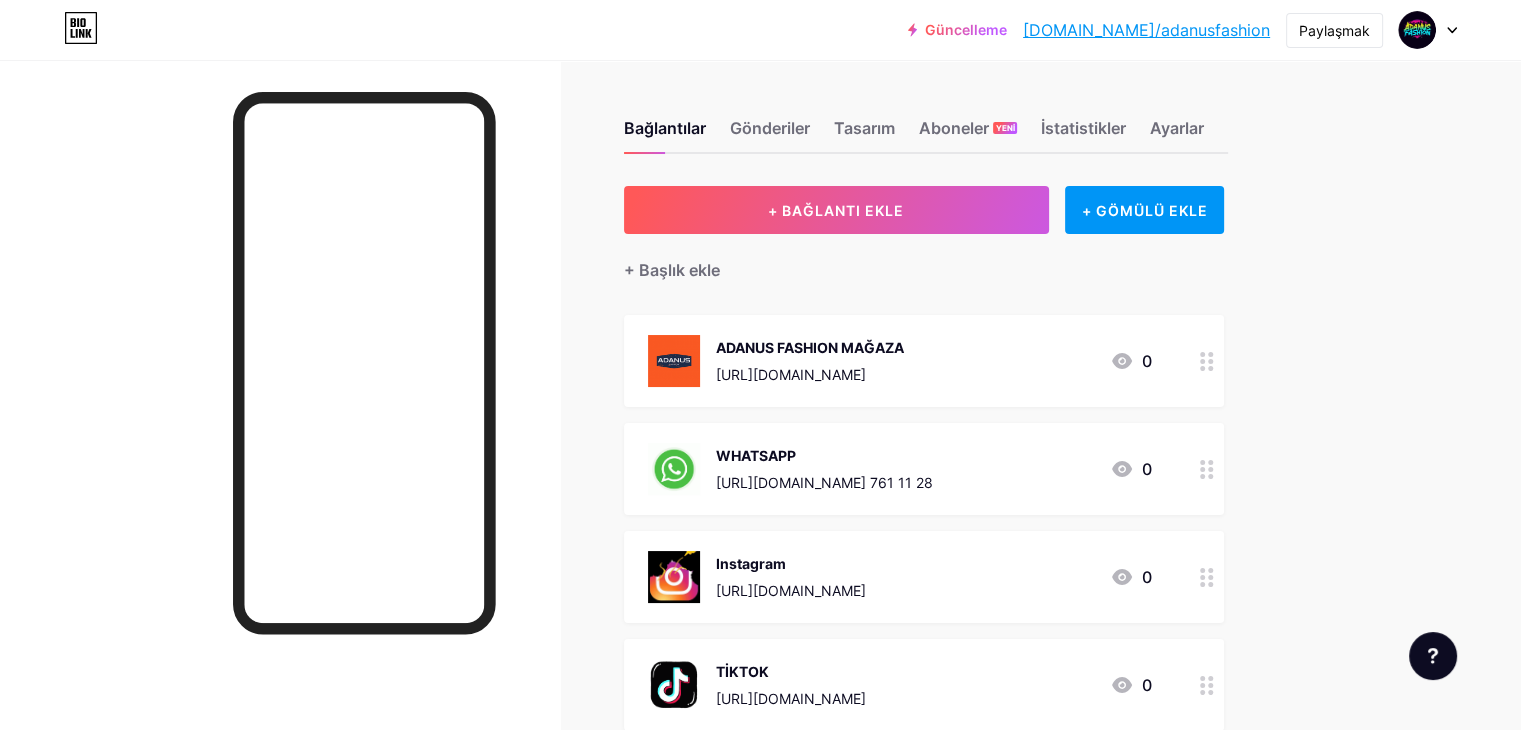 click on "Güncelleme" at bounding box center (966, 29) 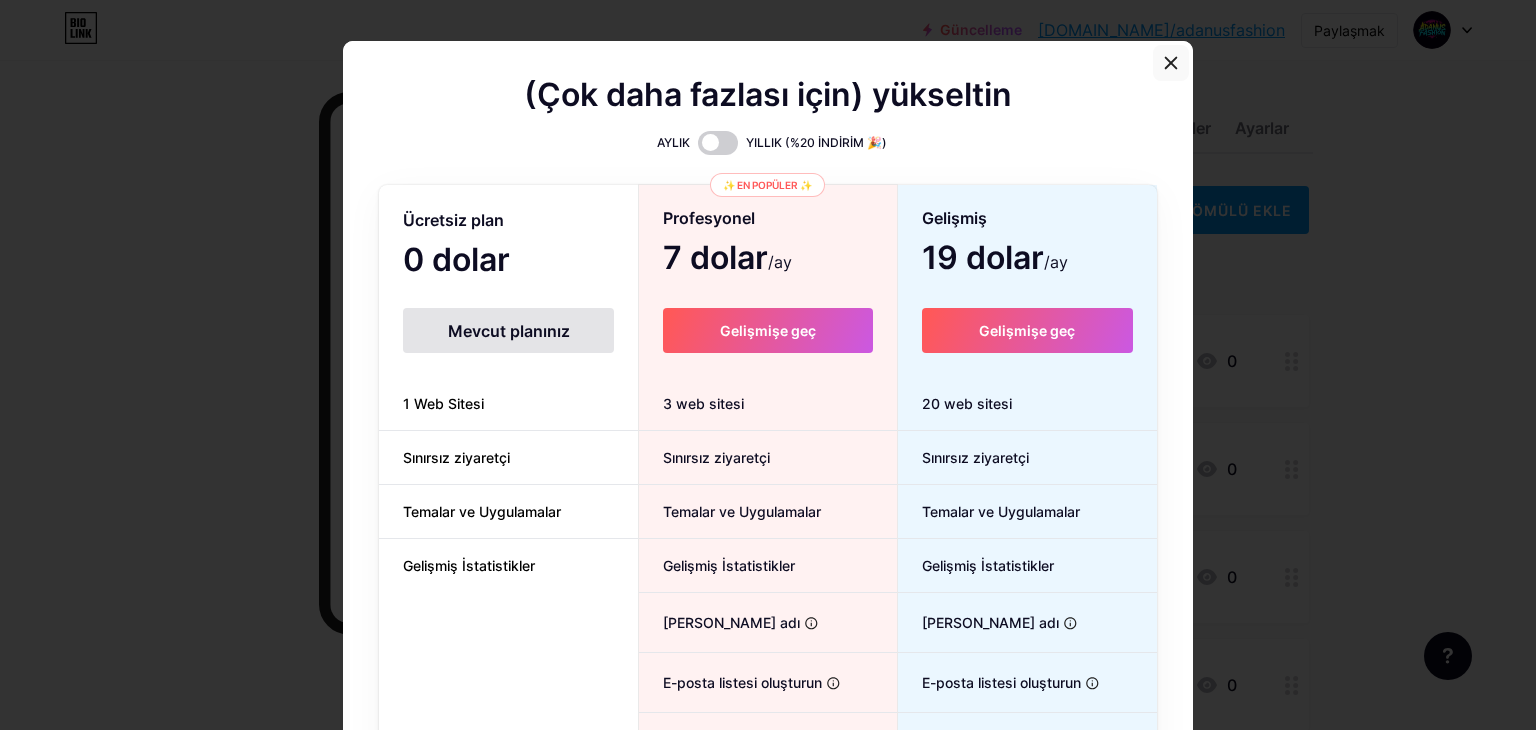 click 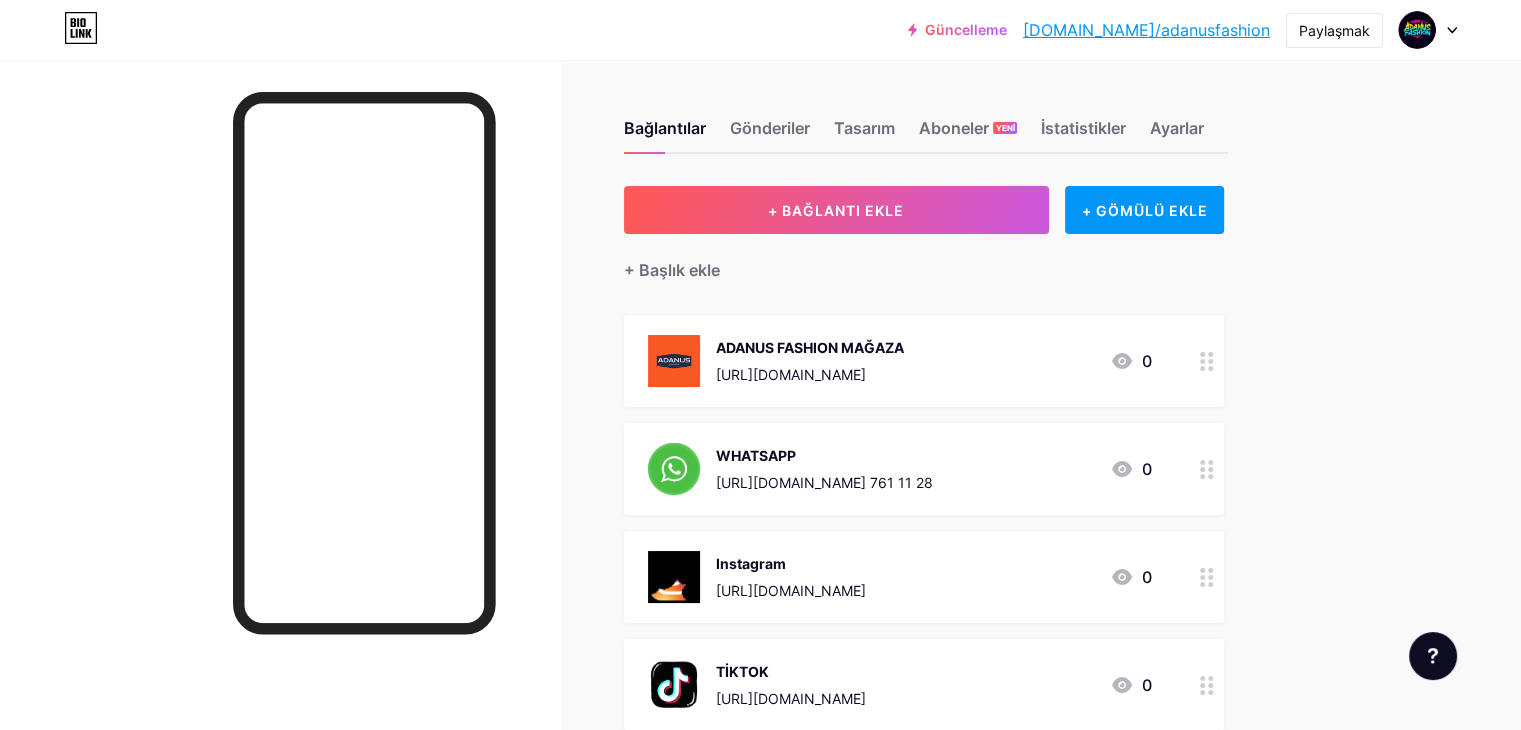 click on "Bağlantılar
Gönderiler
Tasarım
Aboneler
YENİ
İstatistikler
Ayarlar" at bounding box center [926, 119] 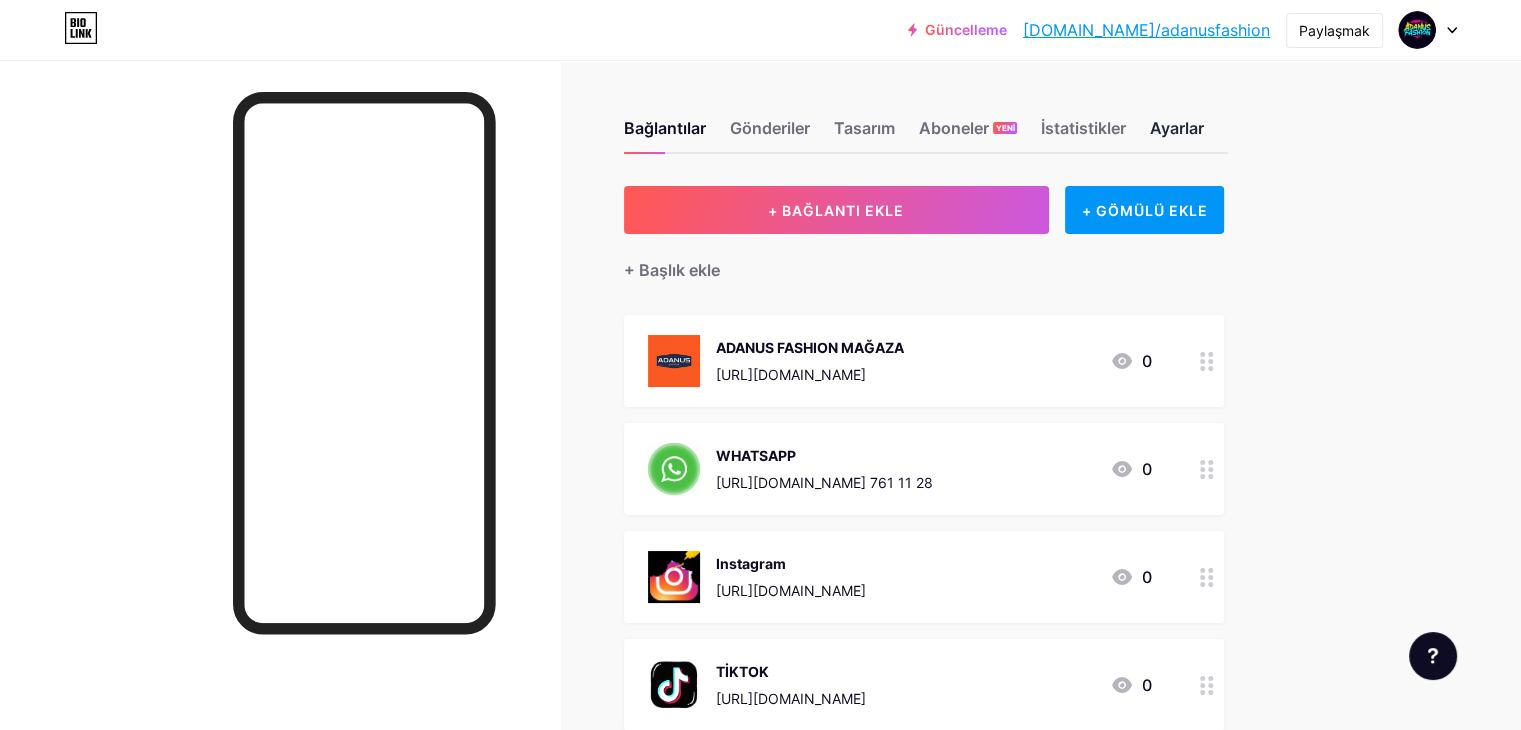 click on "Ayarlar" at bounding box center (1177, 128) 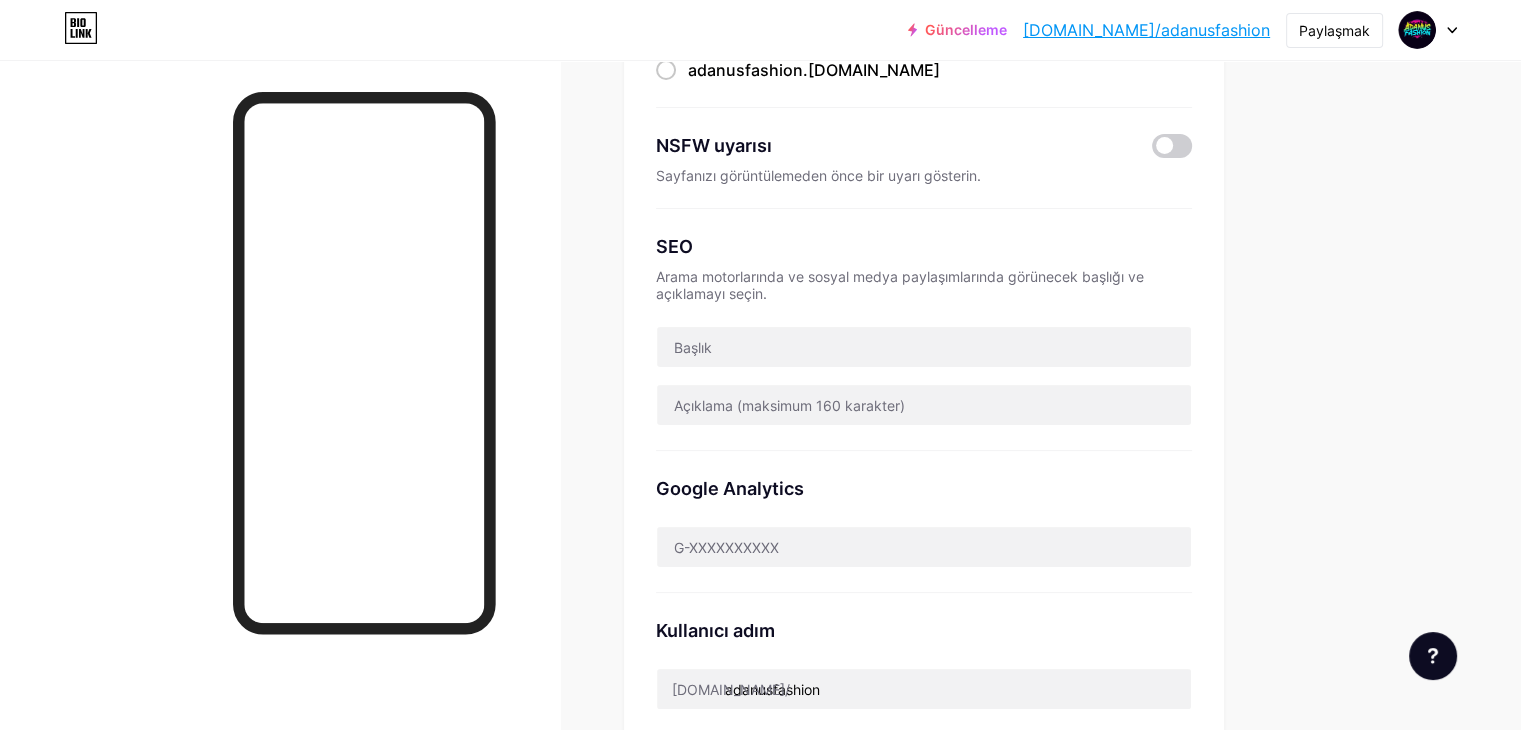 scroll, scrollTop: 0, scrollLeft: 0, axis: both 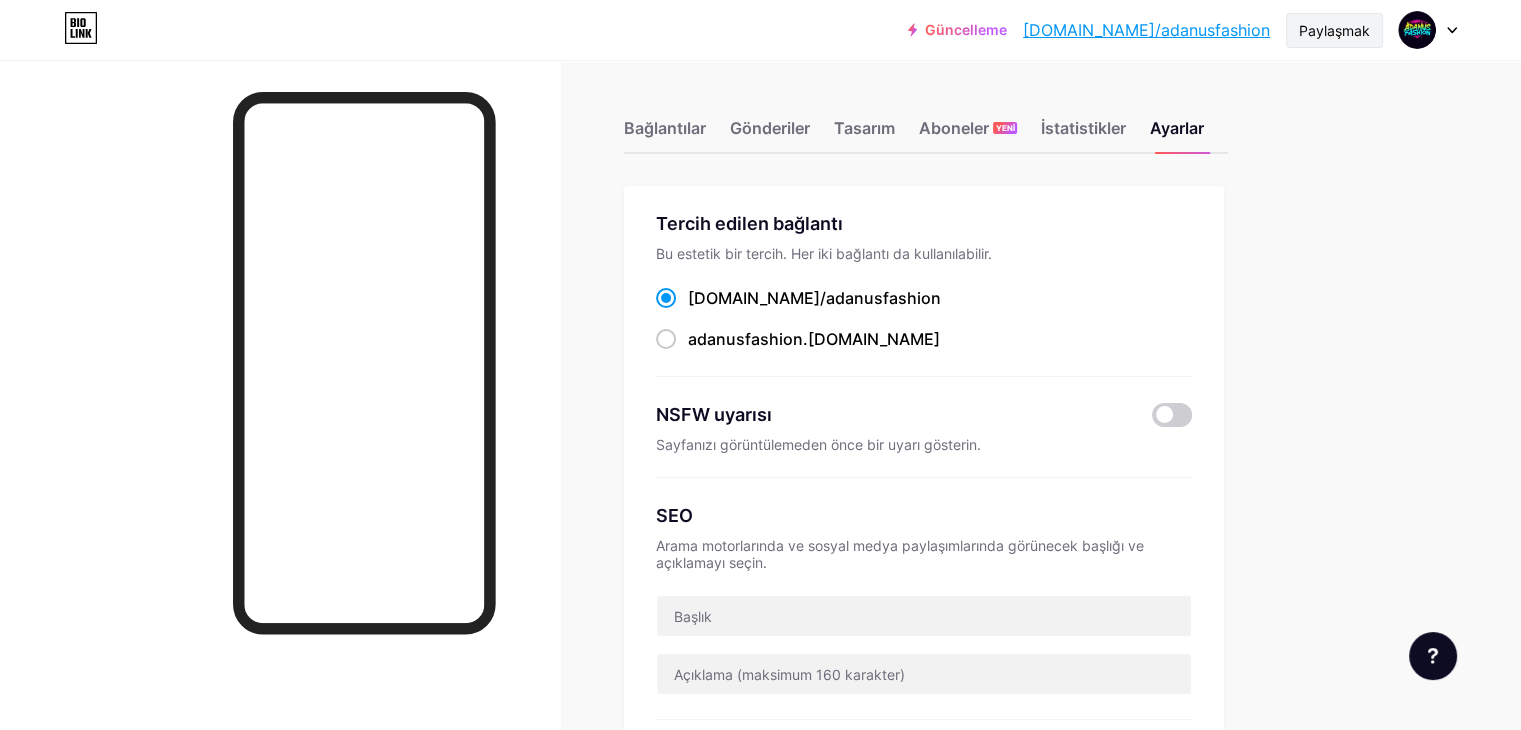 click on "Paylaşmak" at bounding box center [1334, 30] 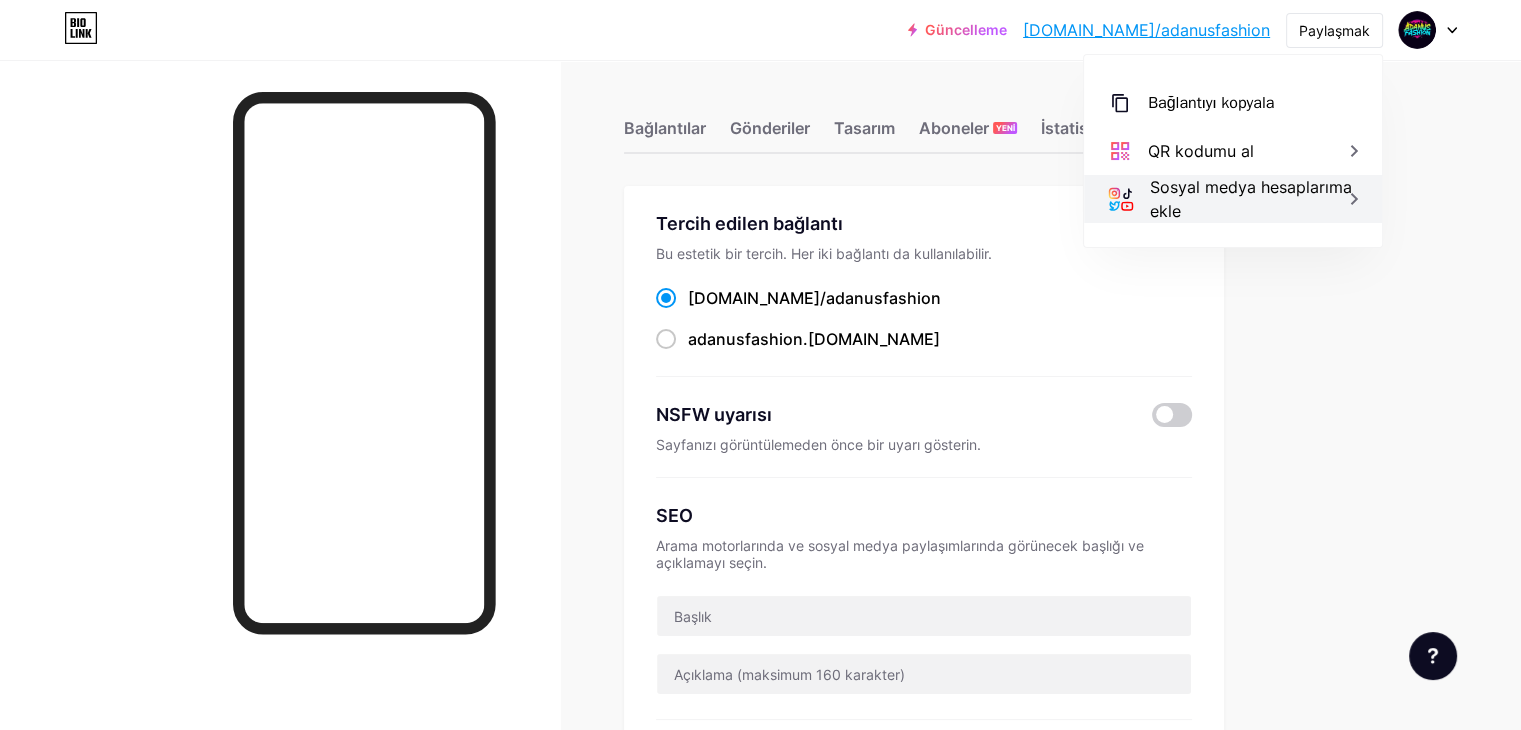 click on "Sosyal medya hesaplarıma ekle" at bounding box center (1254, 199) 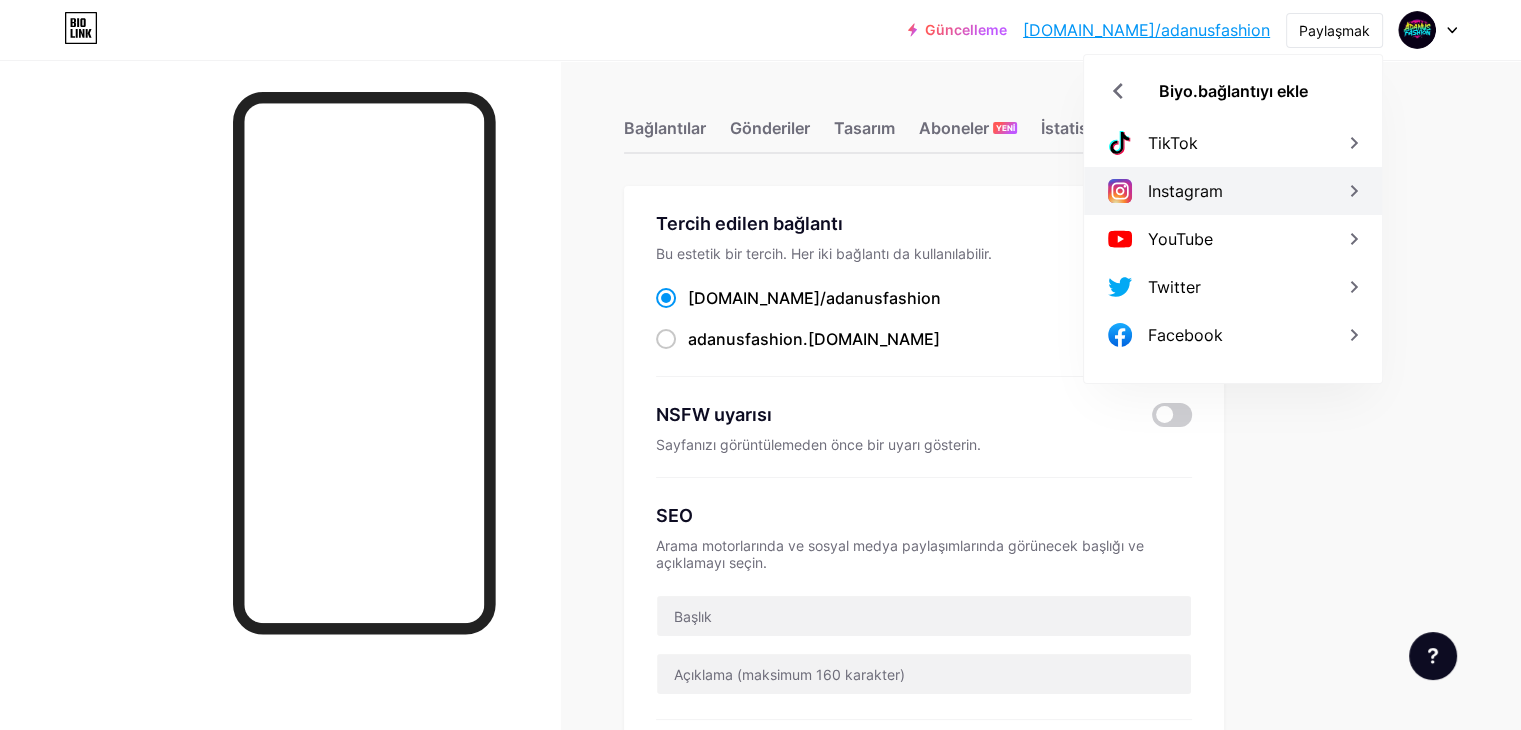 click on "Instagram" at bounding box center [1233, 191] 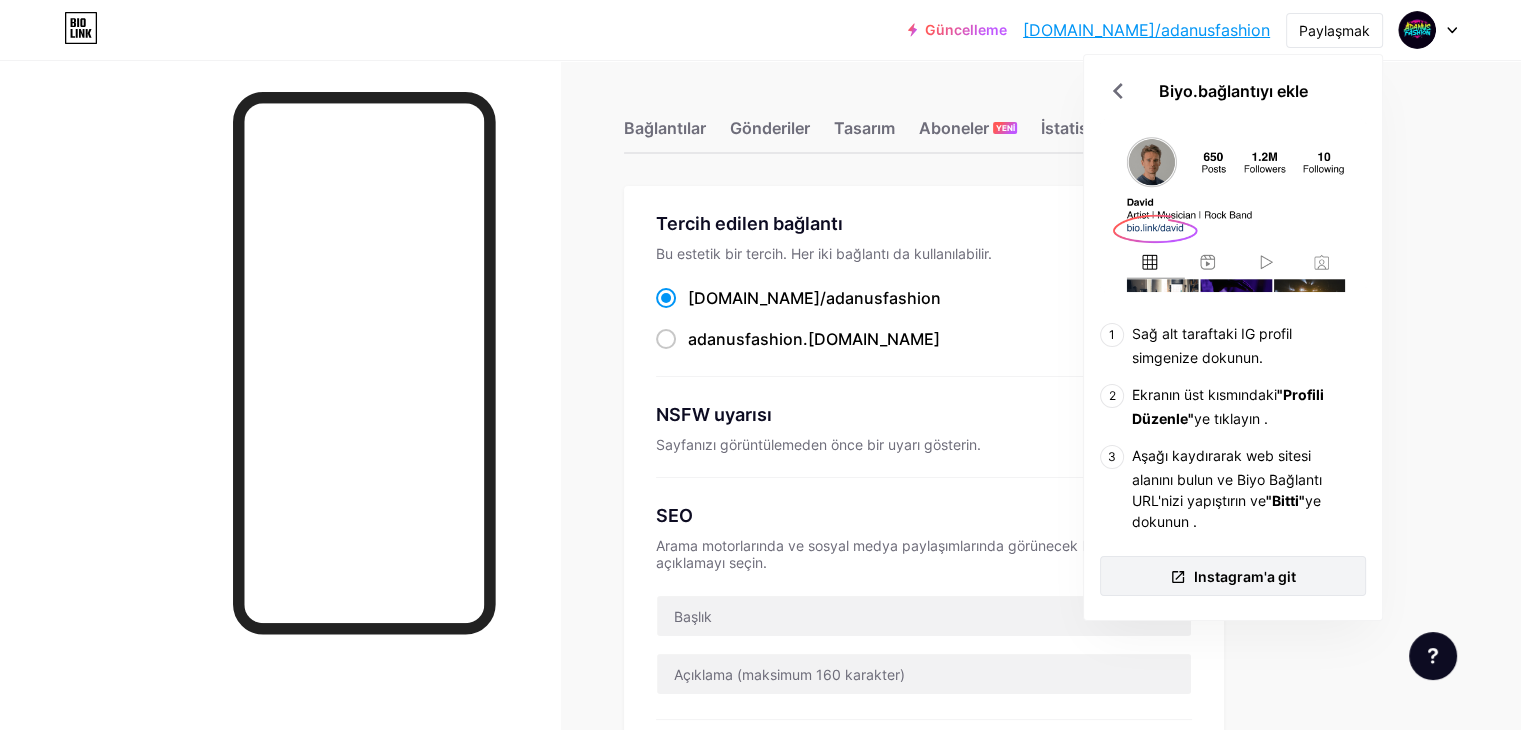 click on "Instagram'a git" at bounding box center (1245, 576) 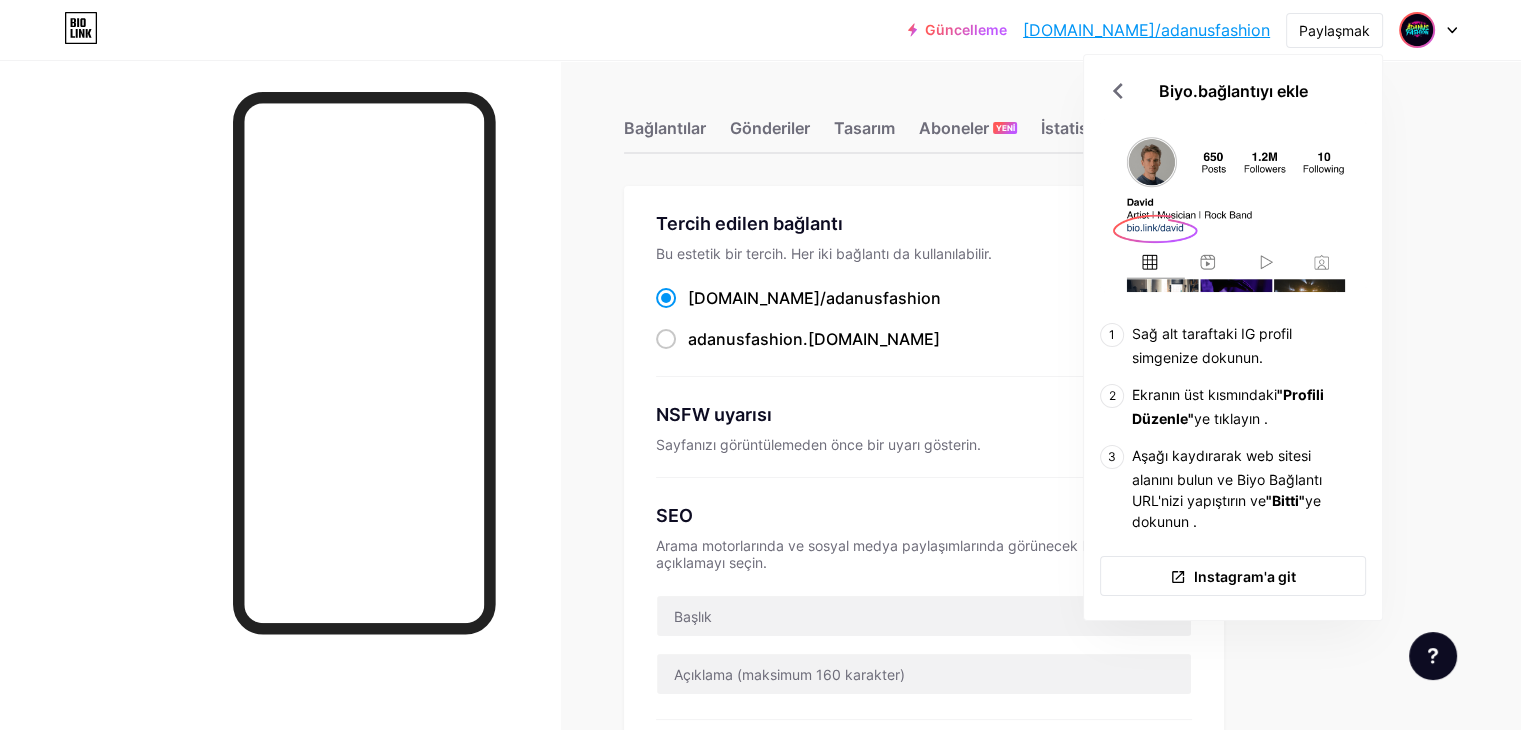 click at bounding box center [1417, 30] 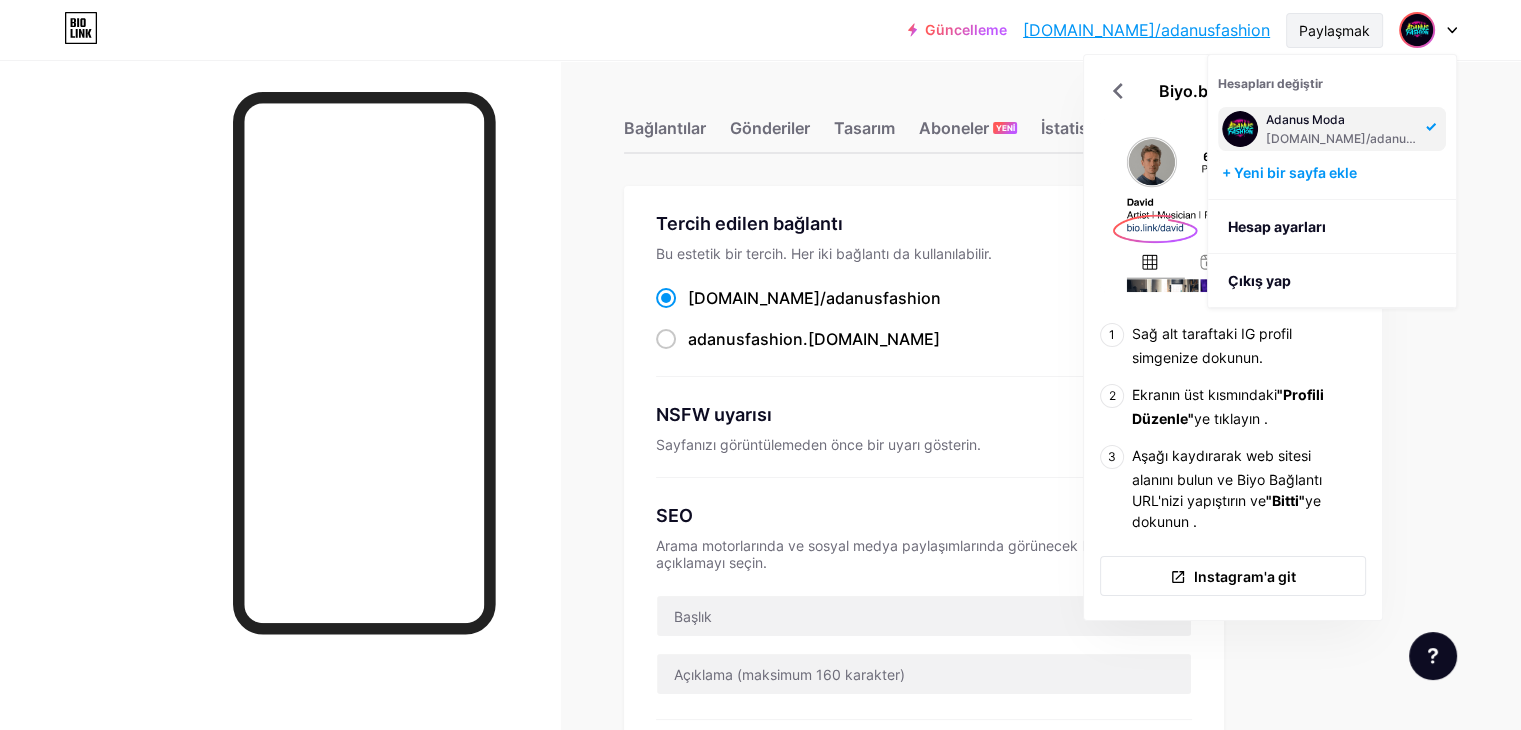 click on "Paylaşmak" at bounding box center [1334, 30] 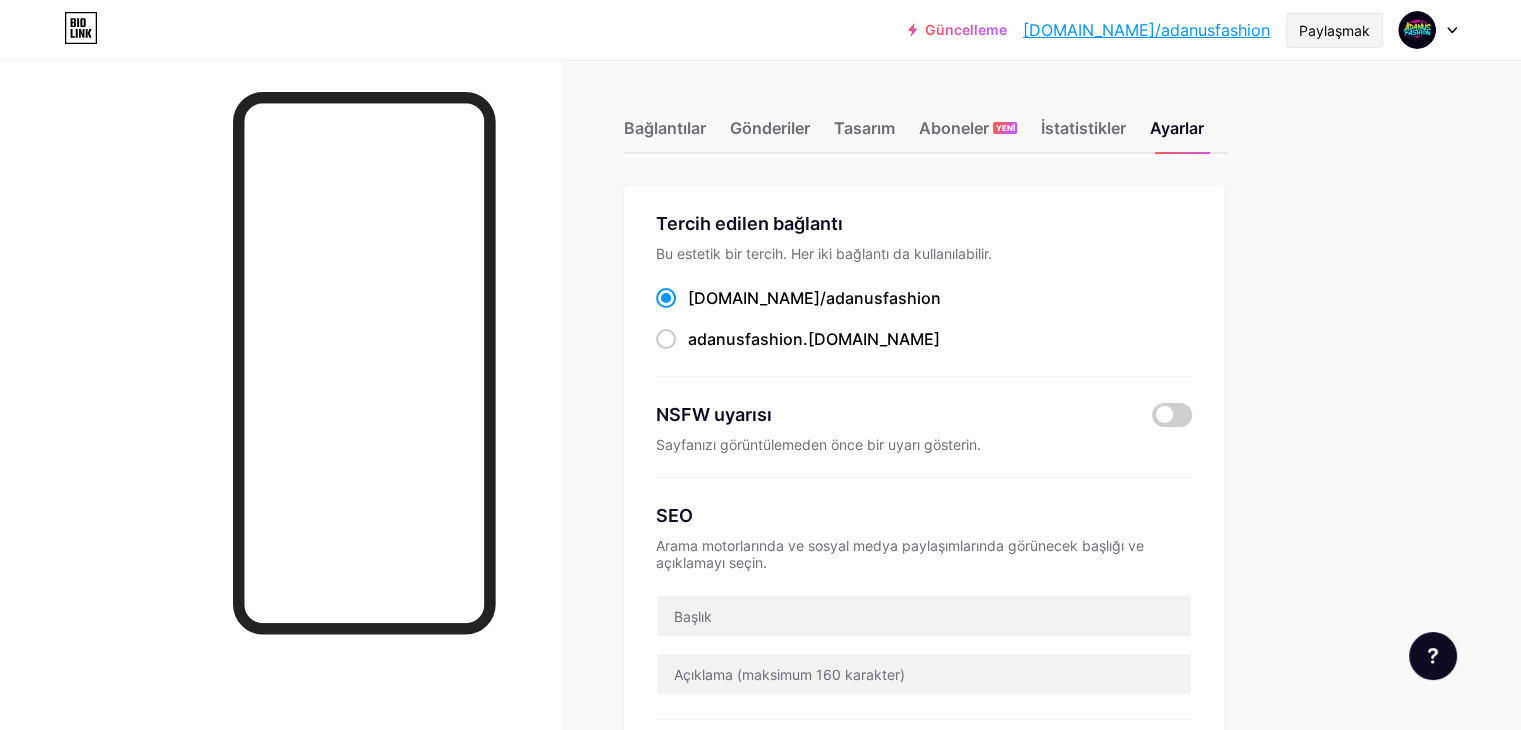 click on "Paylaşmak" at bounding box center [1334, 30] 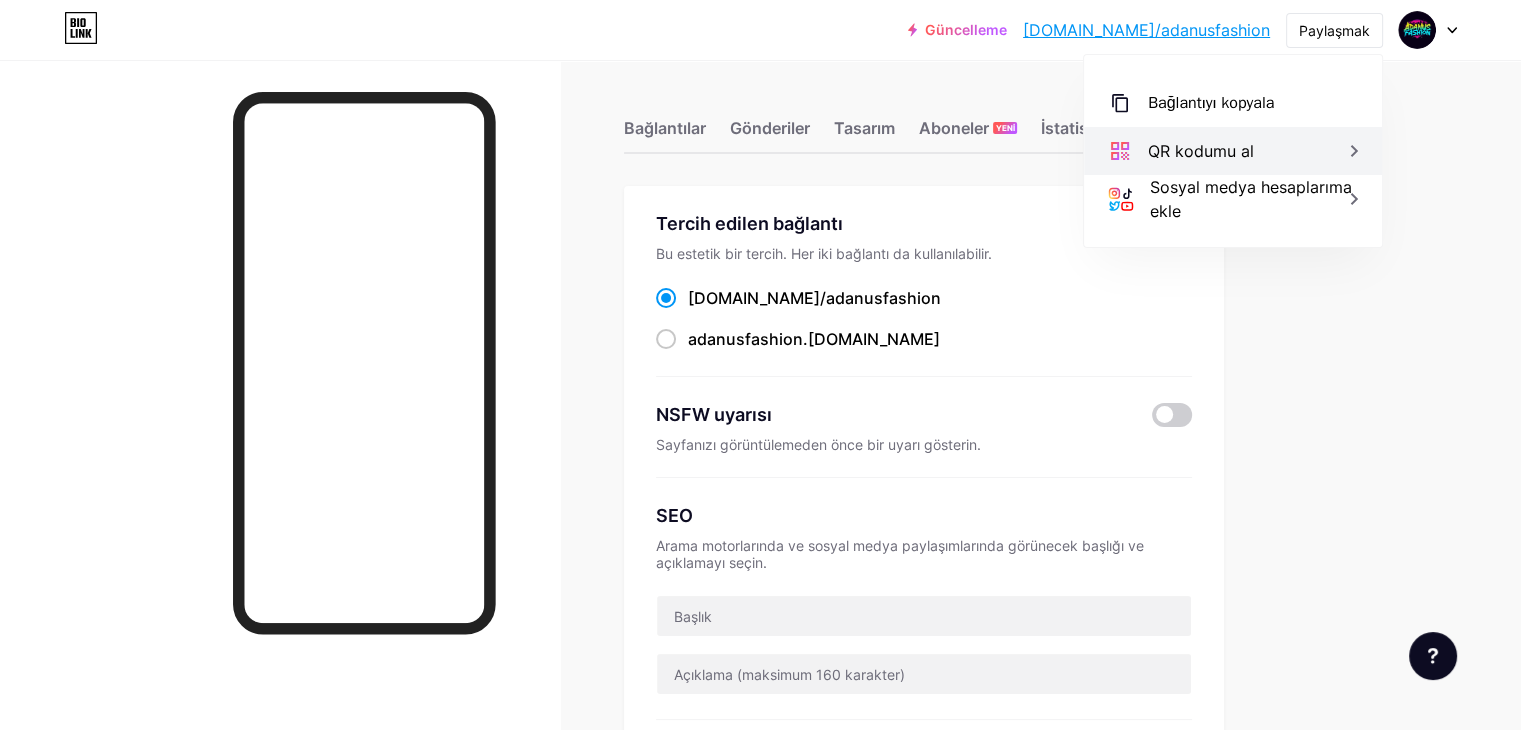 click on "QR kodumu al" at bounding box center [1233, 151] 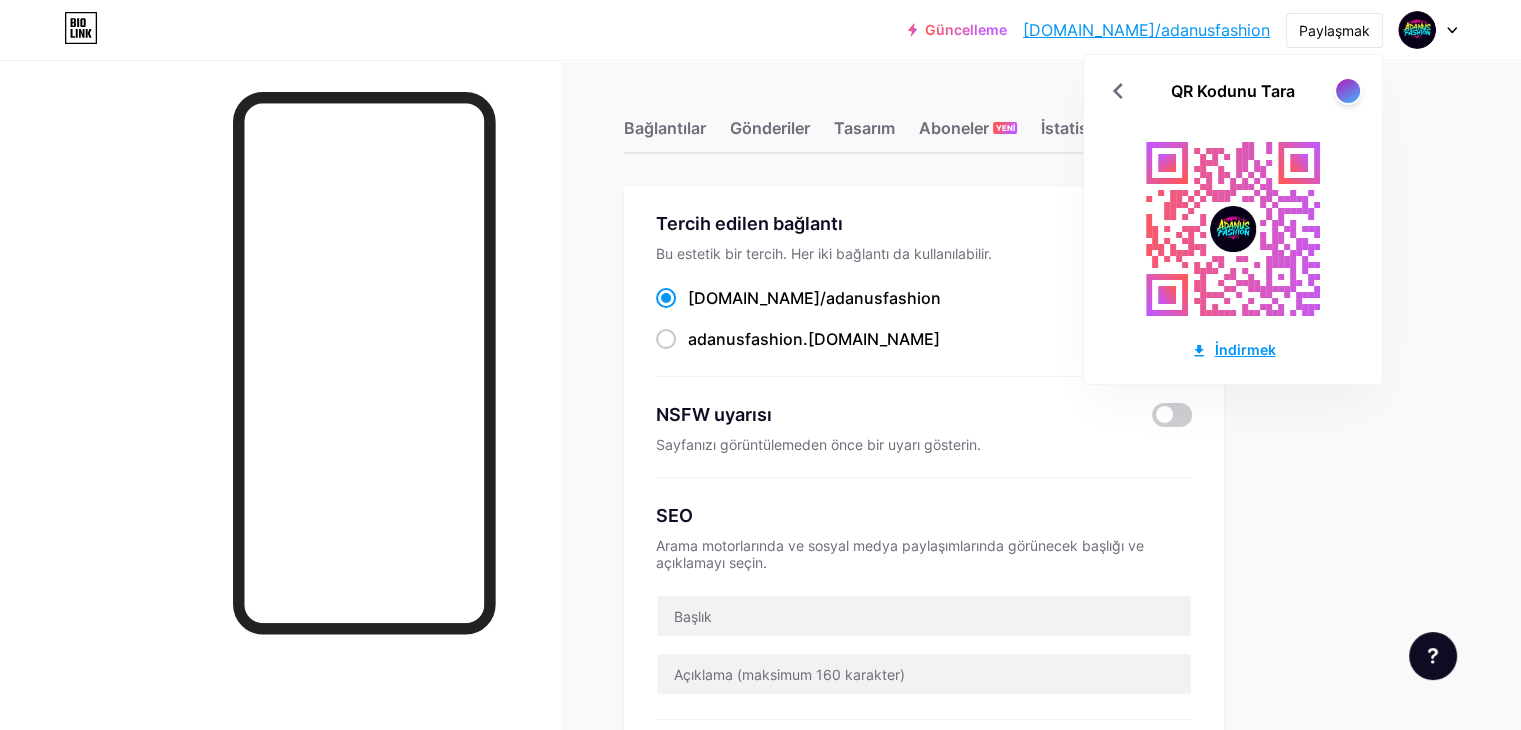click on "İndirmek" at bounding box center [1245, 349] 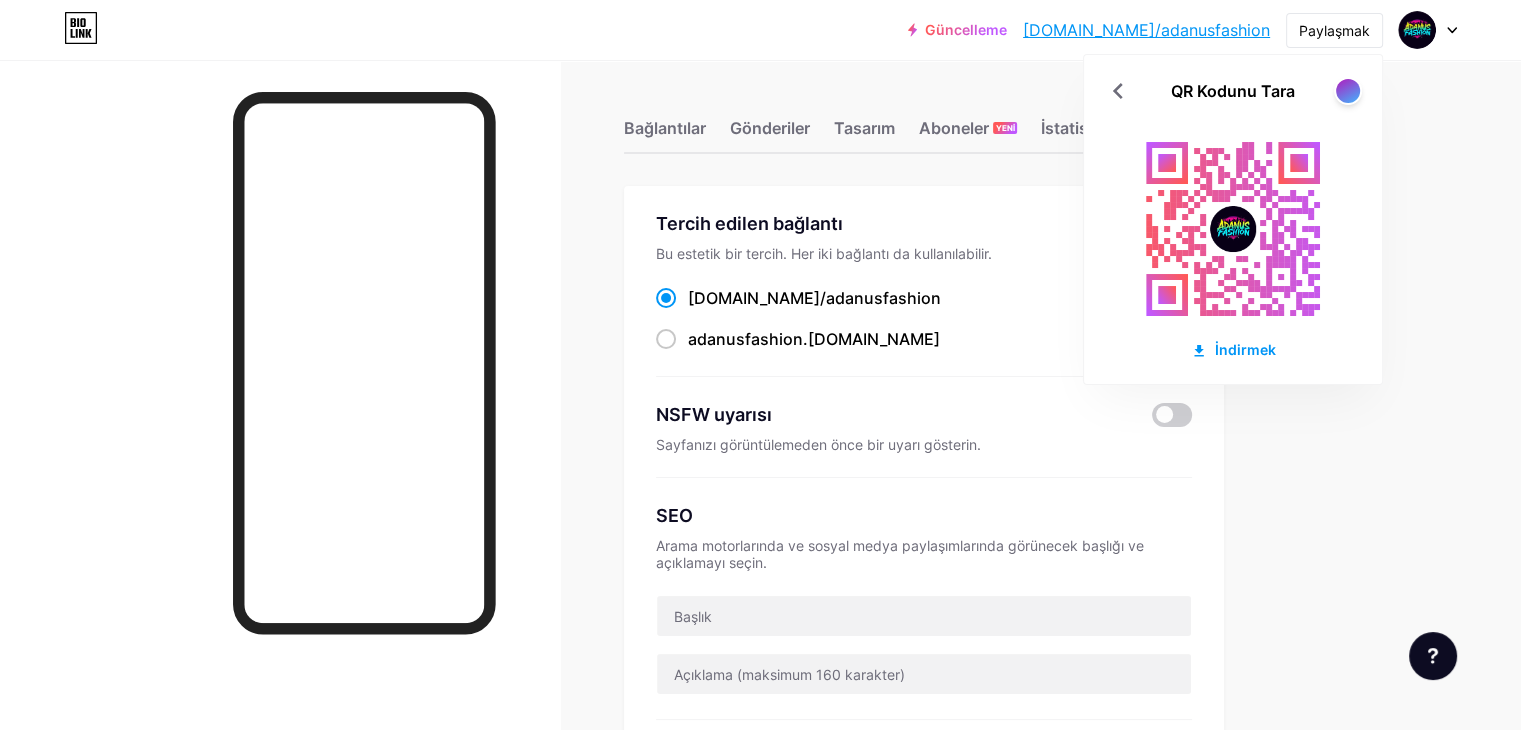 click on "Bağlantılar
Gönderiler
Tasarım
Aboneler
YENİ
İstatistikler
Ayarlar     Tercih edilen bağlantı   Bu estetik bir tercih. Her iki bağlantı da kullanılabilir.
bio.link/  adanusfashion       adanusfashion  .bio.link
NSFW uyarısı       Sayfanızı görüntülemeden önce bir uyarı gösterin.     SEO   Arama motorlarında ve sosyal medya paylaşımlarında görünecek başlığı ve açıklamayı seçin.           Google Analytics       Kullanıcı adım   bio.link/   adanusfashion           Pro Bağlantıları   PRO   Özel Alan Adı   Kendi özel alan adınızı deneyin, örneğin: jaseem.com   Alan adını ayarla             Emoji bağlantısı   Bağlantınıza emojiler ekleyin, örneğin: bio.link/😄😭🥵   Yaratmak
Daha fazla bilgi edinmek veya destek ekibiyle iletişime geçmek için  Yardım Merkezi'ne  gidin .   Değişiklikler kaydedildi           Özellik istekleri" at bounding box center [656, 849] 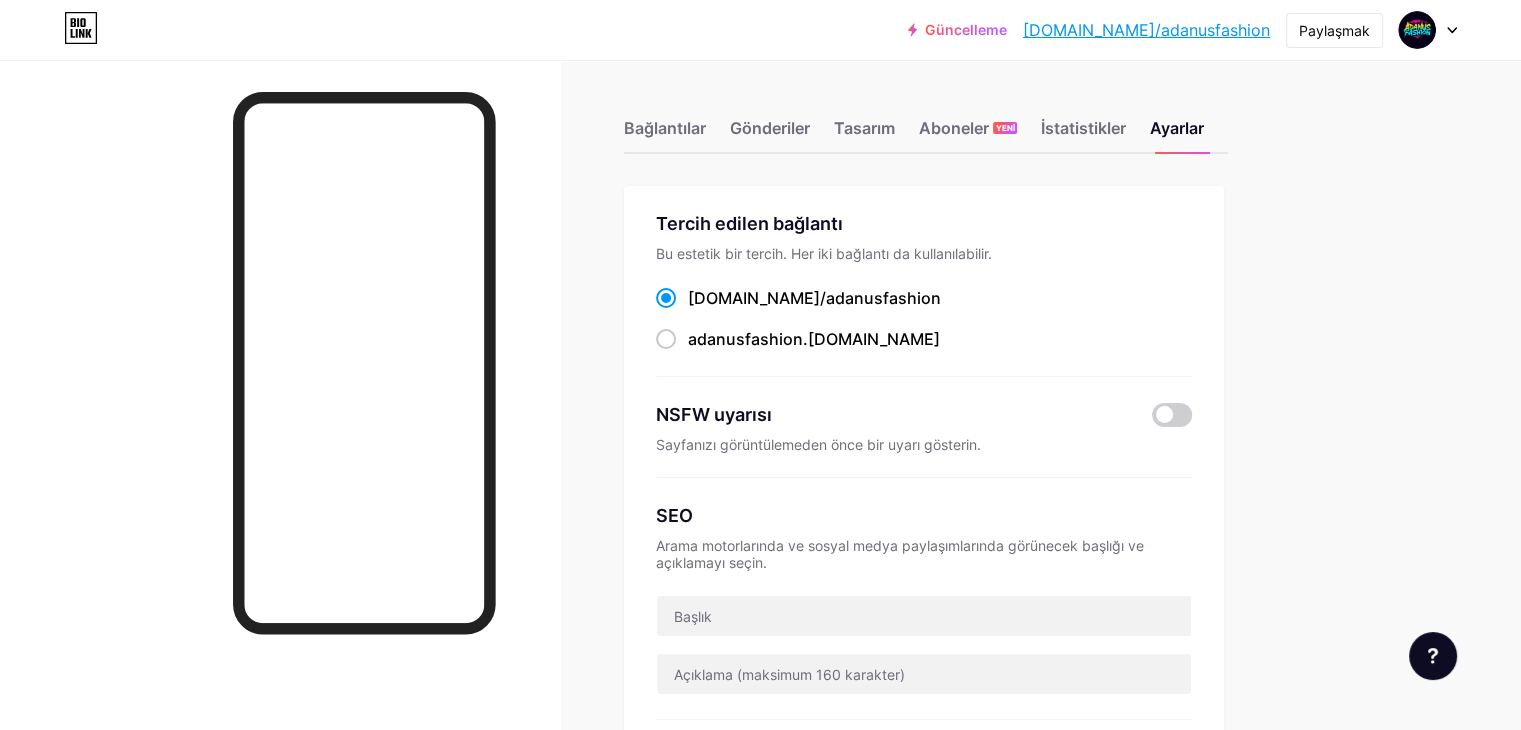 click on "[DOMAIN_NAME]/adanusfashion" at bounding box center (1146, 30) 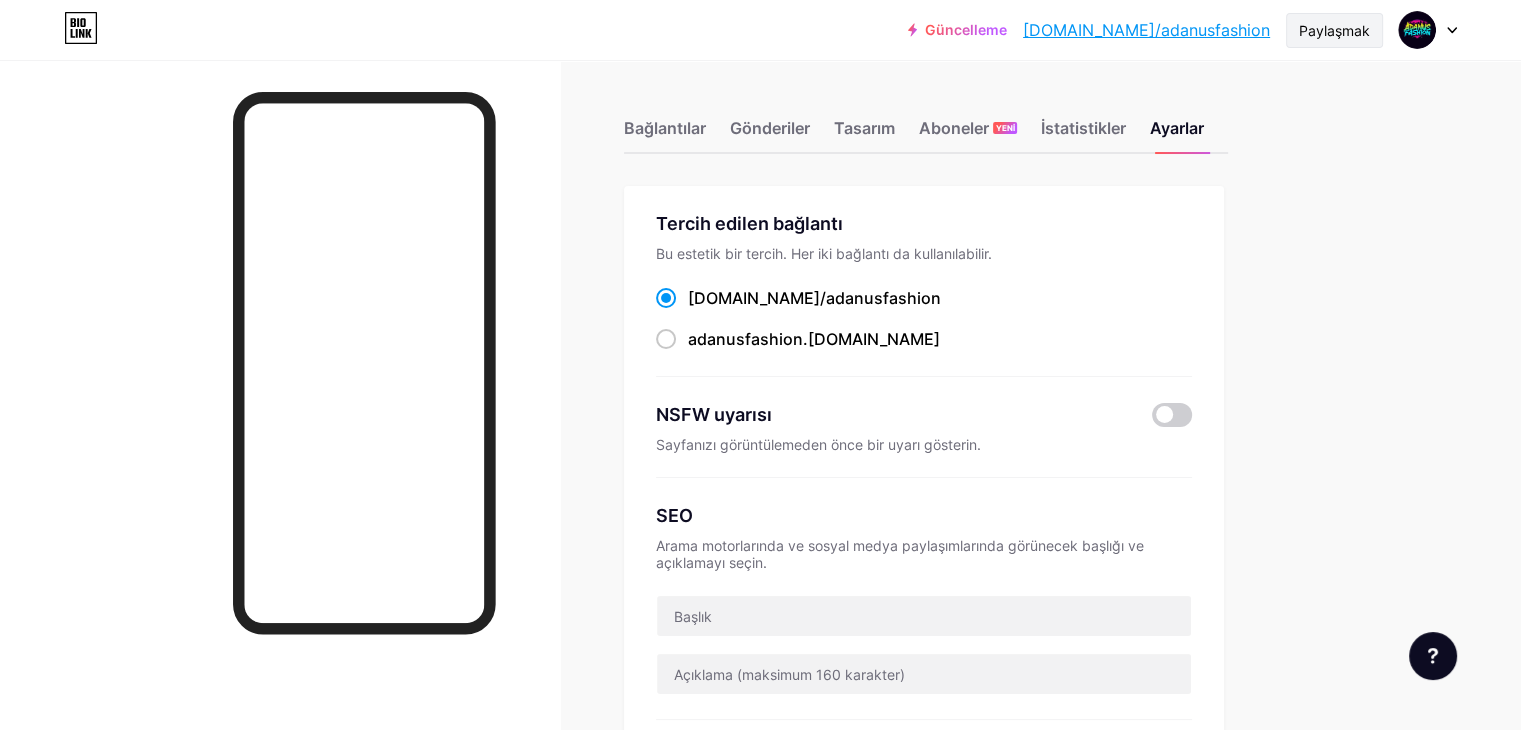 click on "Paylaşmak" at bounding box center [1334, 30] 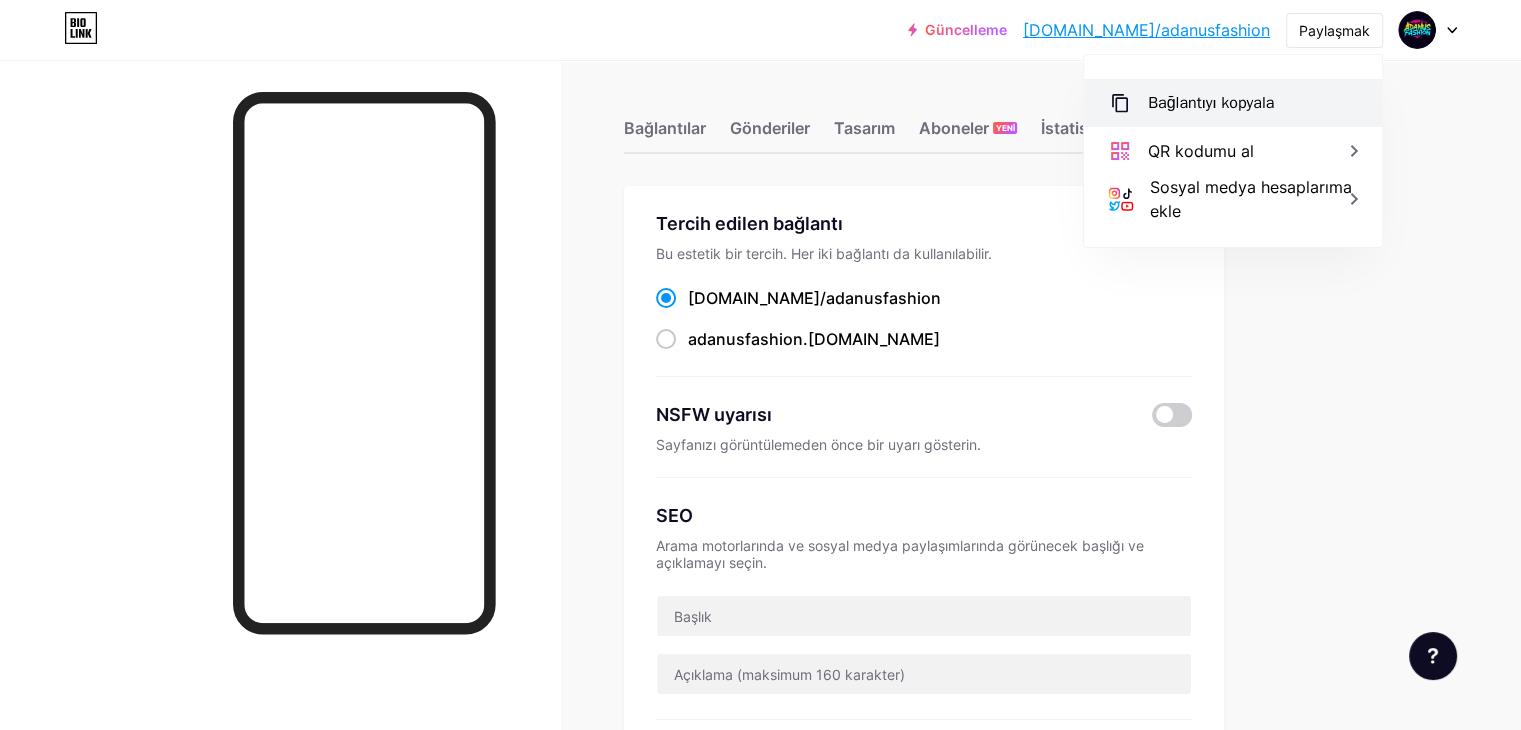 click on "Bağlantıyı kopyala" at bounding box center [1233, 103] 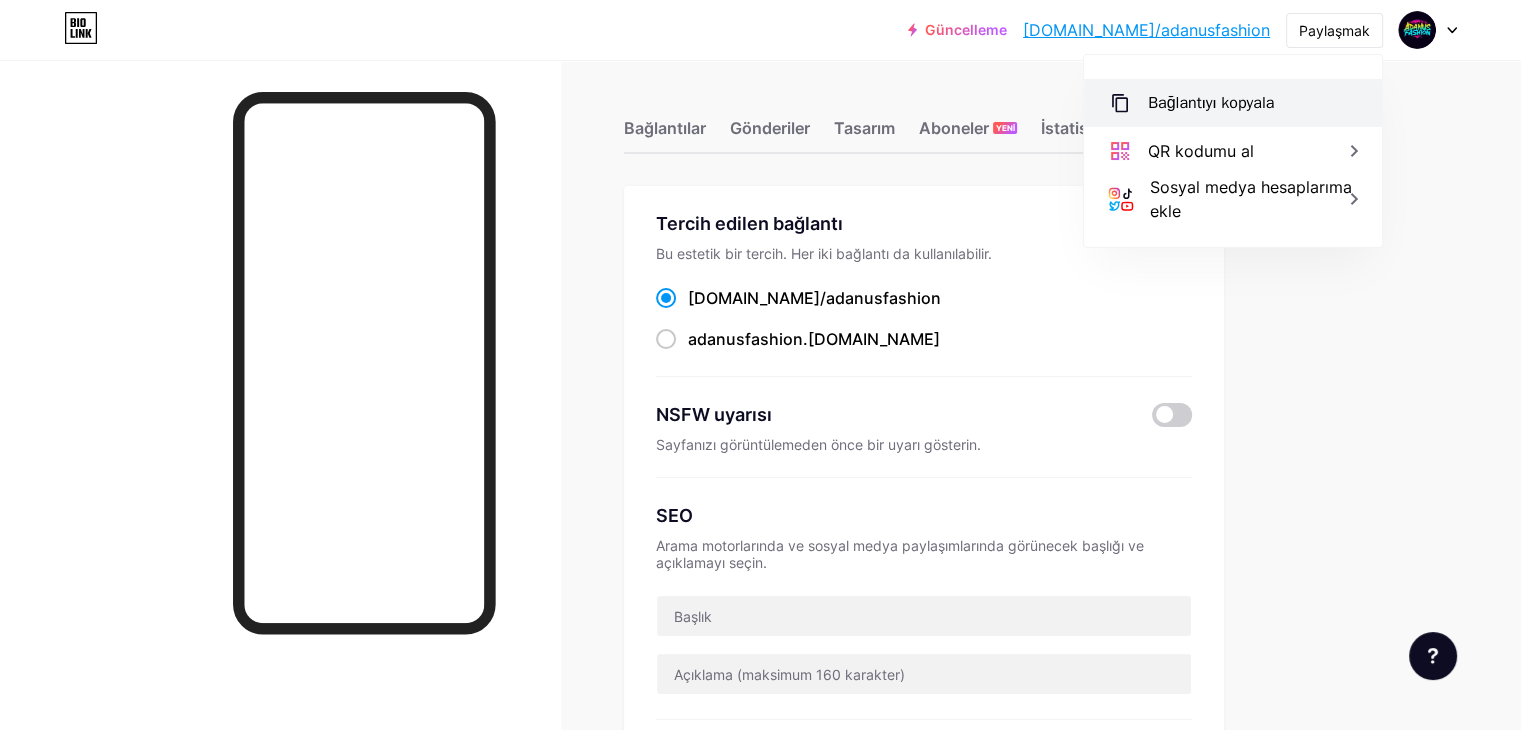 click on "Bağlantıyı kopyala" at bounding box center (1233, 103) 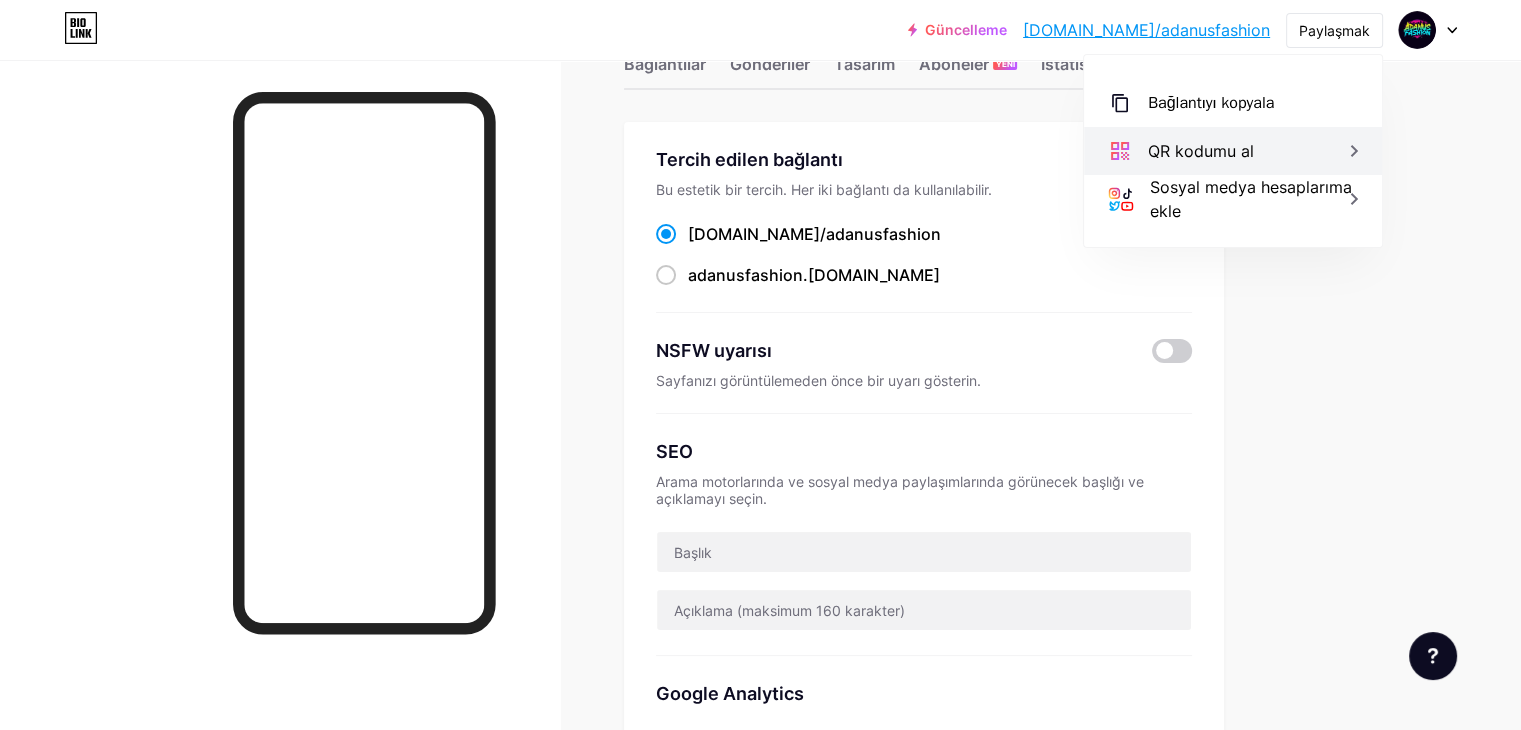 scroll, scrollTop: 100, scrollLeft: 0, axis: vertical 